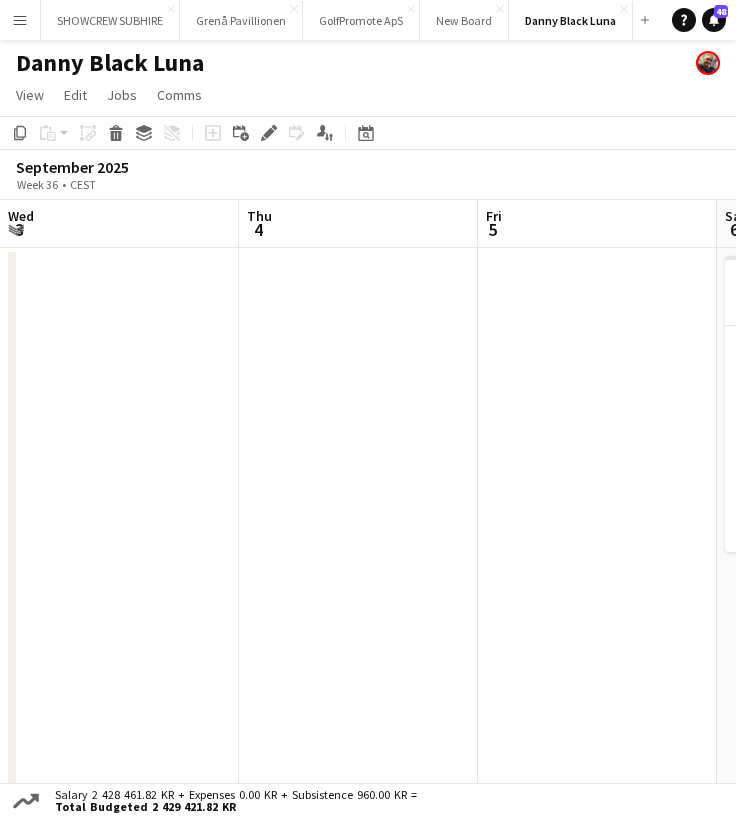 scroll, scrollTop: 0, scrollLeft: 0, axis: both 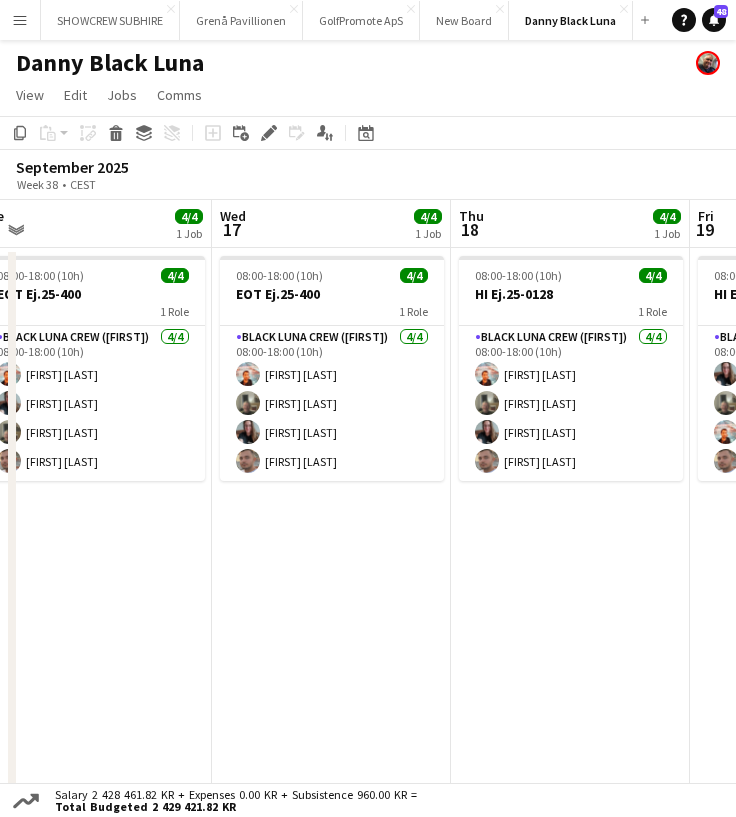 click on "Menu" at bounding box center (20, 20) 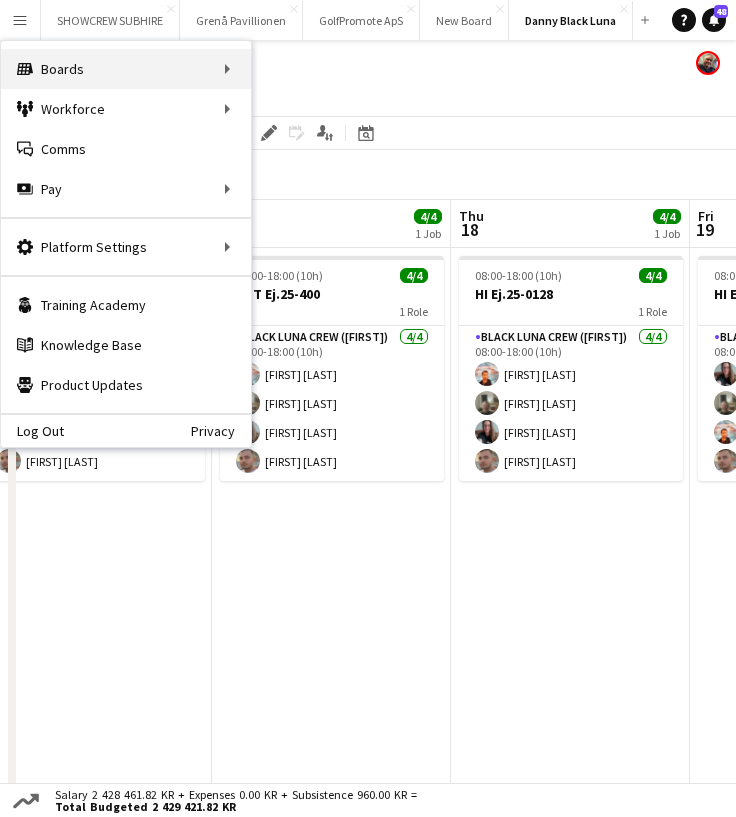 click on "Boards
Boards" at bounding box center (126, 69) 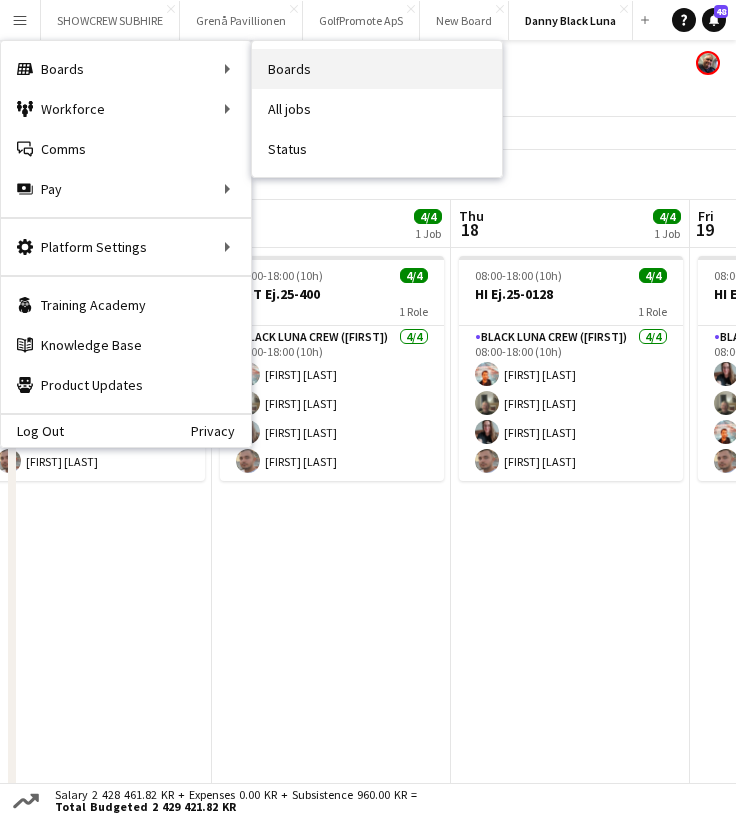 click on "Boards" at bounding box center (377, 69) 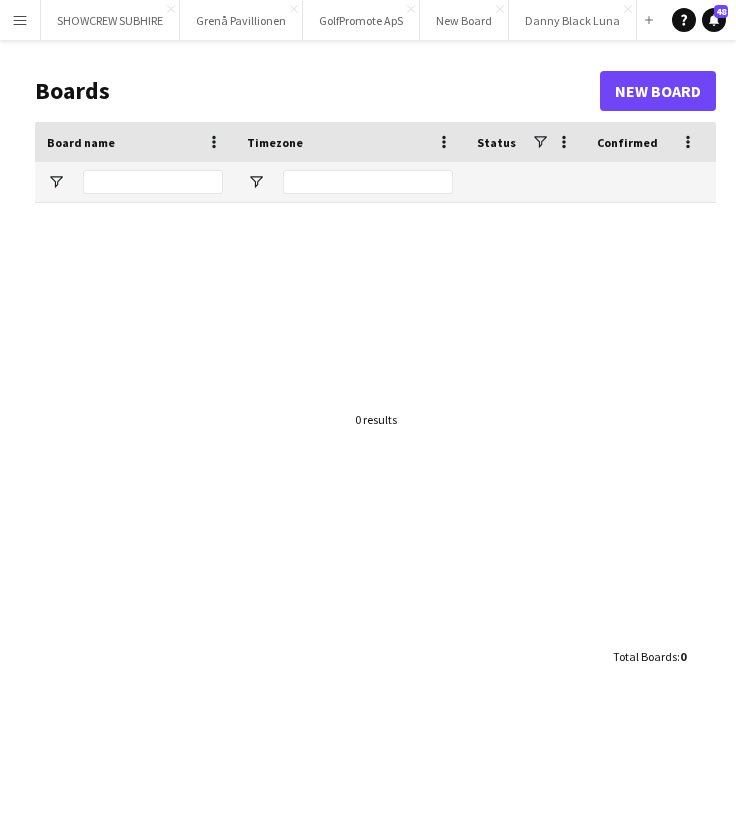 type on "*" 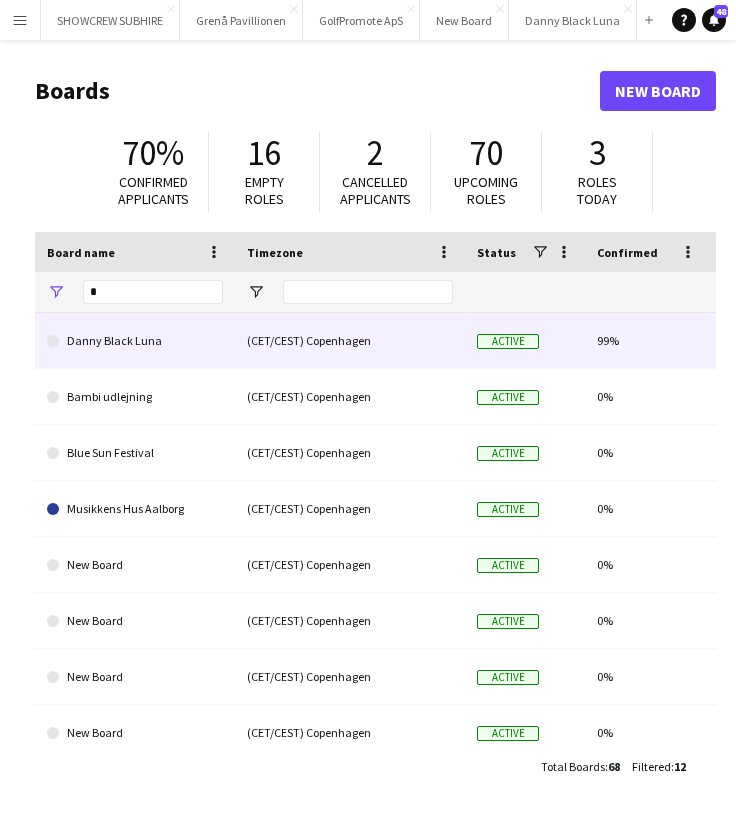 click on "Danny Black Luna" 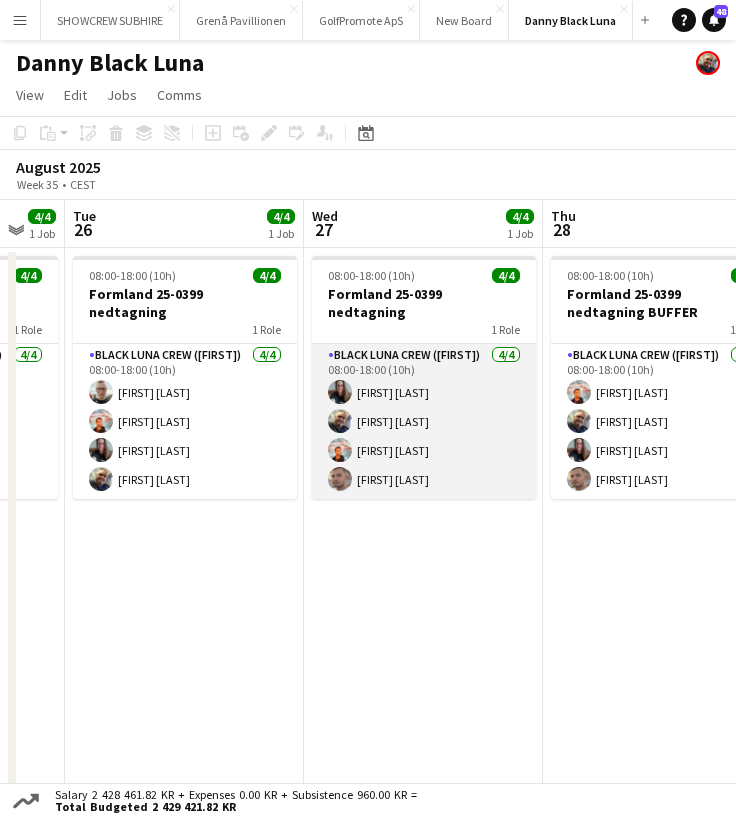 scroll, scrollTop: 0, scrollLeft: 640, axis: horizontal 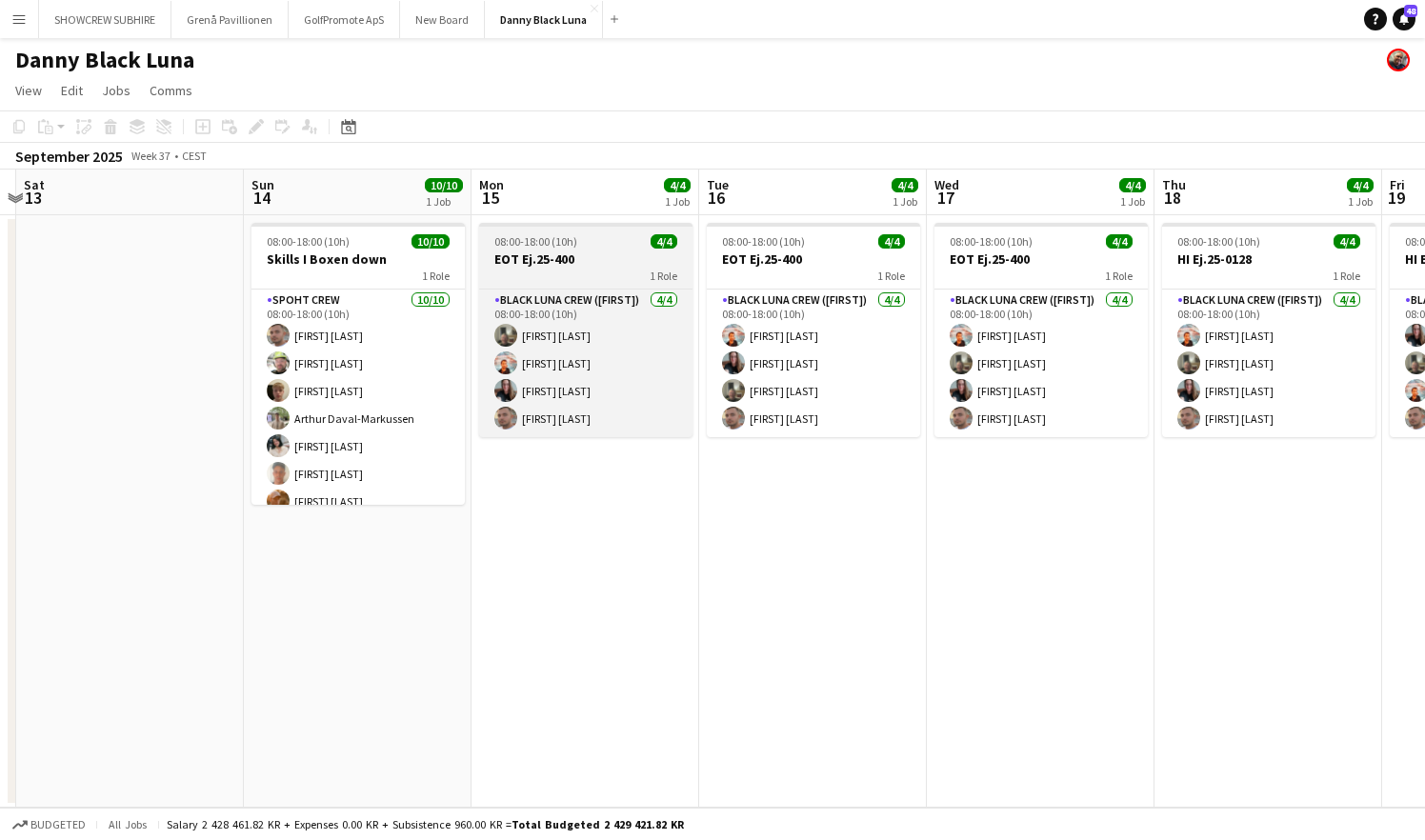 click on "1 Role" at bounding box center (586, 275) 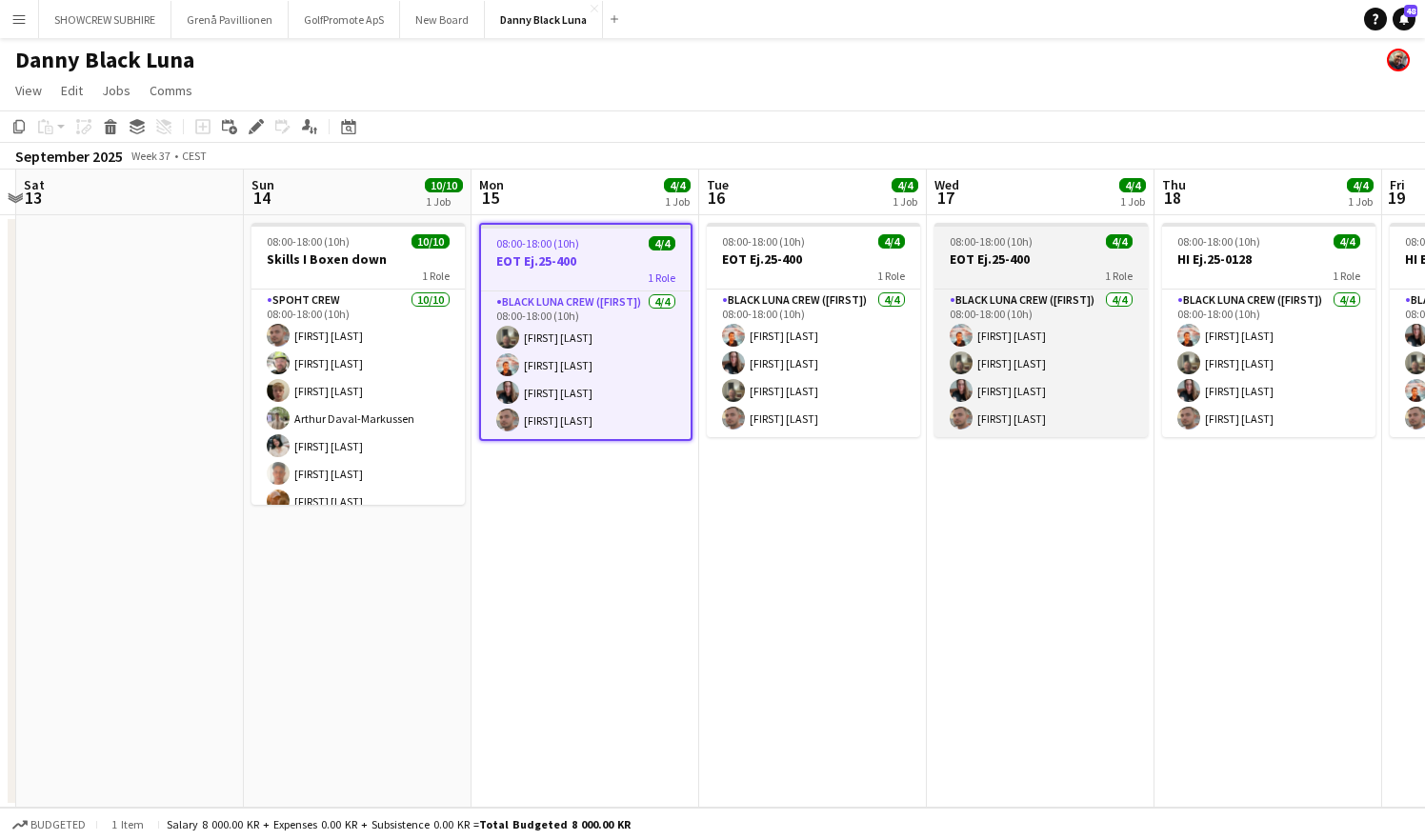 click on "08:00-18:00 (10h)    4/4   EOT Ej.25-400   1 Role    Black Luna Crew ([FIRST])   4/4   08:00-18:00 (10h)
[FIRST] [LAST] [FIRST] [LAST] [FIRST] [LAST] [FIRST] [LAST]" at bounding box center (1041, 330) 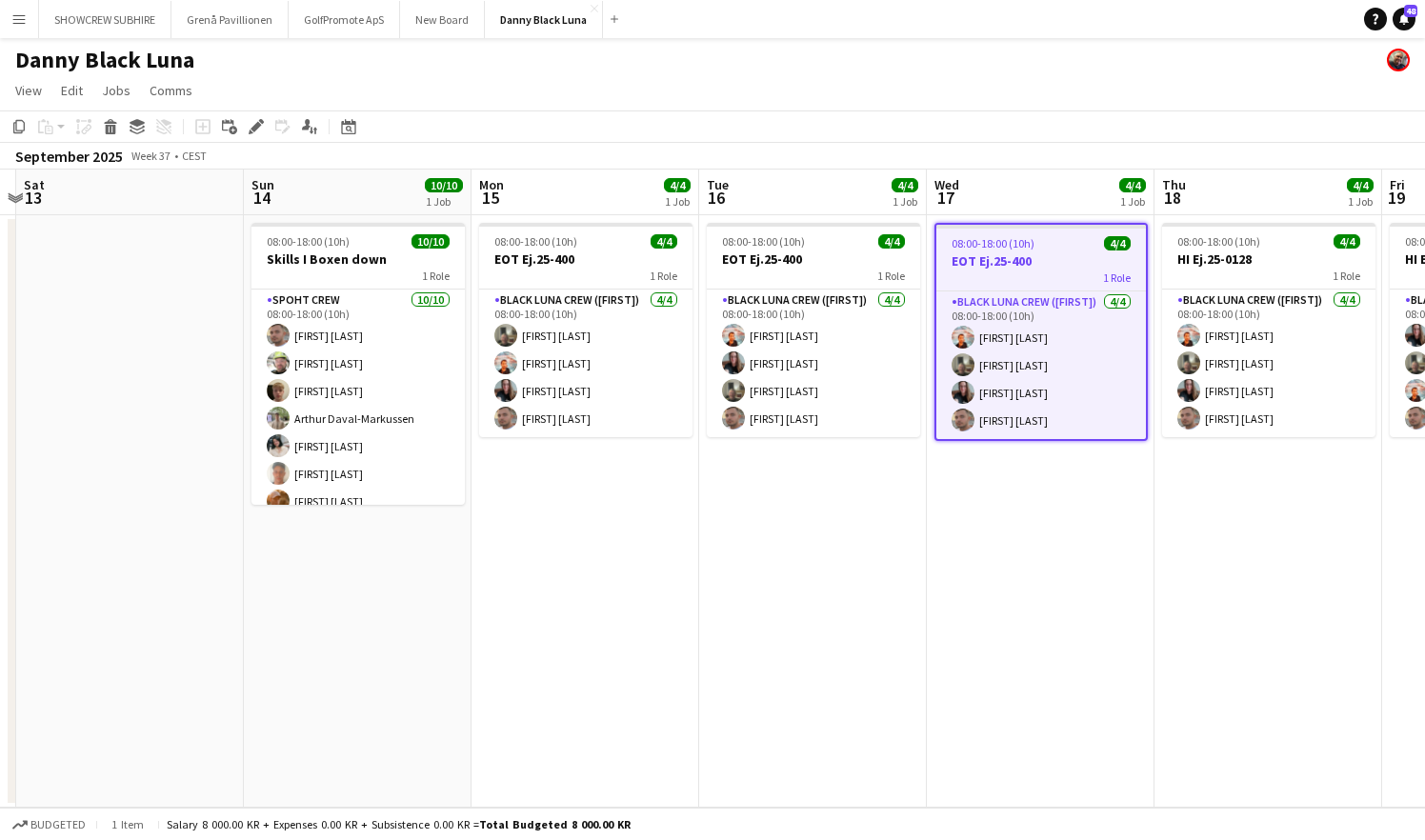 click on "1 Role" at bounding box center (1041, 277) 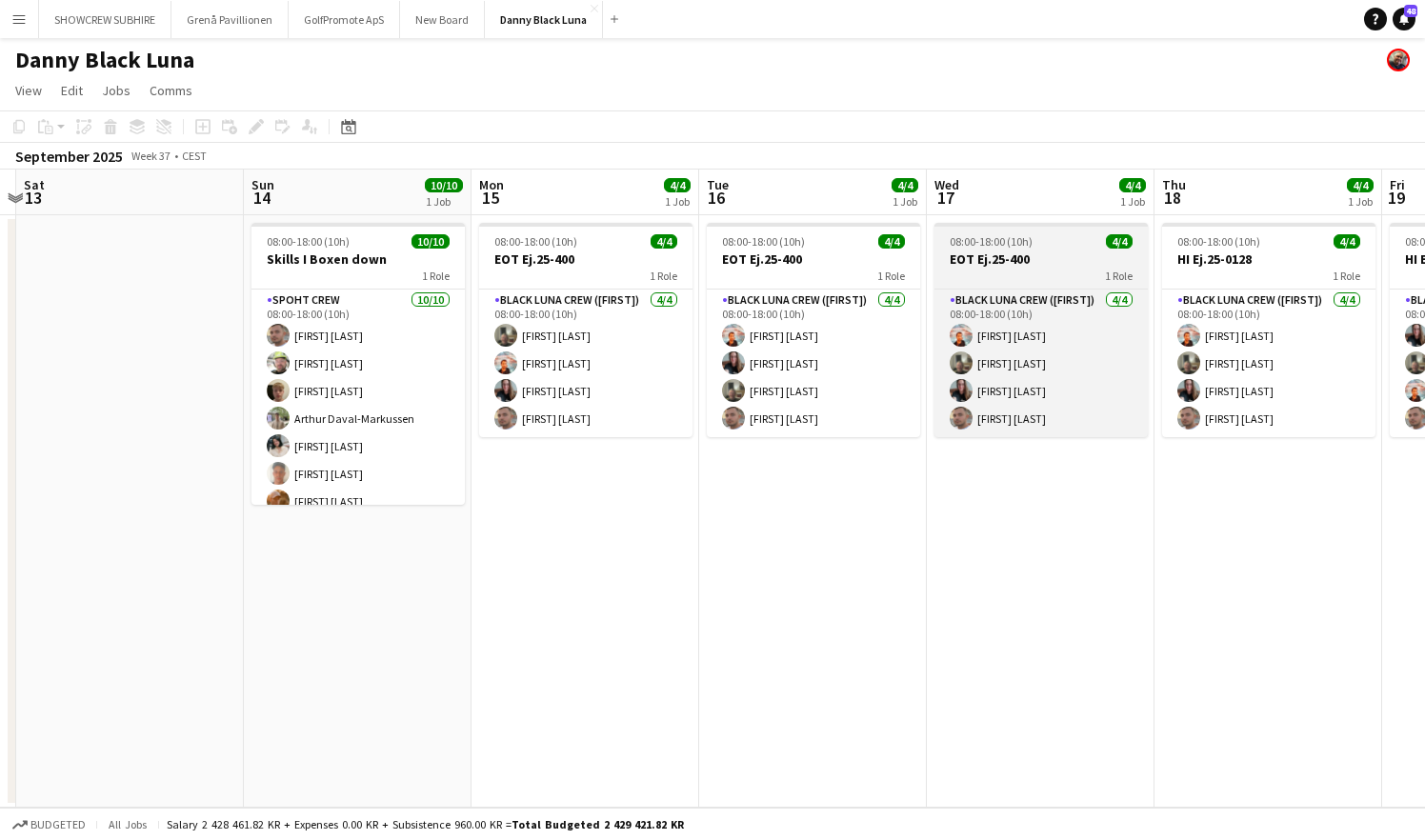 click on "1 Role" at bounding box center (1041, 275) 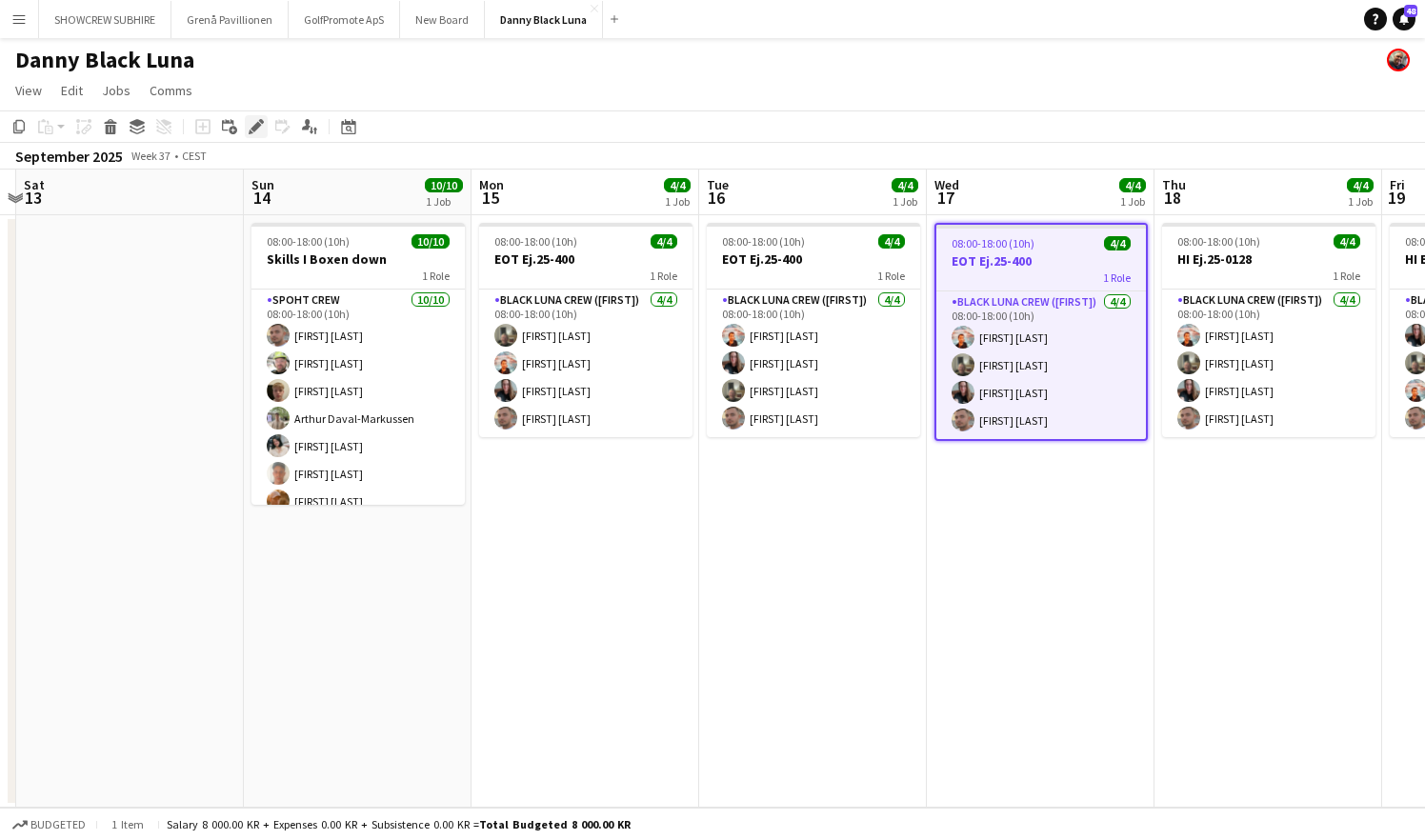 click 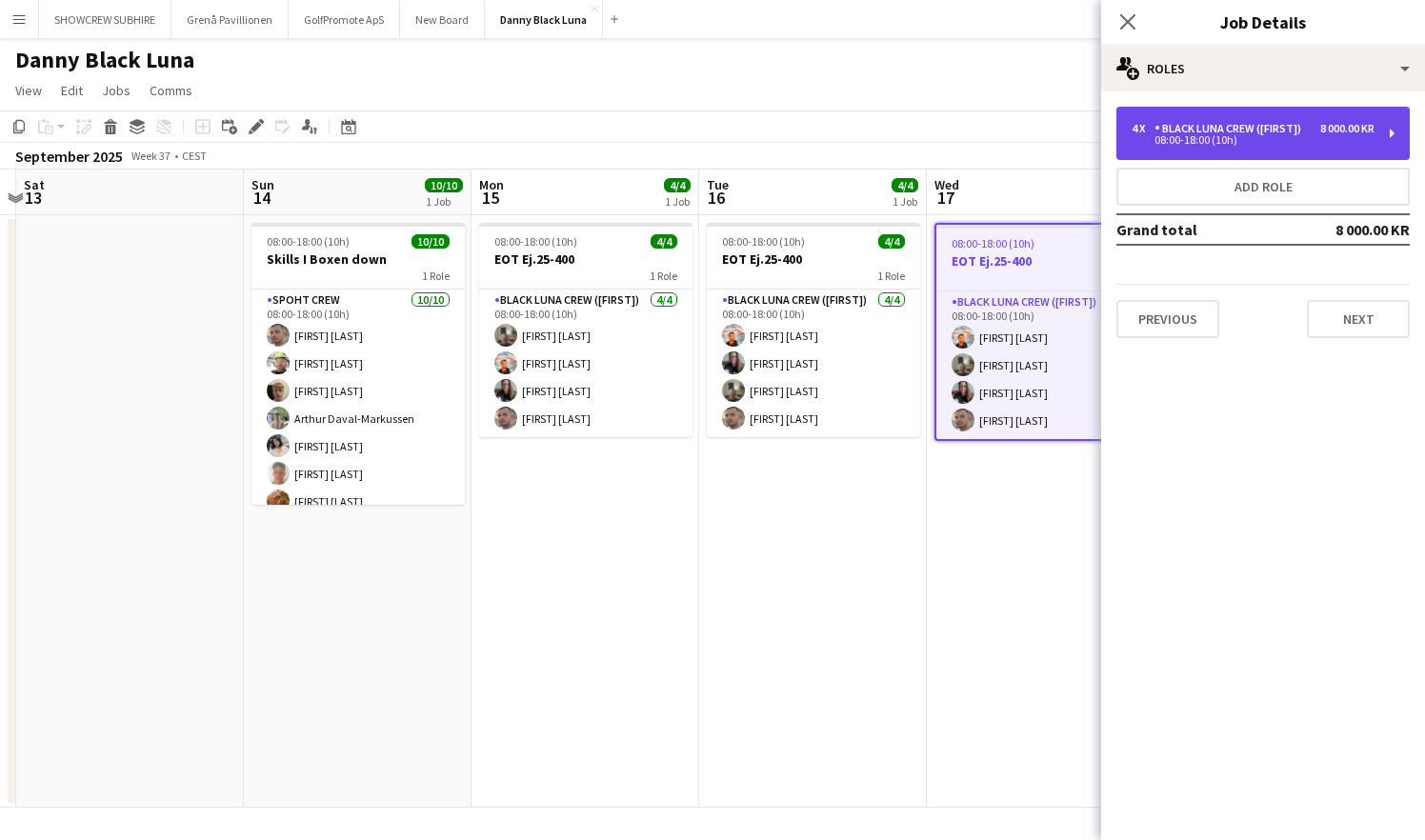 click on "08:00-18:00 (10h)" at bounding box center [1253, 140] 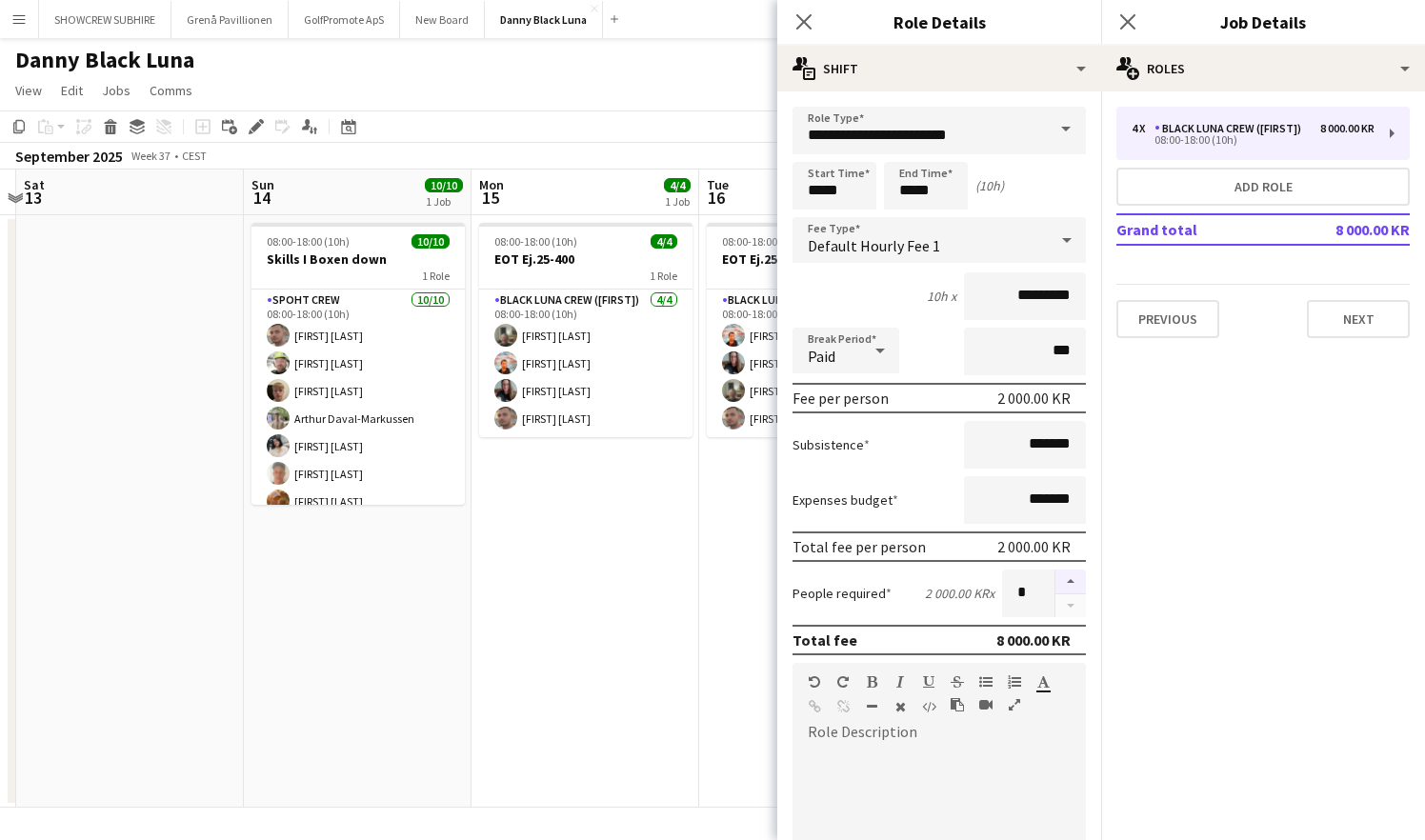 click at bounding box center (1071, 582) 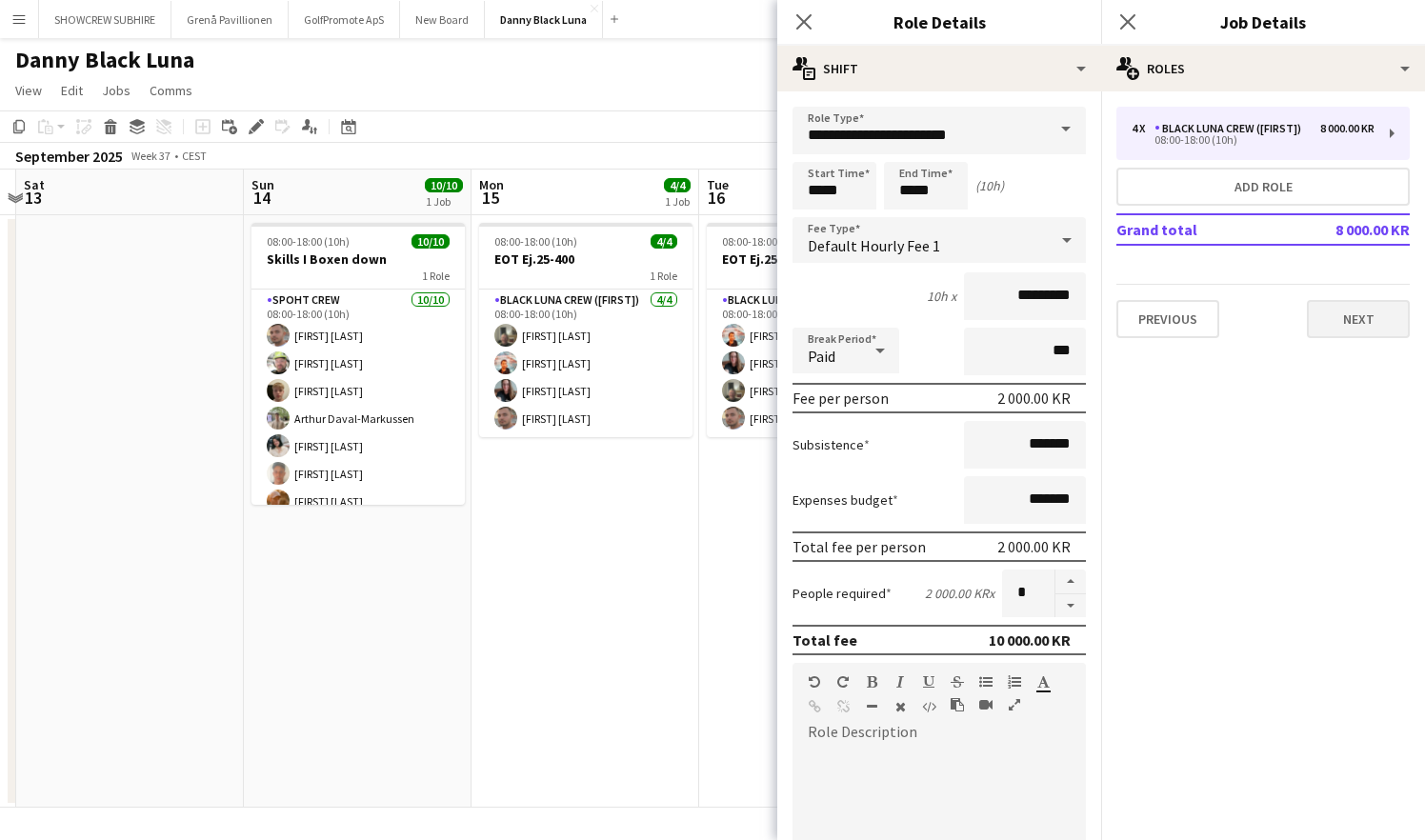 click on "Next" at bounding box center [1358, 319] 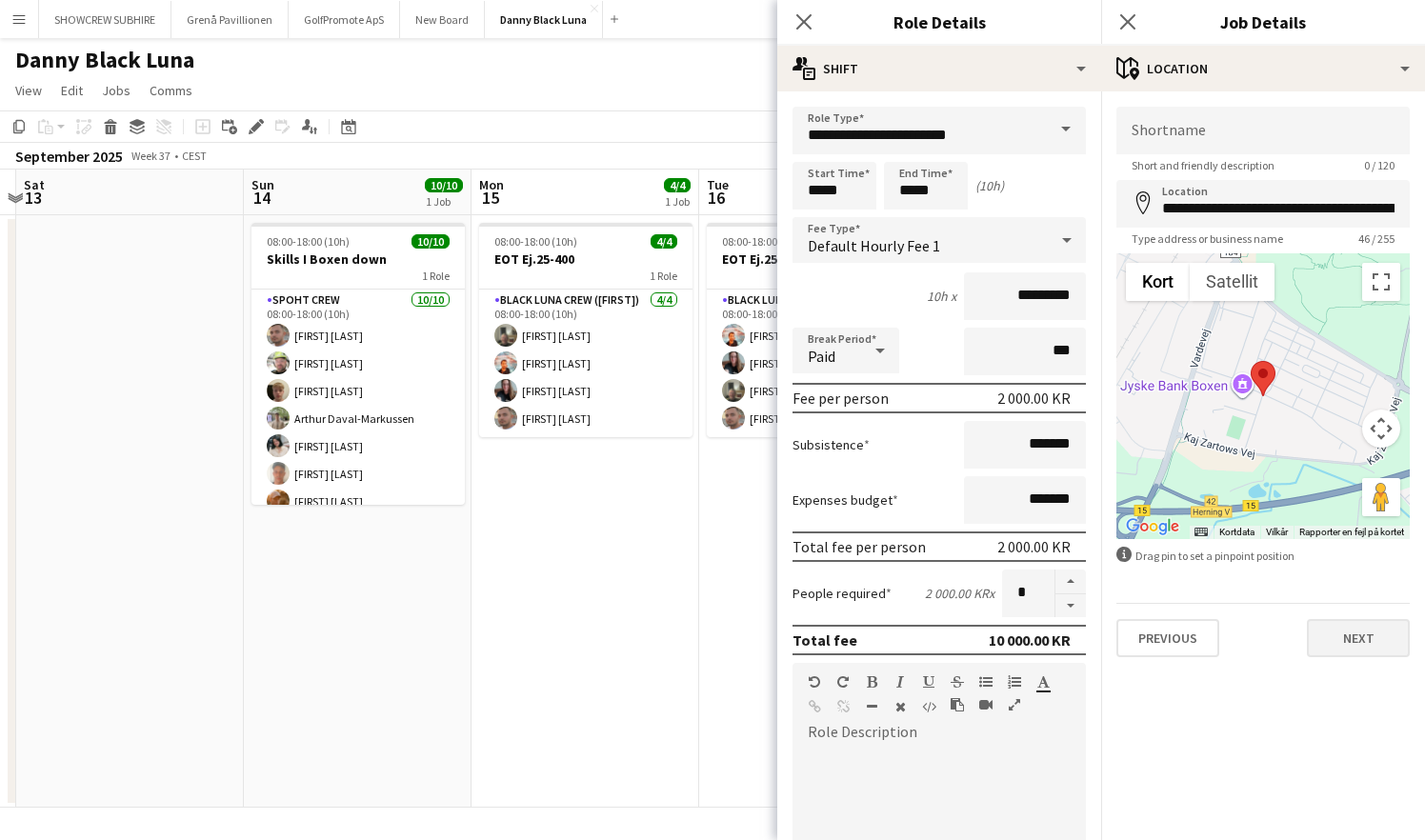 click on "Next" at bounding box center (1358, 638) 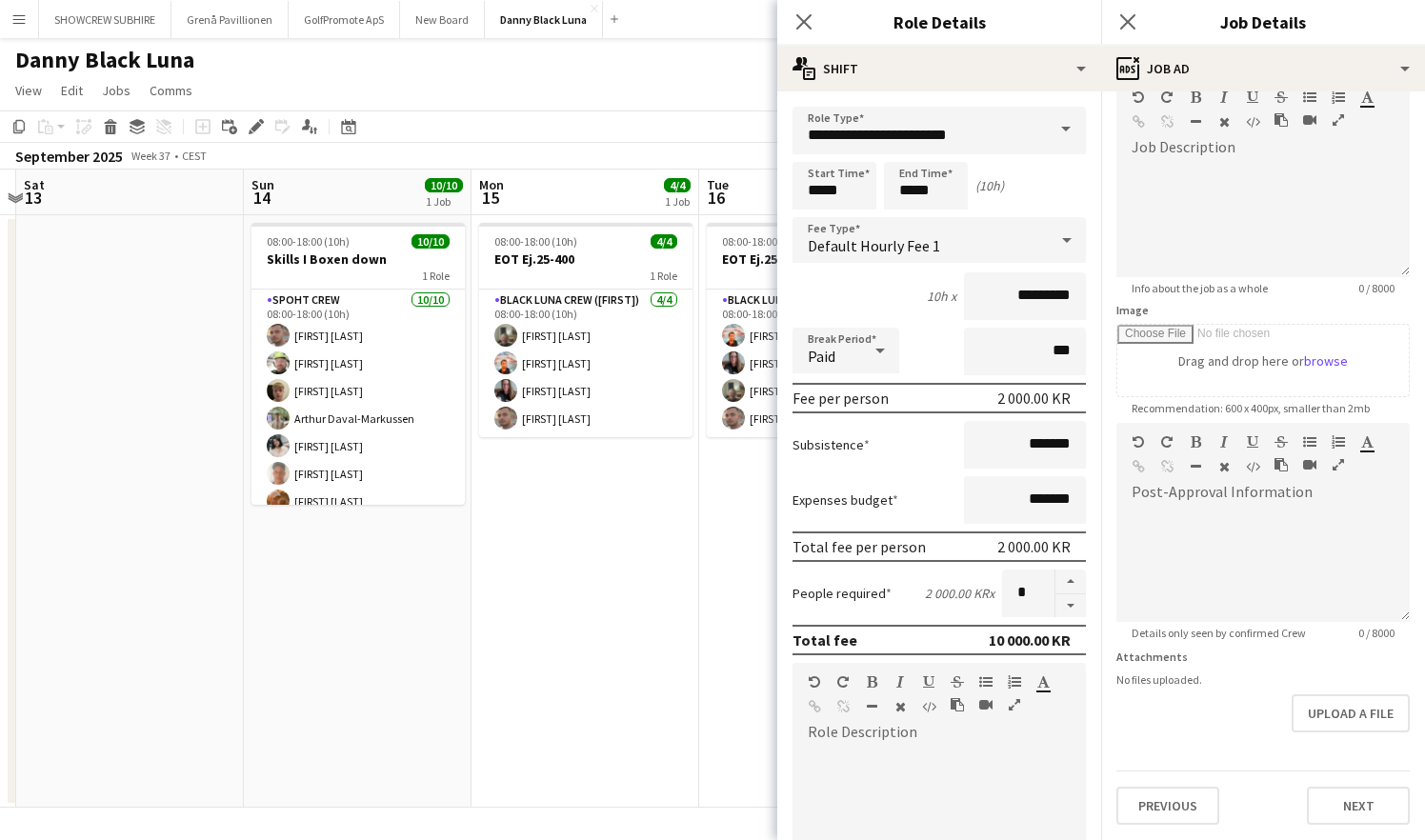 scroll, scrollTop: 102, scrollLeft: 0, axis: vertical 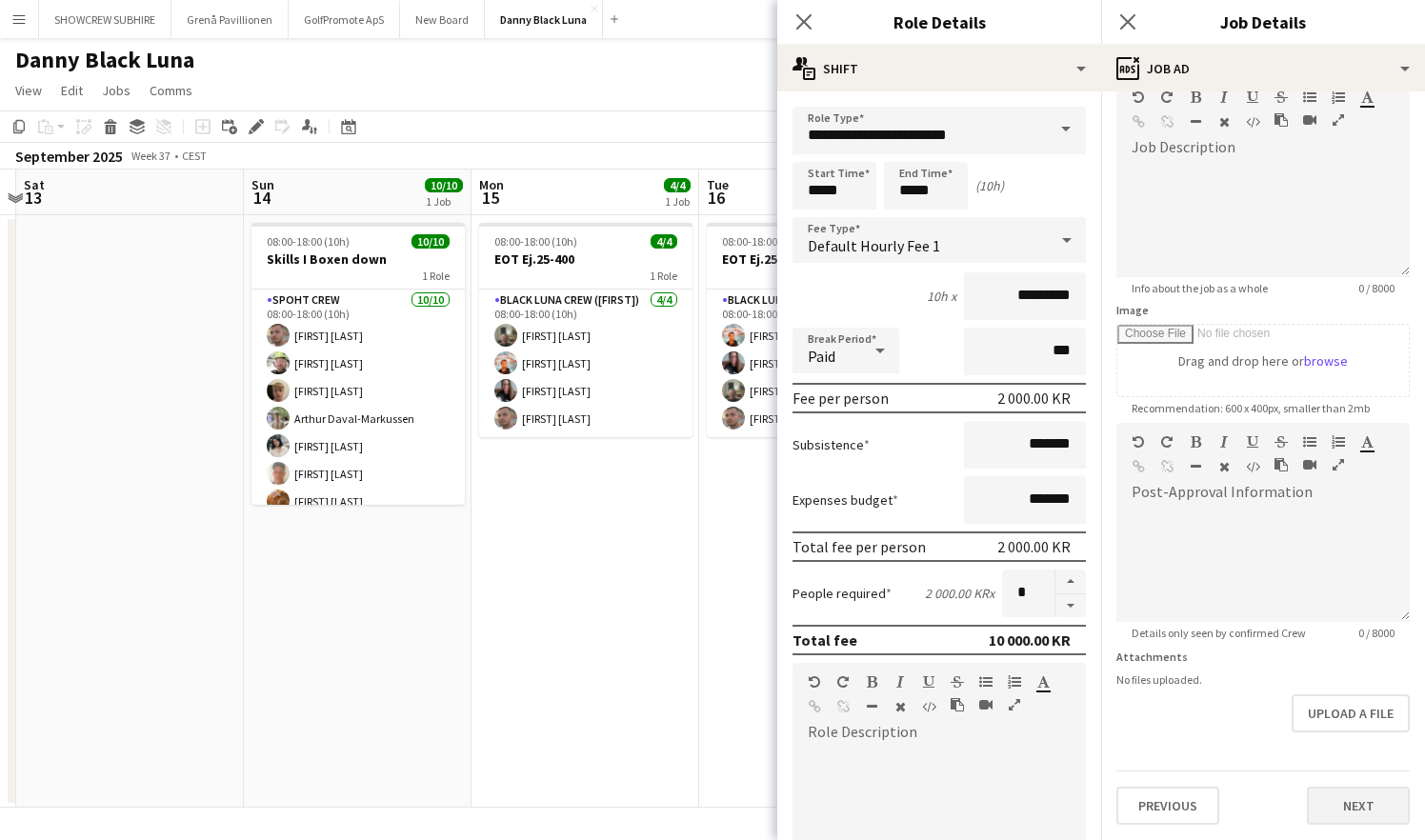 click on "Next" at bounding box center (1358, 806) 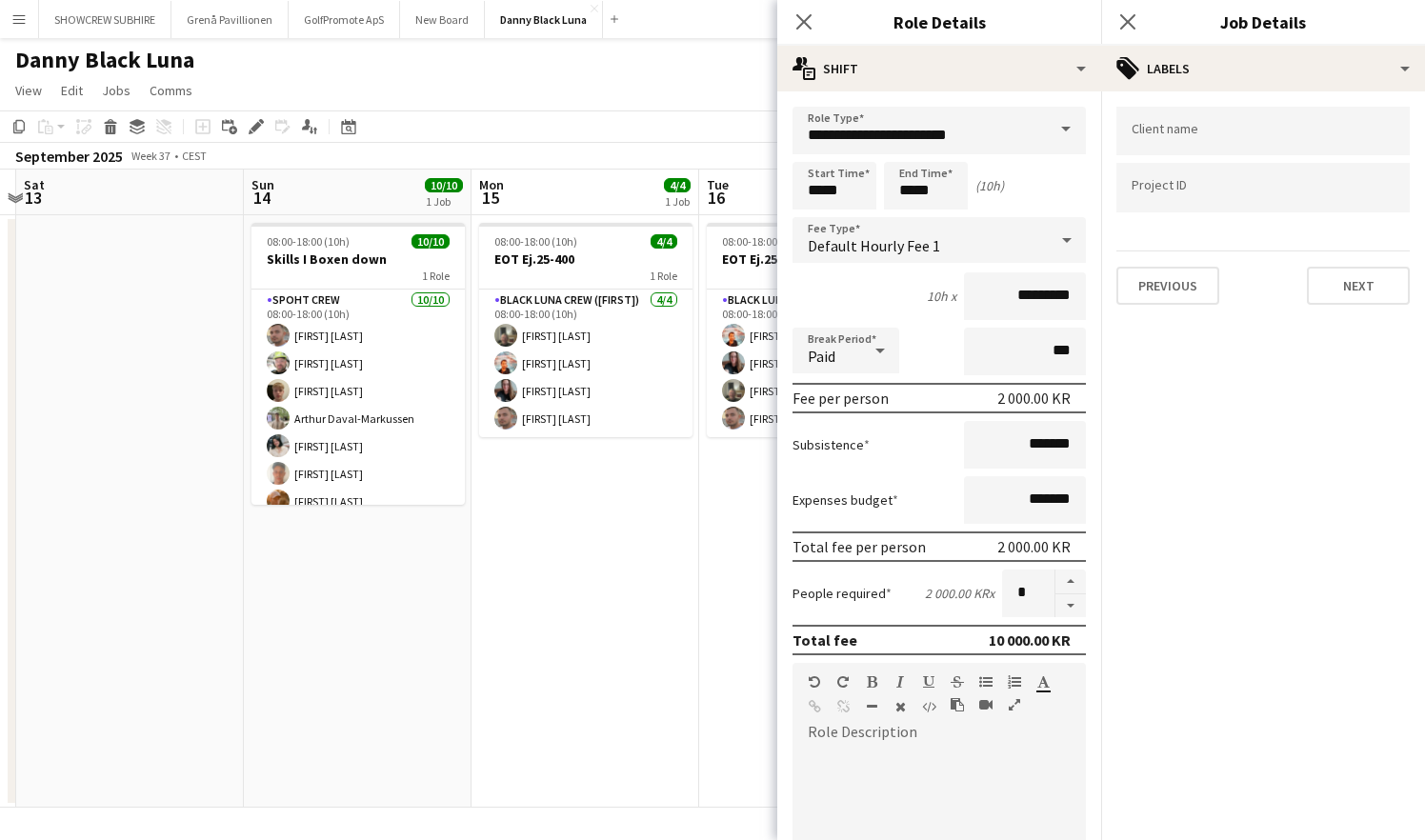 scroll, scrollTop: 0, scrollLeft: 0, axis: both 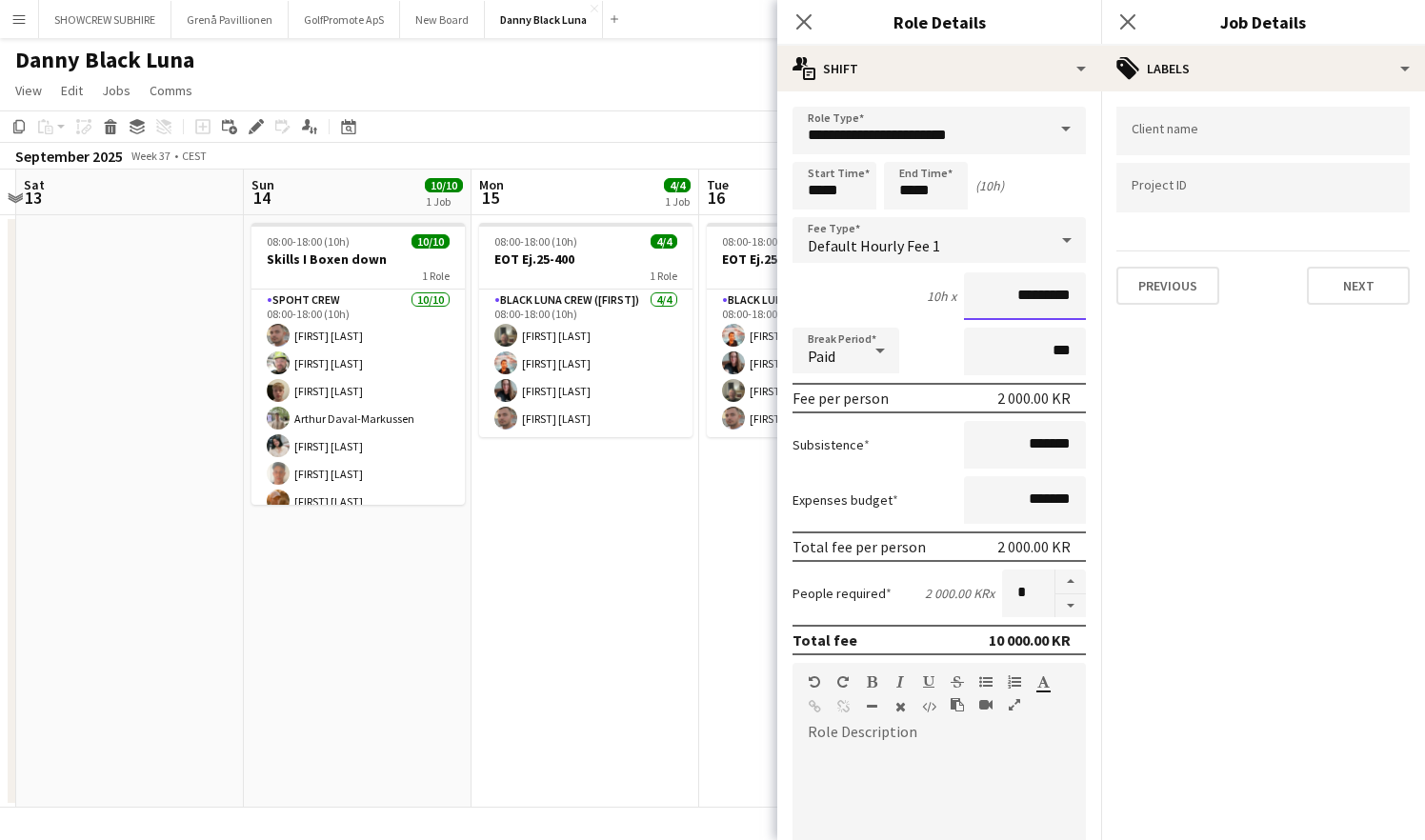 drag, startPoint x: 1014, startPoint y: 300, endPoint x: 1001, endPoint y: 300, distance: 13 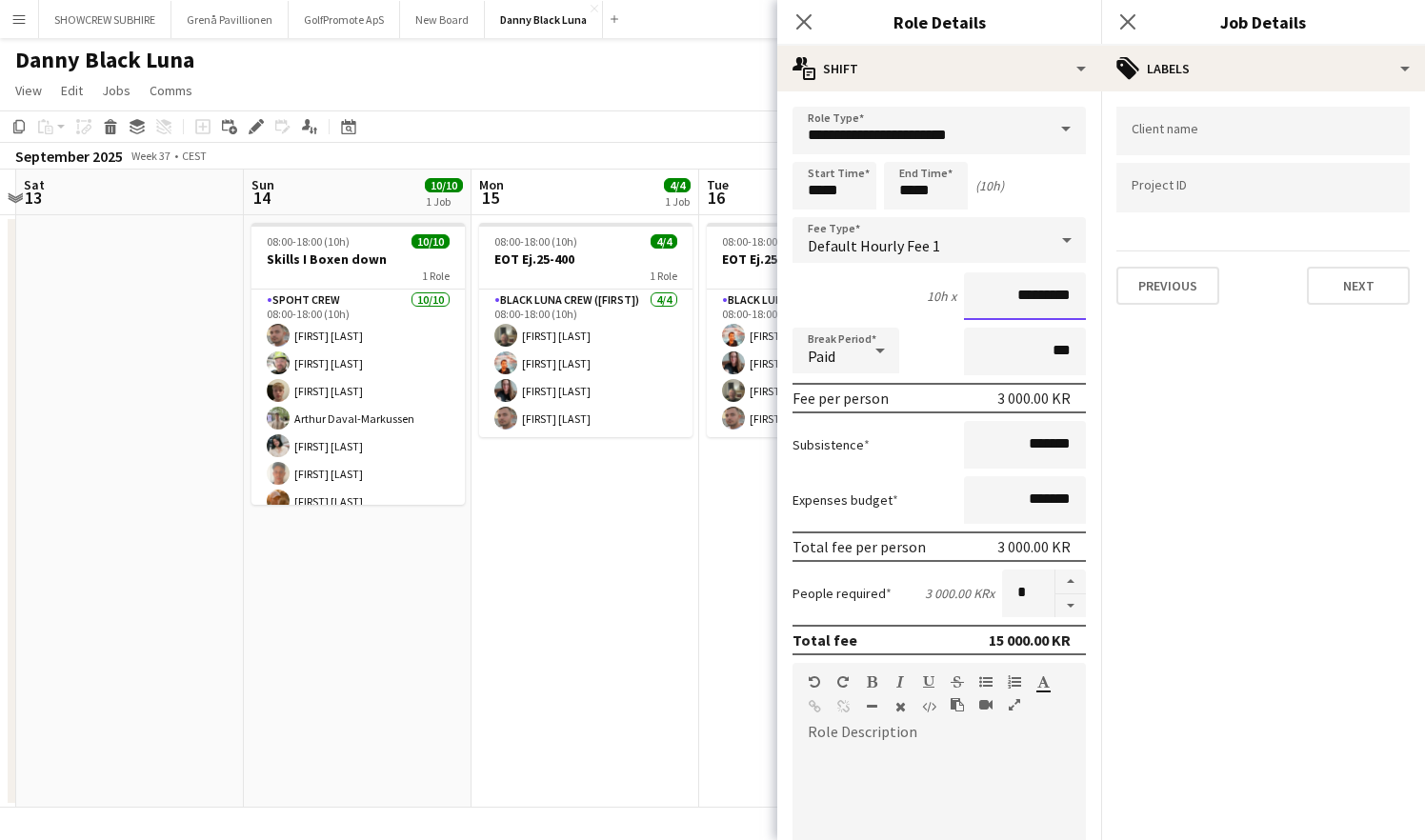 click on "Next" at bounding box center [1034, 1256] 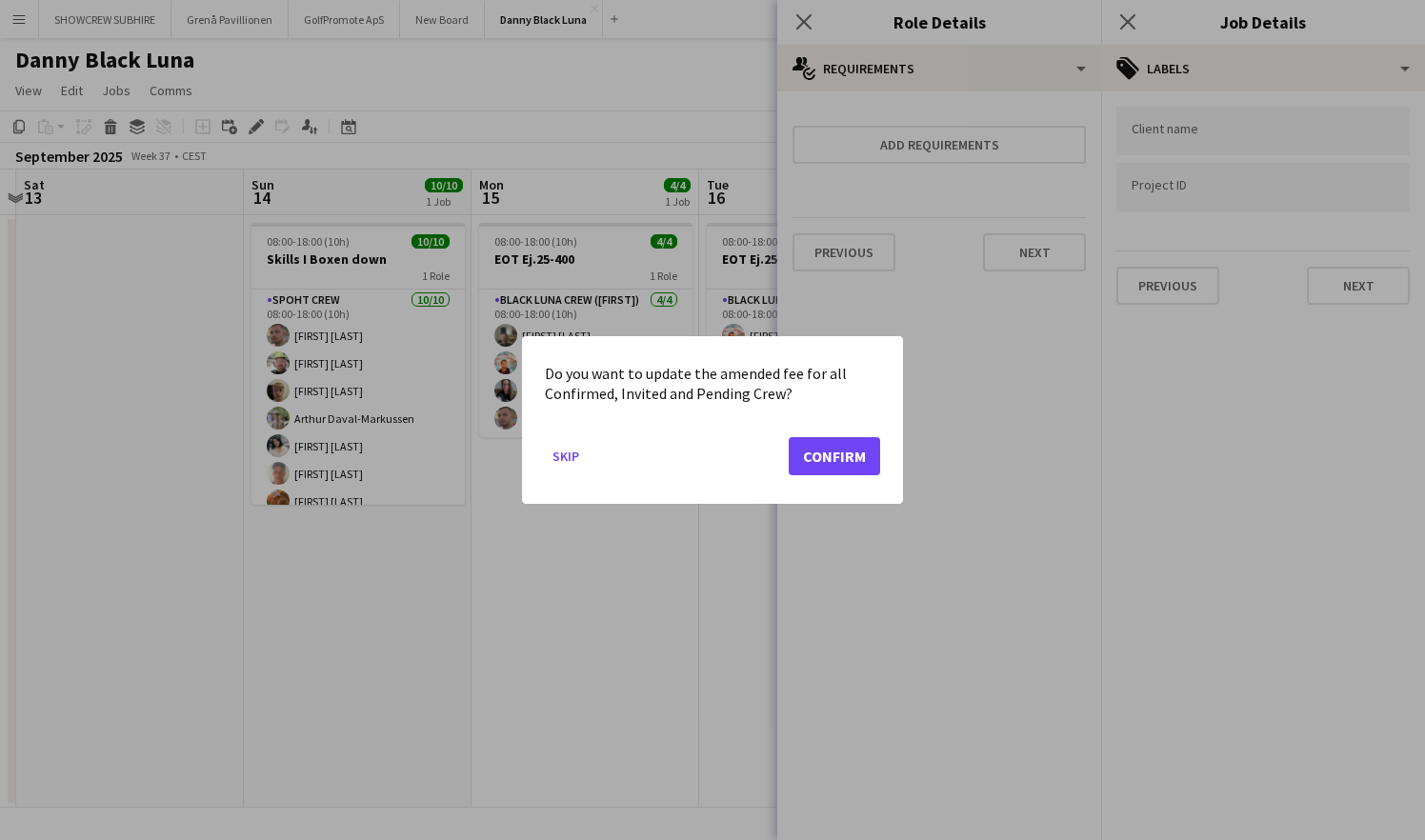 click on "Confirm" 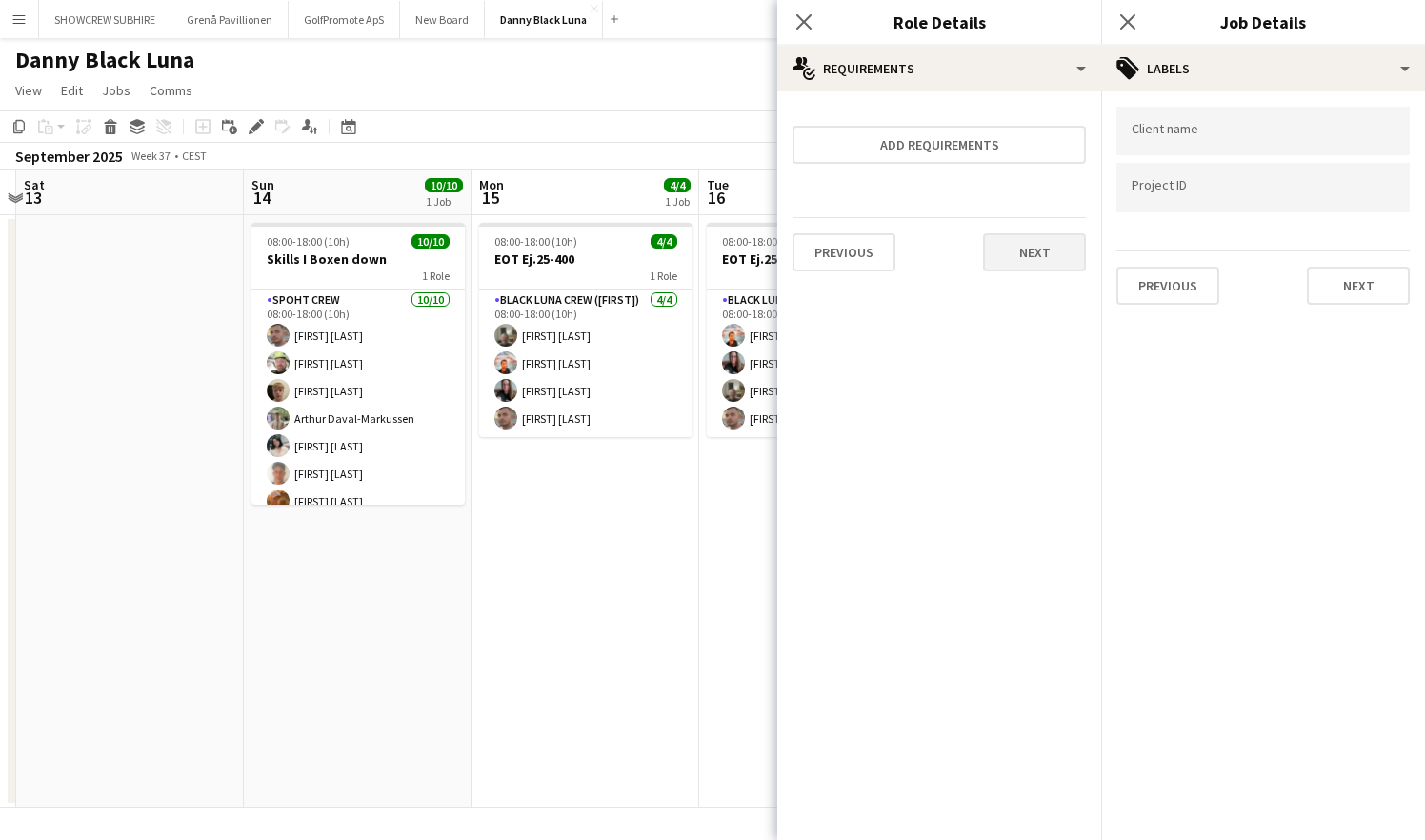 click on "Next" at bounding box center (1034, 252) 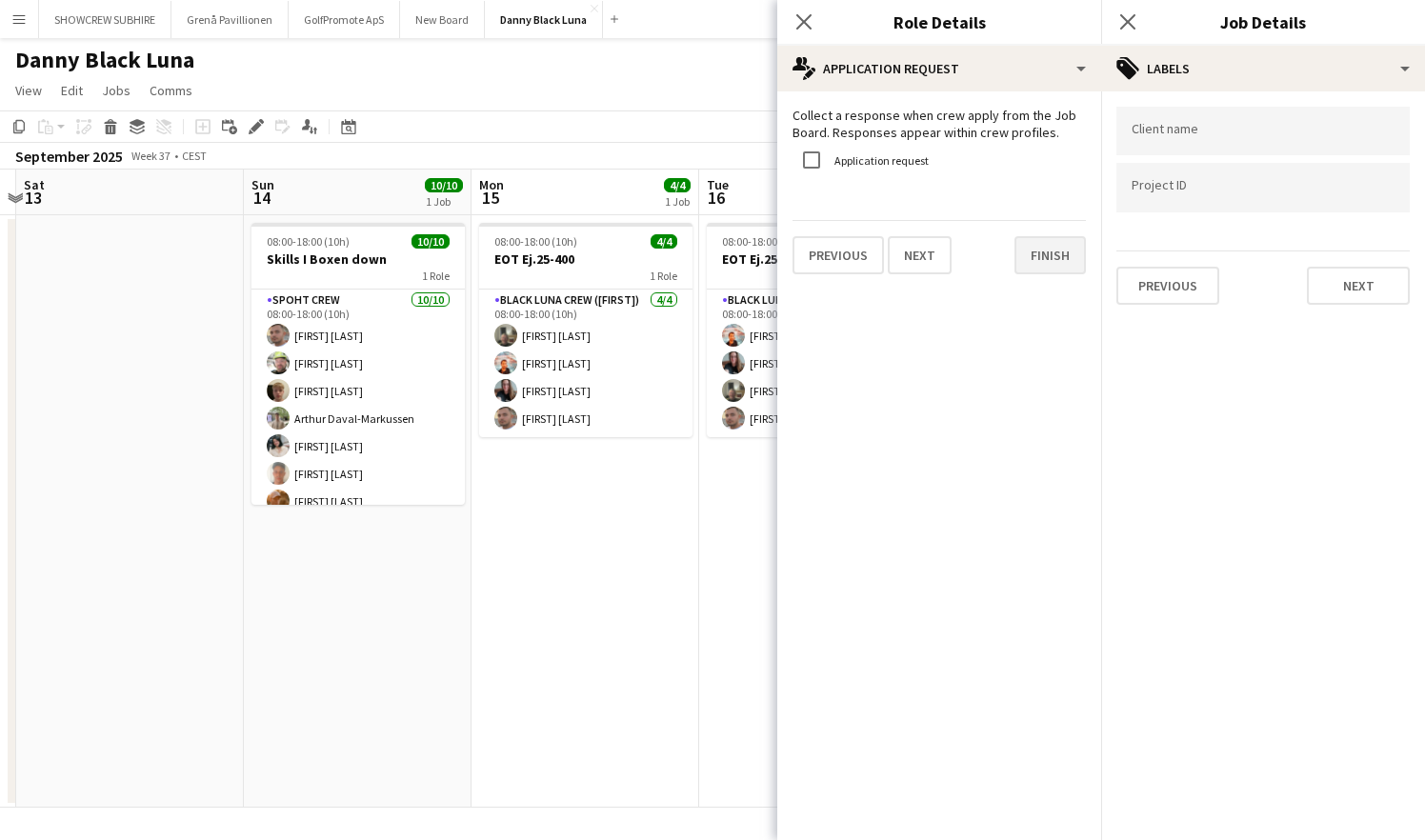 click on "Finish" at bounding box center [1050, 255] 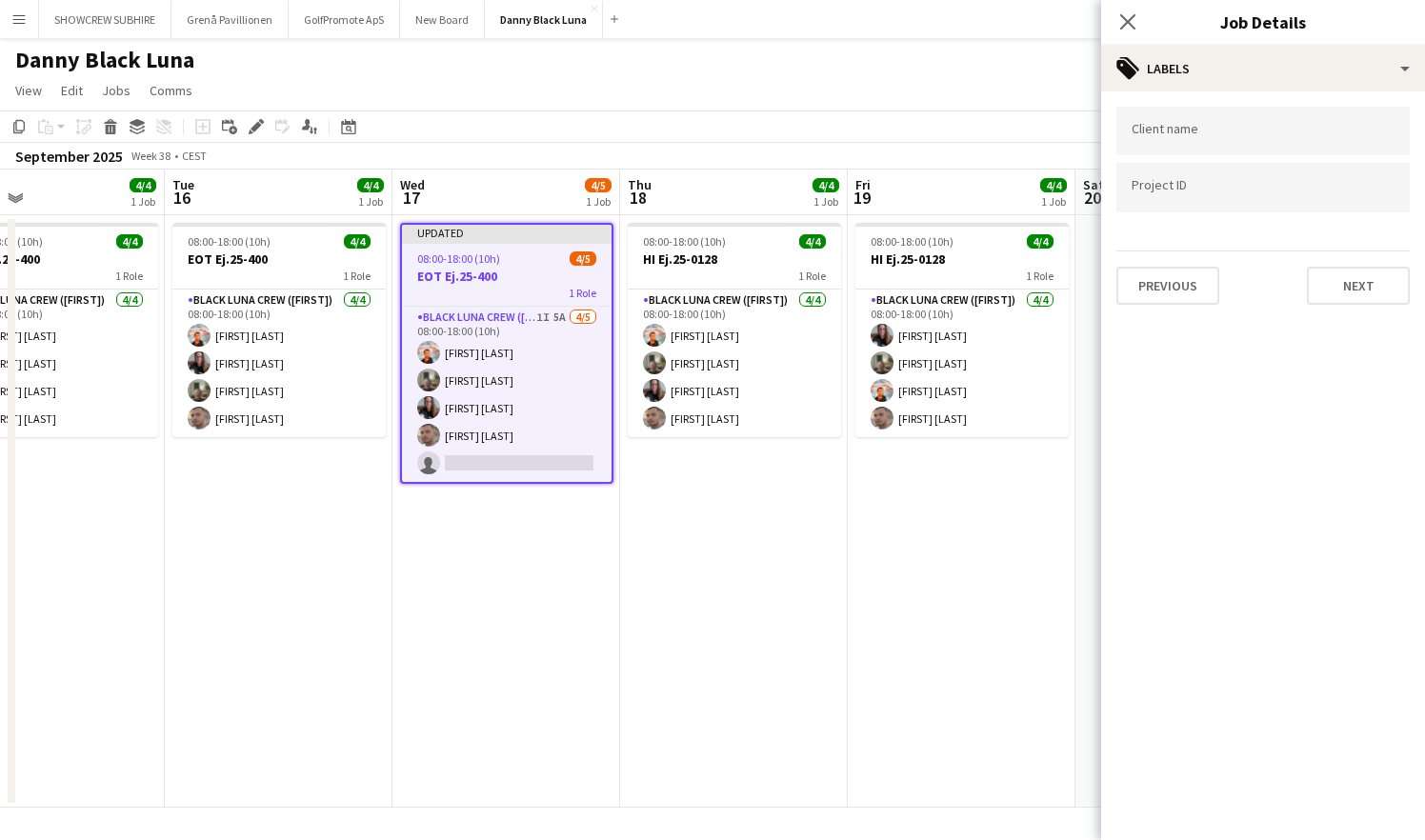 drag, startPoint x: 1051, startPoint y: 482, endPoint x: 1040, endPoint y: 479, distance: 11.401754 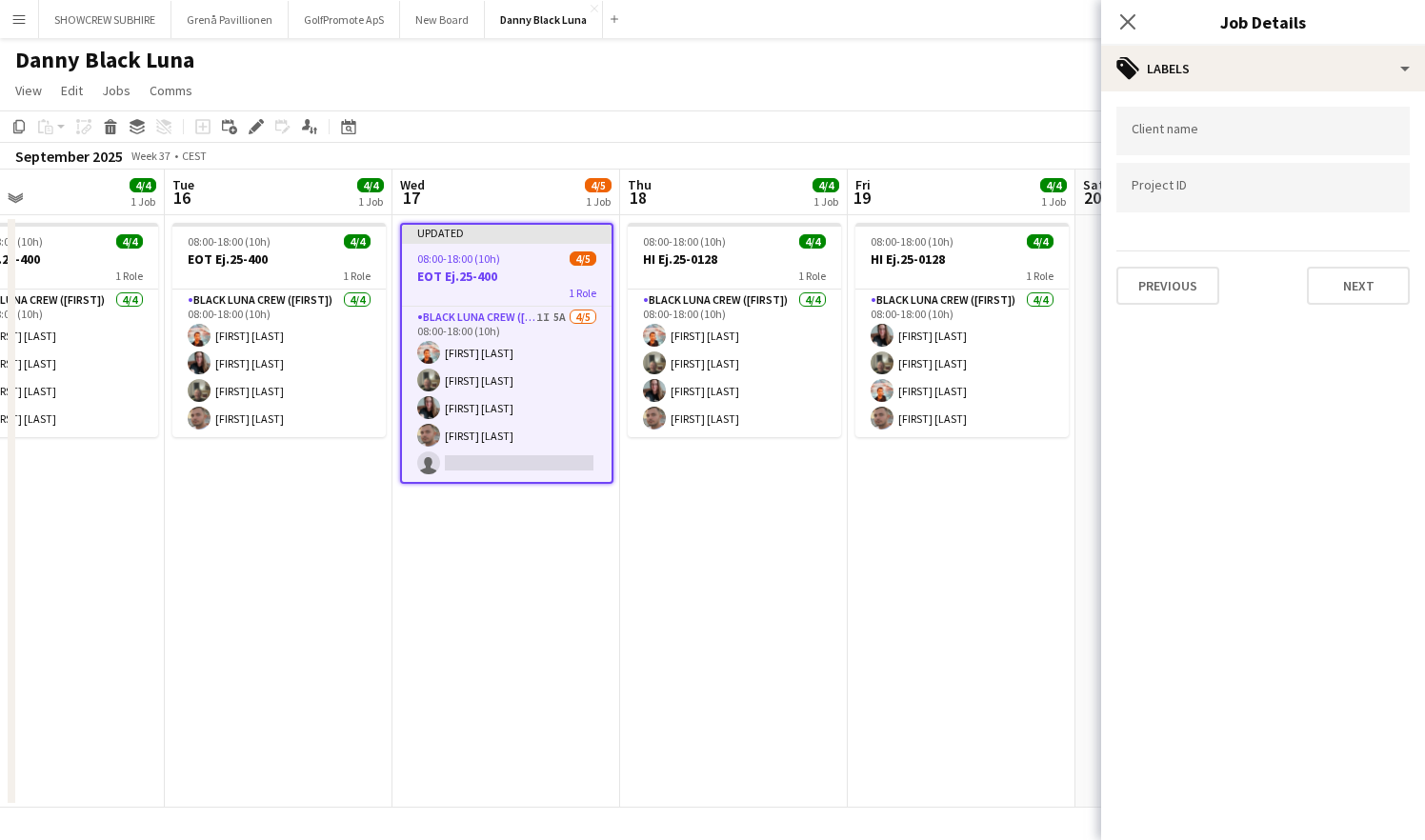 scroll, scrollTop: 0, scrollLeft: 529, axis: horizontal 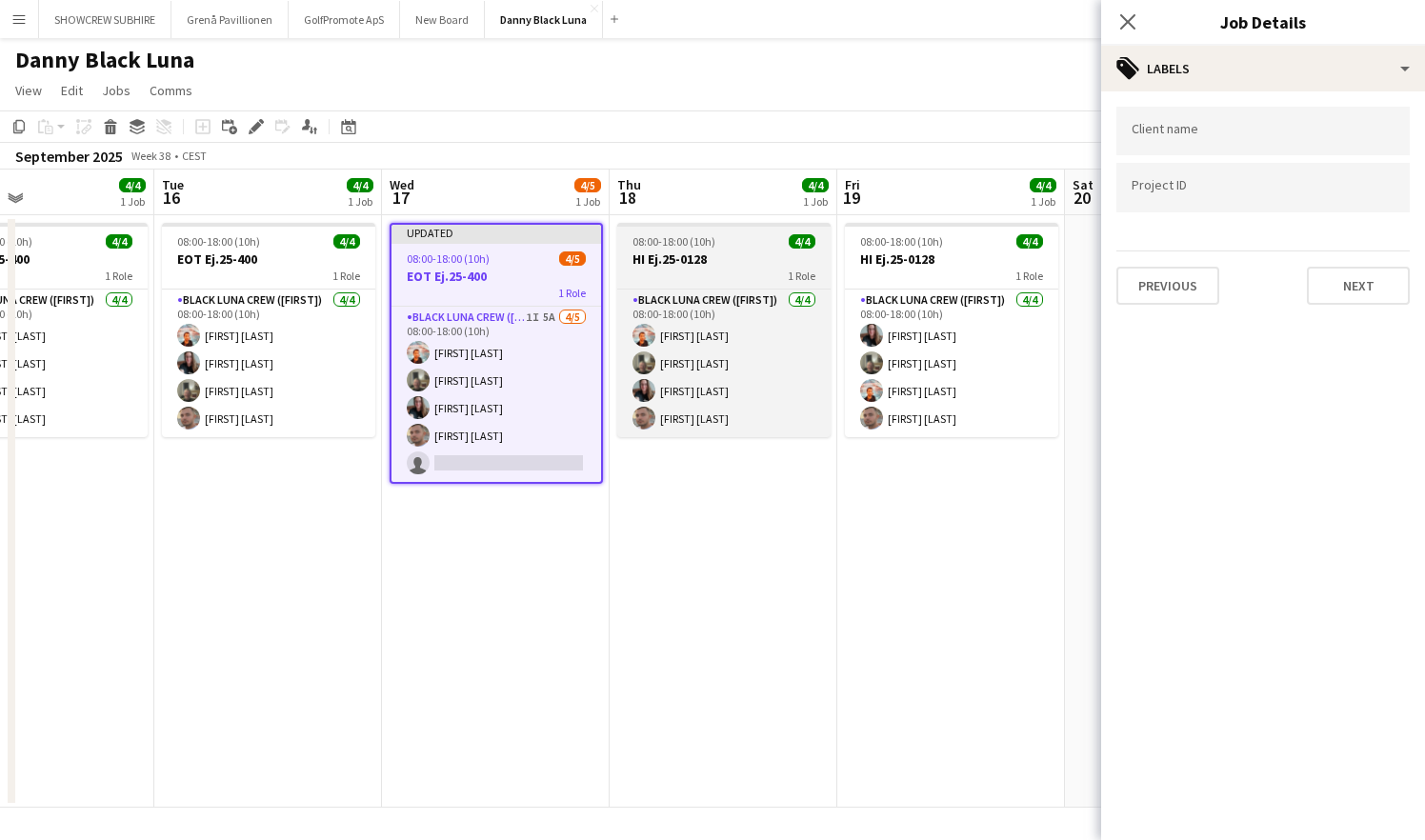 click on "1 Role" at bounding box center [724, 275] 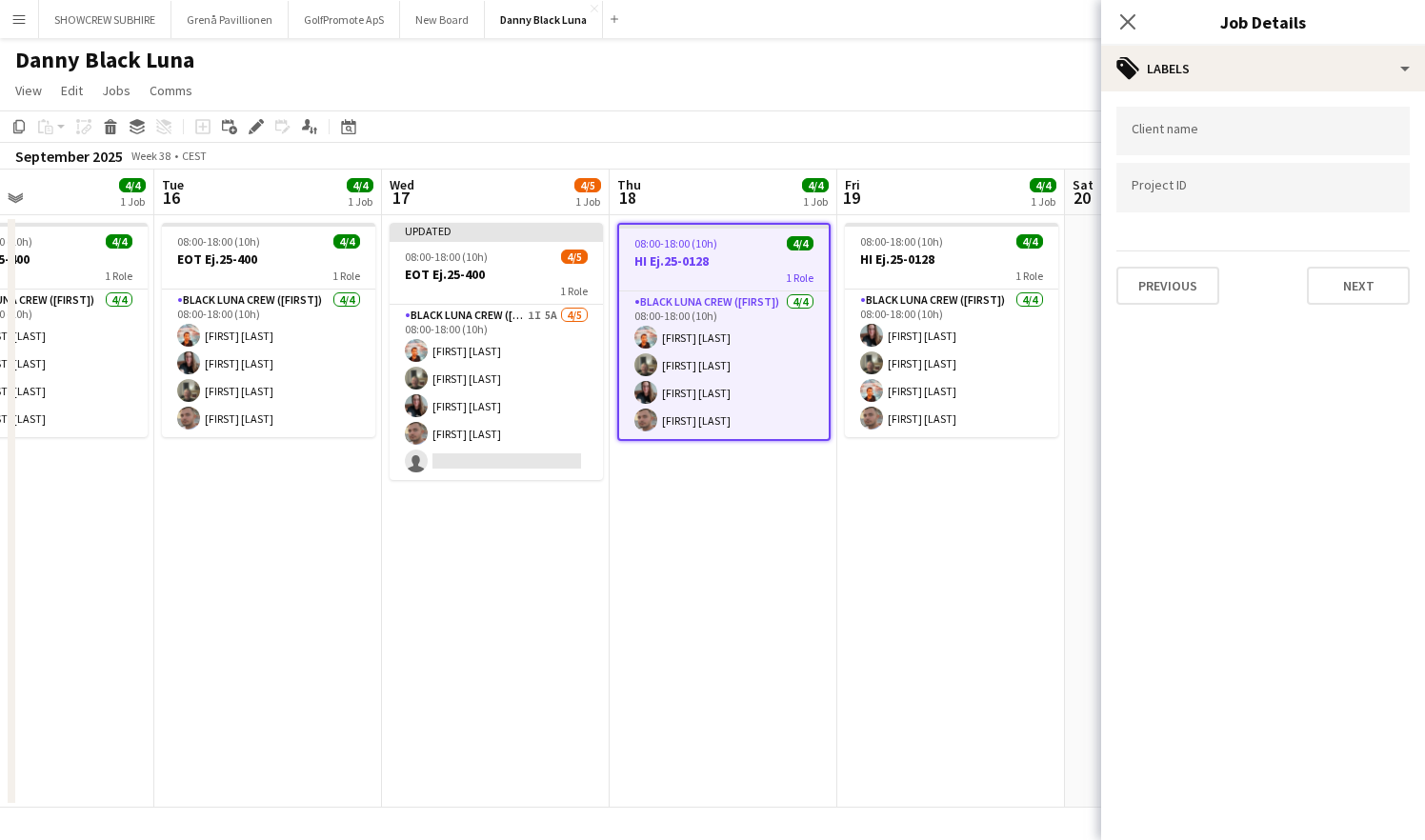 click on "1 Role" at bounding box center (724, 277) 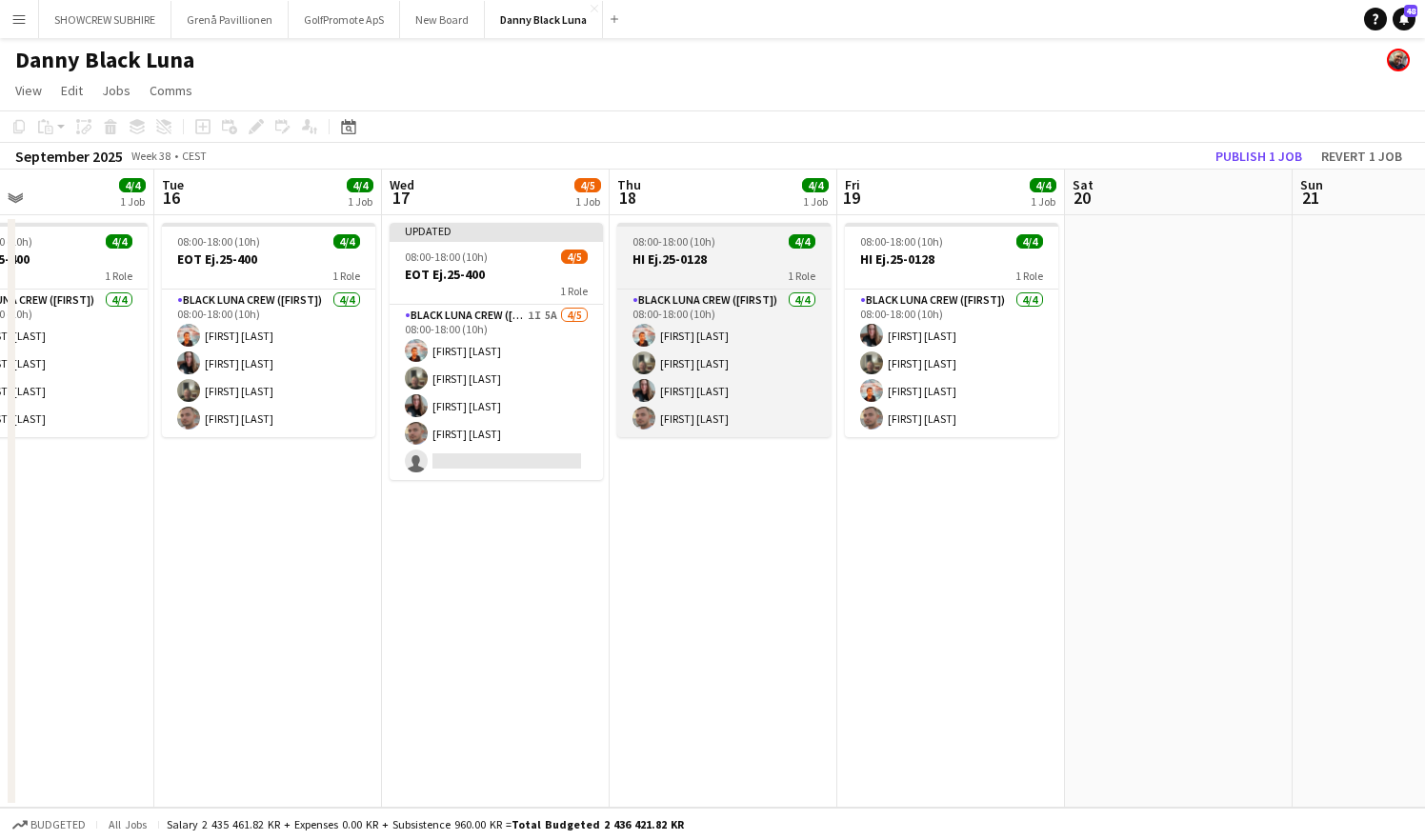 click on "1 Role" at bounding box center [724, 275] 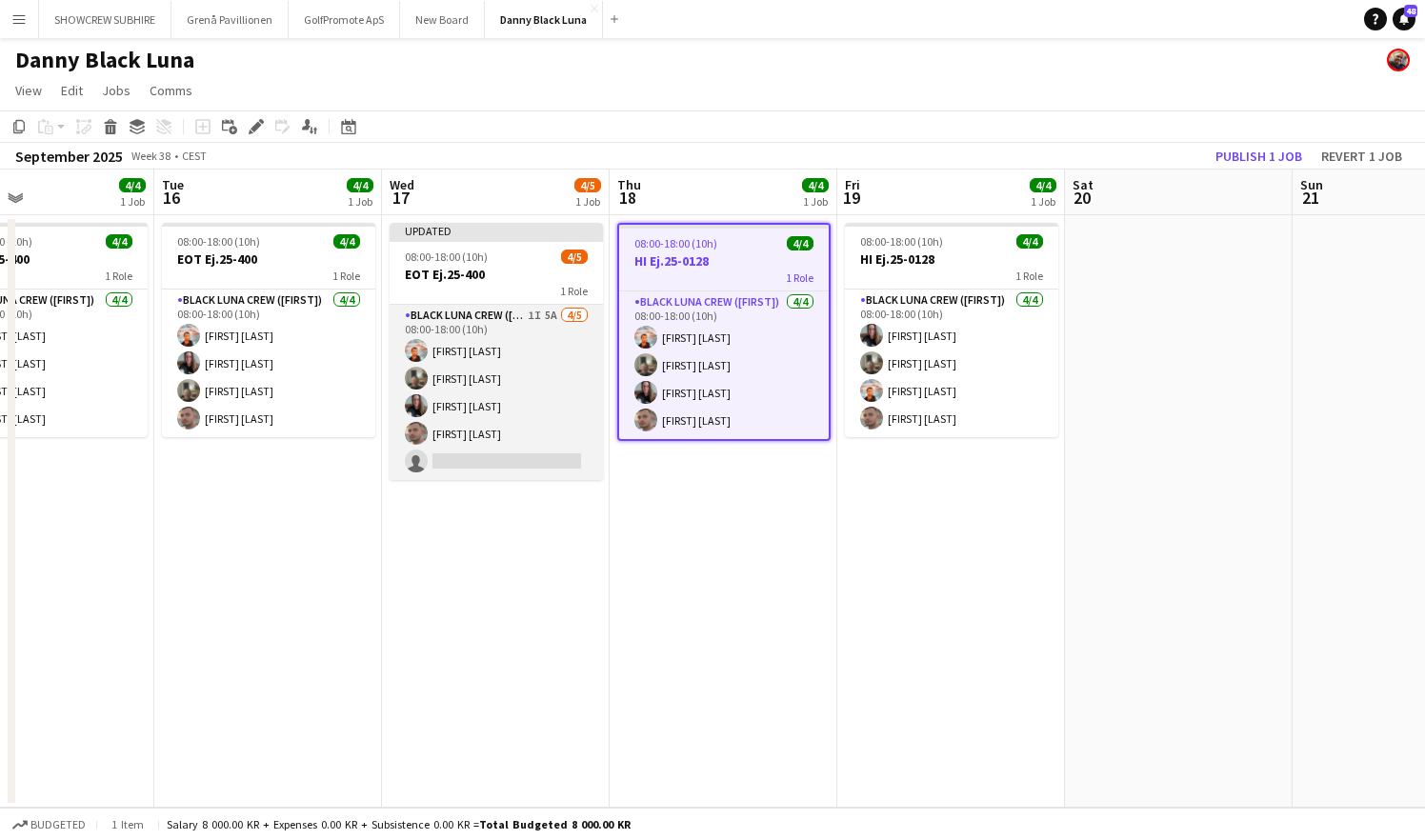 click on "Black Luna Crew ([FIRST])   1I   5A   4/5   08:00-18:00 (10h)
[FIRST] [LAST] [FIRST] [LAST] [FIRST] [LAST] [FIRST] [LAST]
single-neutral-actions" at bounding box center [496, 392] 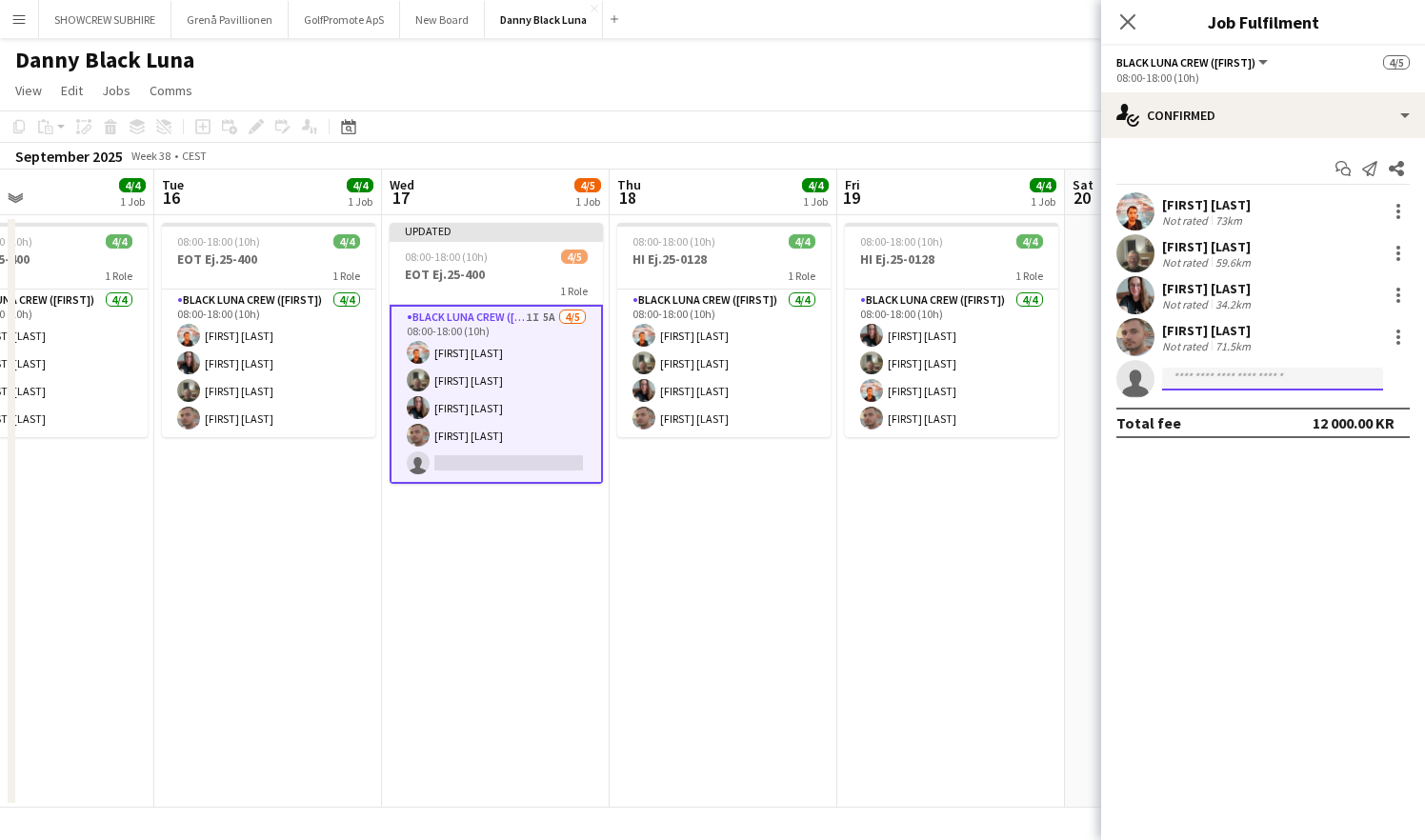 click 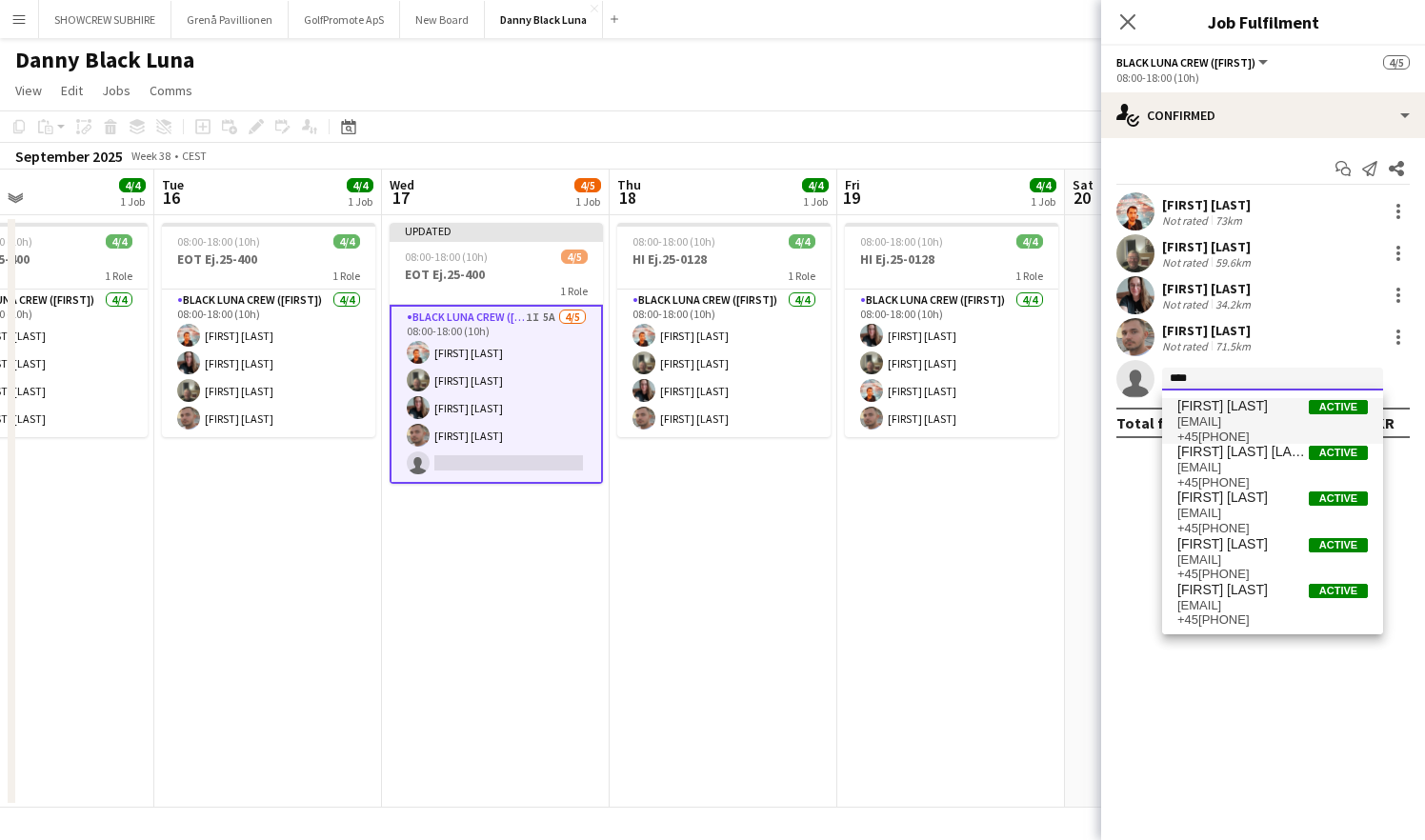 type on "****" 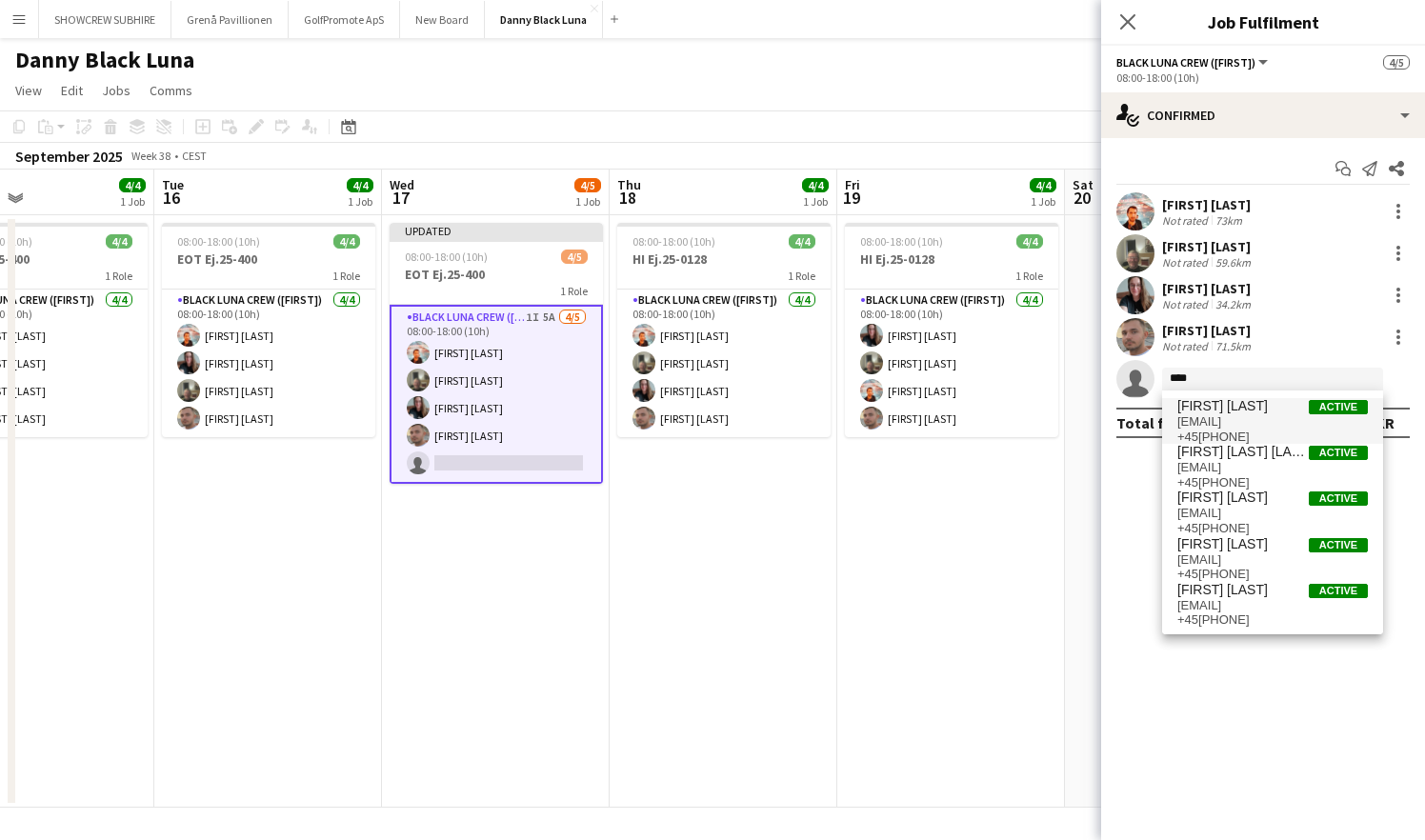 click on "[EMAIL]" at bounding box center (1273, 422) 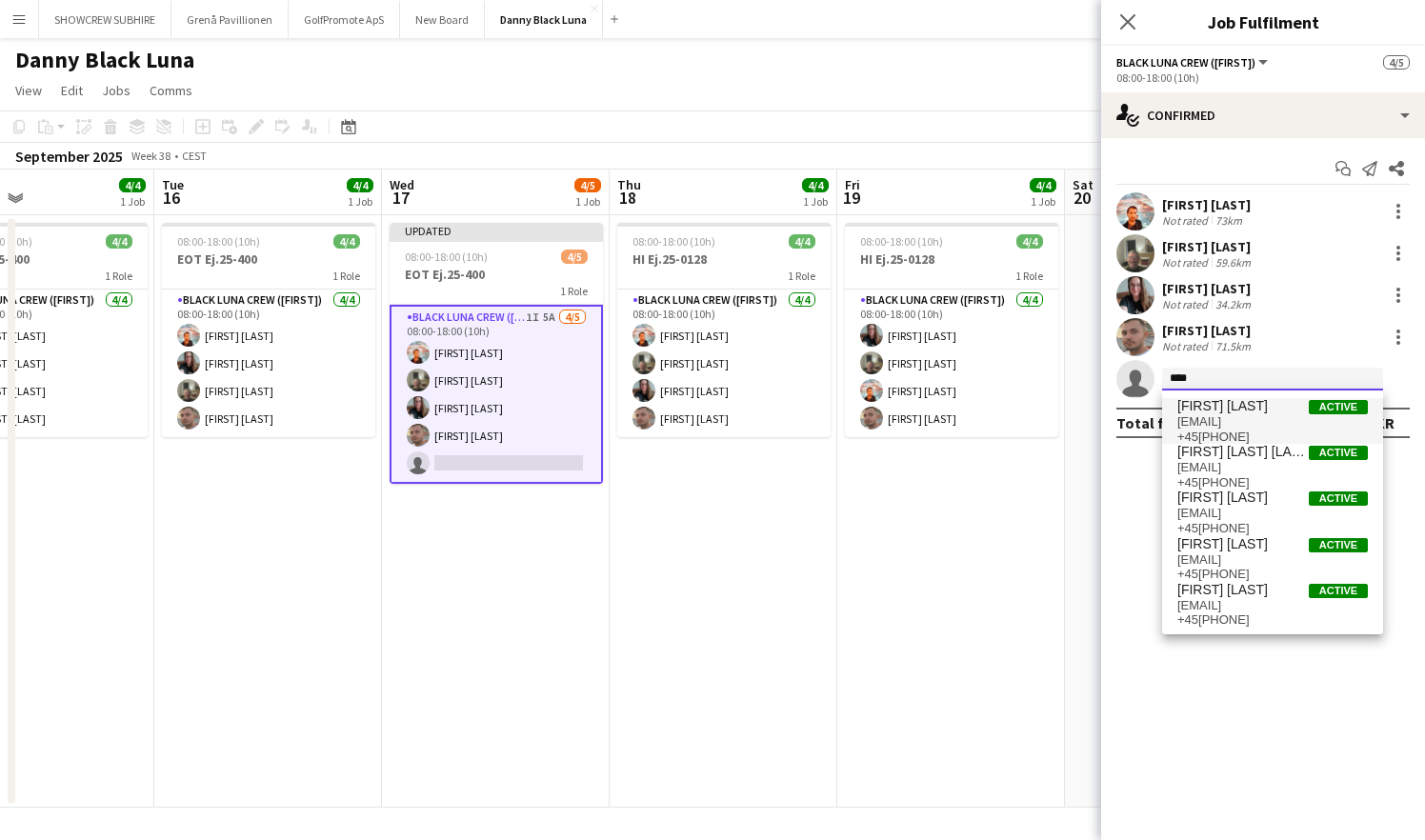 type 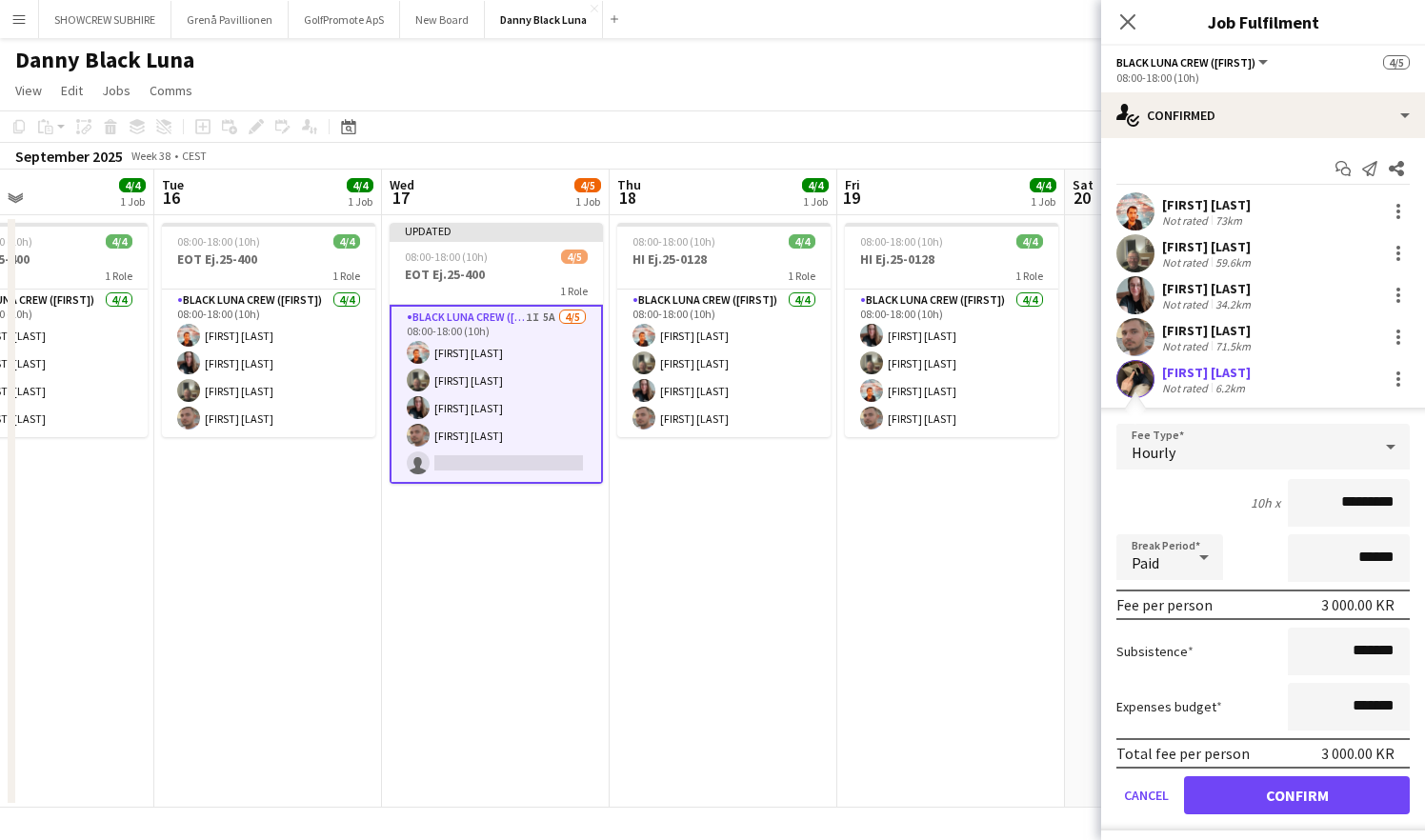 click on "Confirm" at bounding box center (1296, 795) 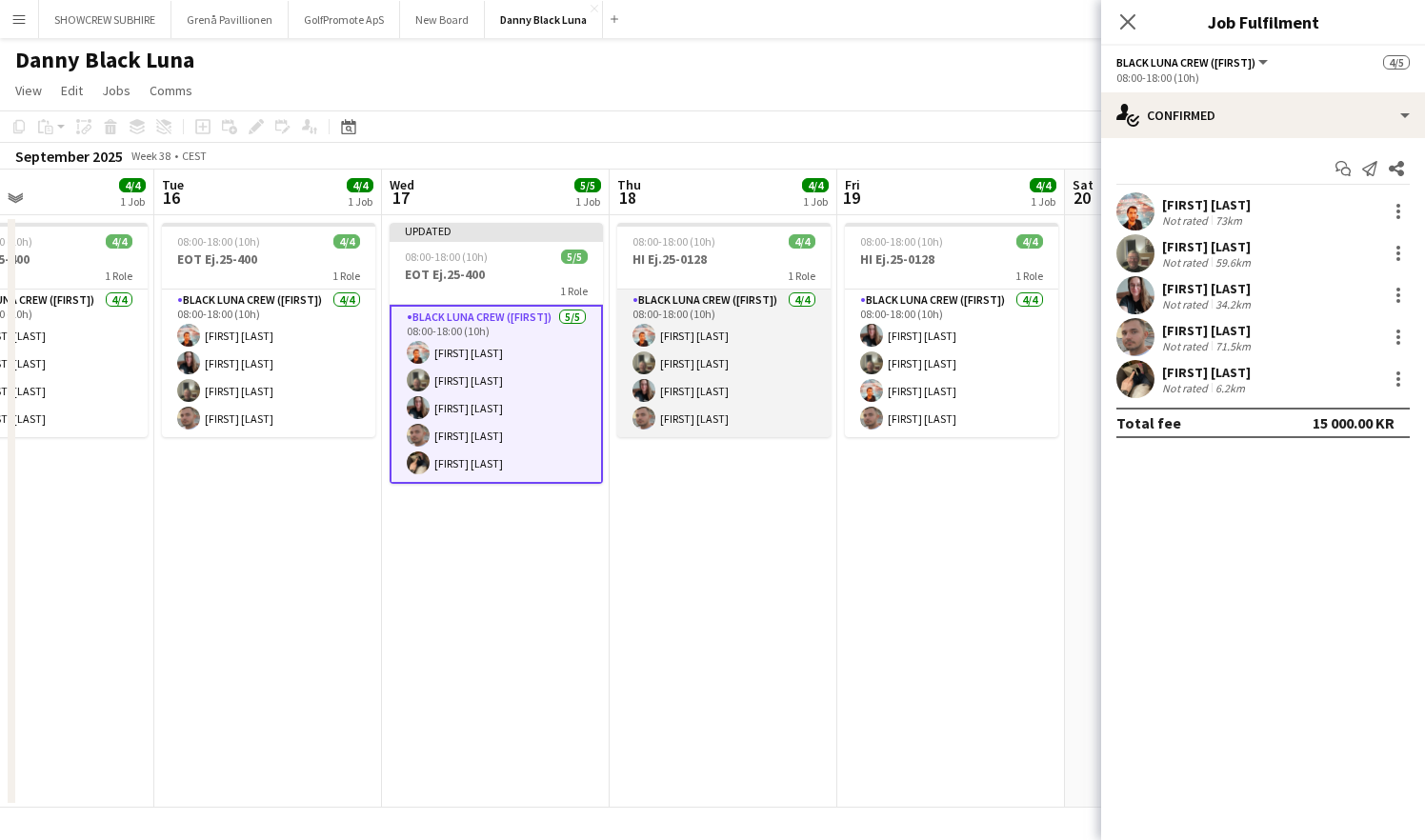 click on "Black Luna Crew ([FIRST])   4/4   08:00-18:00 (10h)
[FIRST] [LAST] [FIRST] [LAST] [FIRST] [LAST] [FIRST] [LAST]" at bounding box center [724, 363] 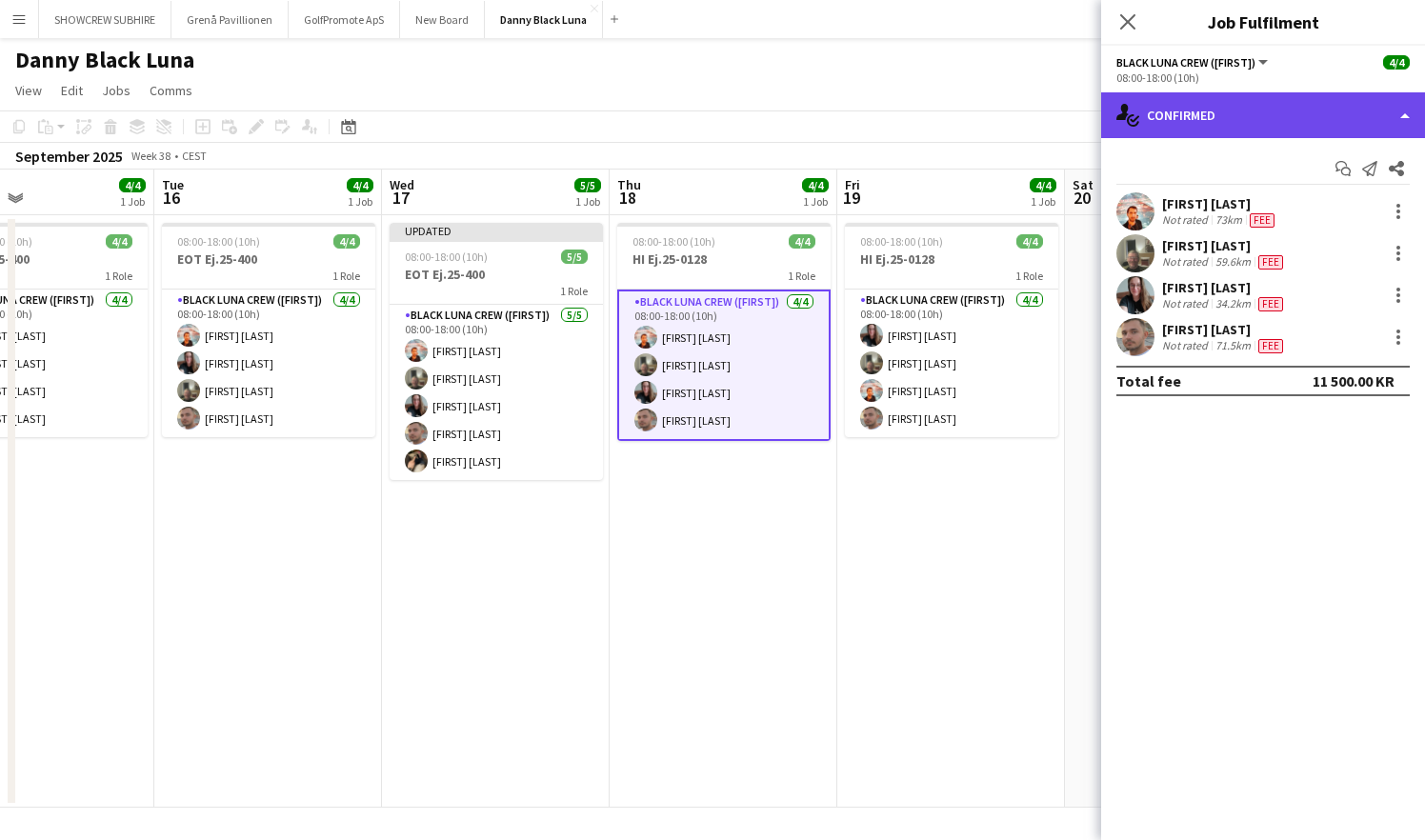 click on "single-neutral-actions-check-2
Confirmed" 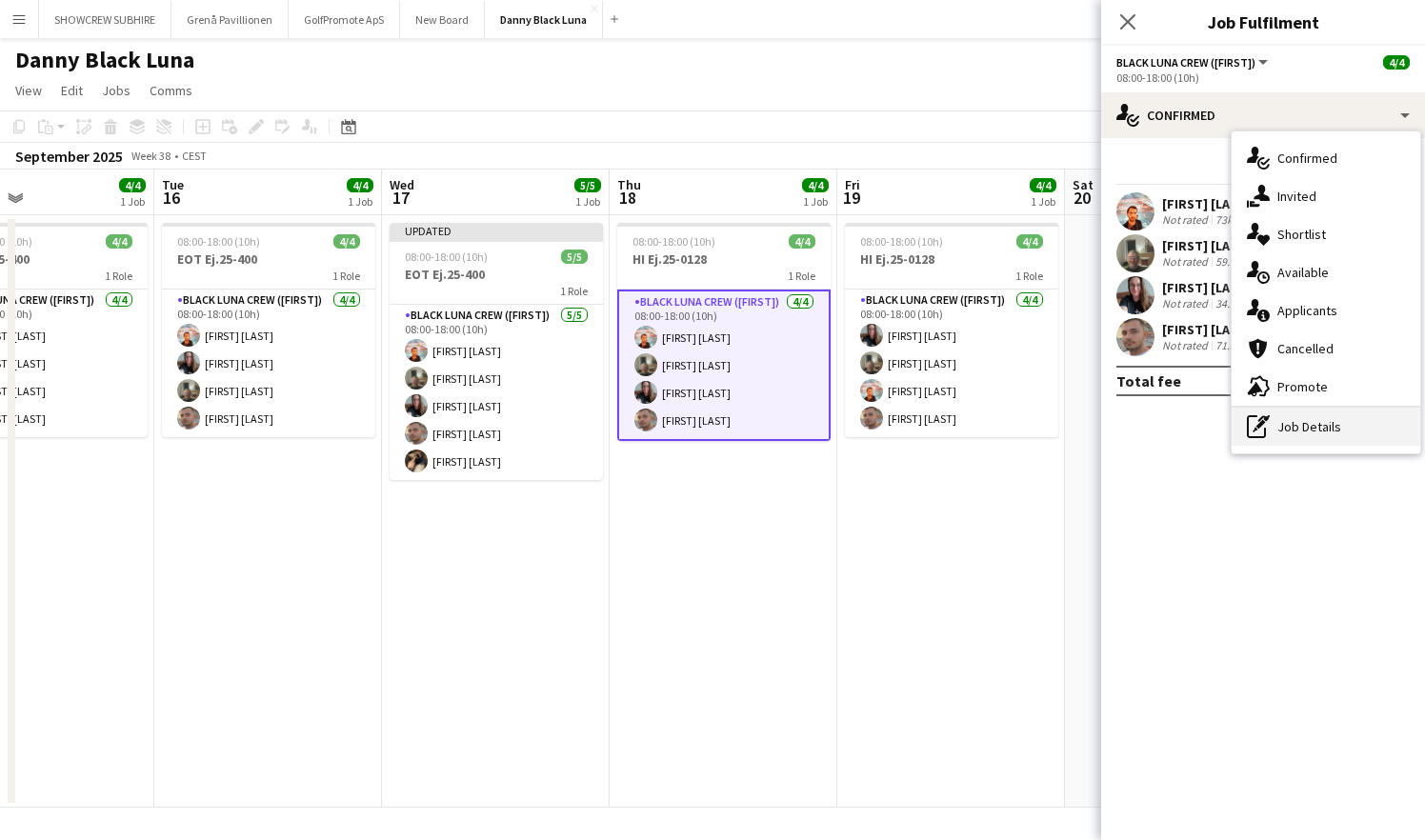 click on "pen-write
Job Details" at bounding box center (1326, 427) 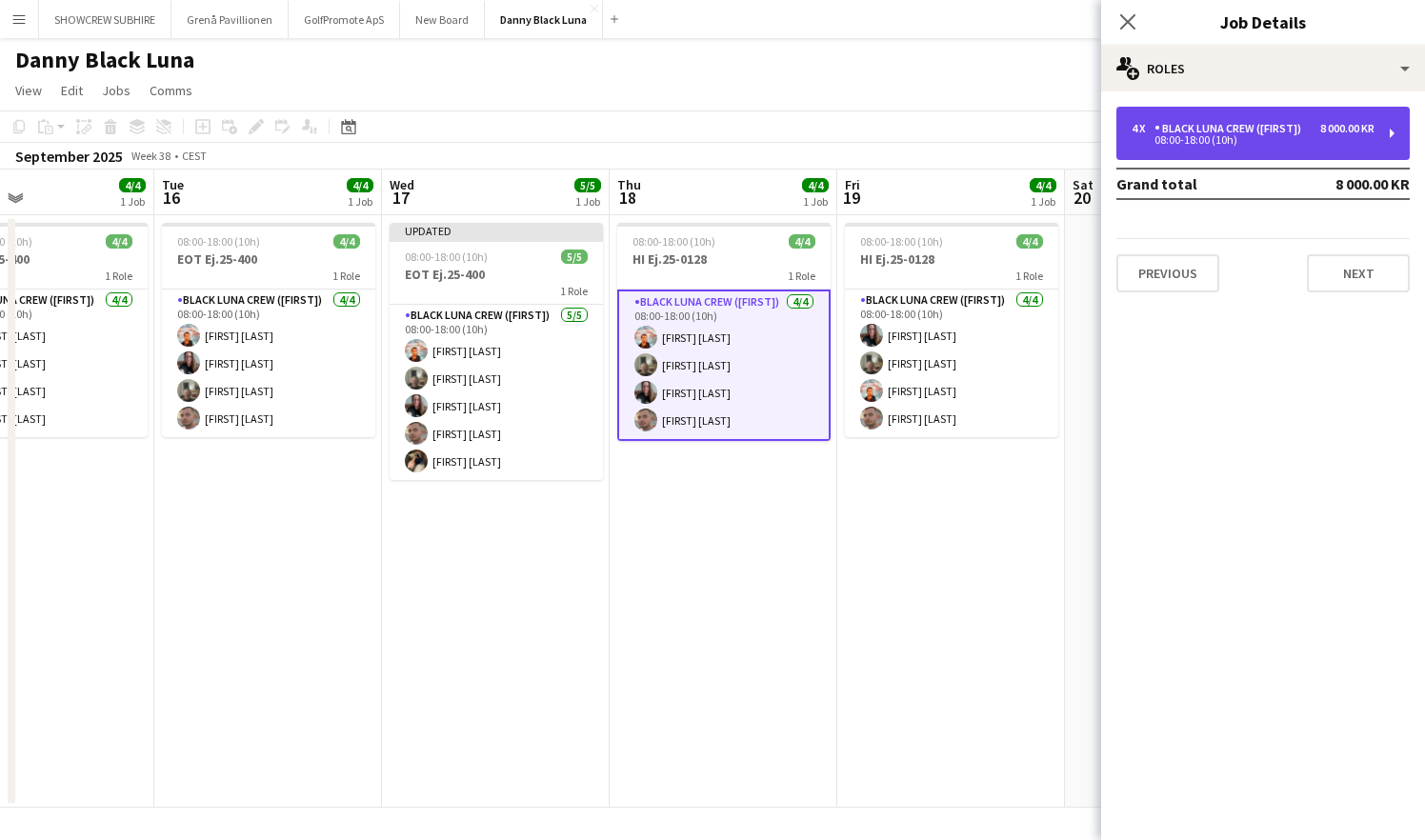 click on "8 000.00 KR" at bounding box center (1347, 129) 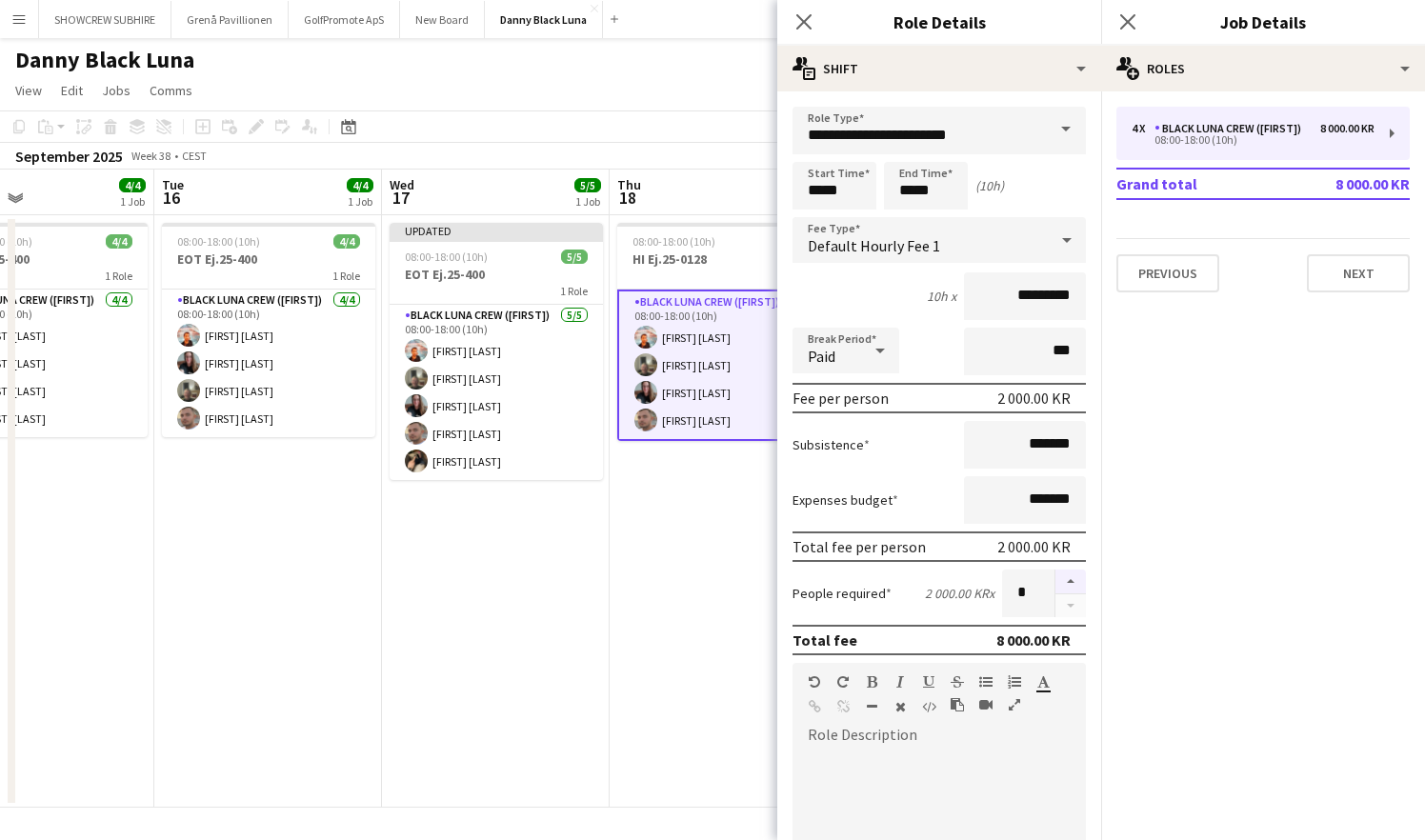 click at bounding box center [1071, 582] 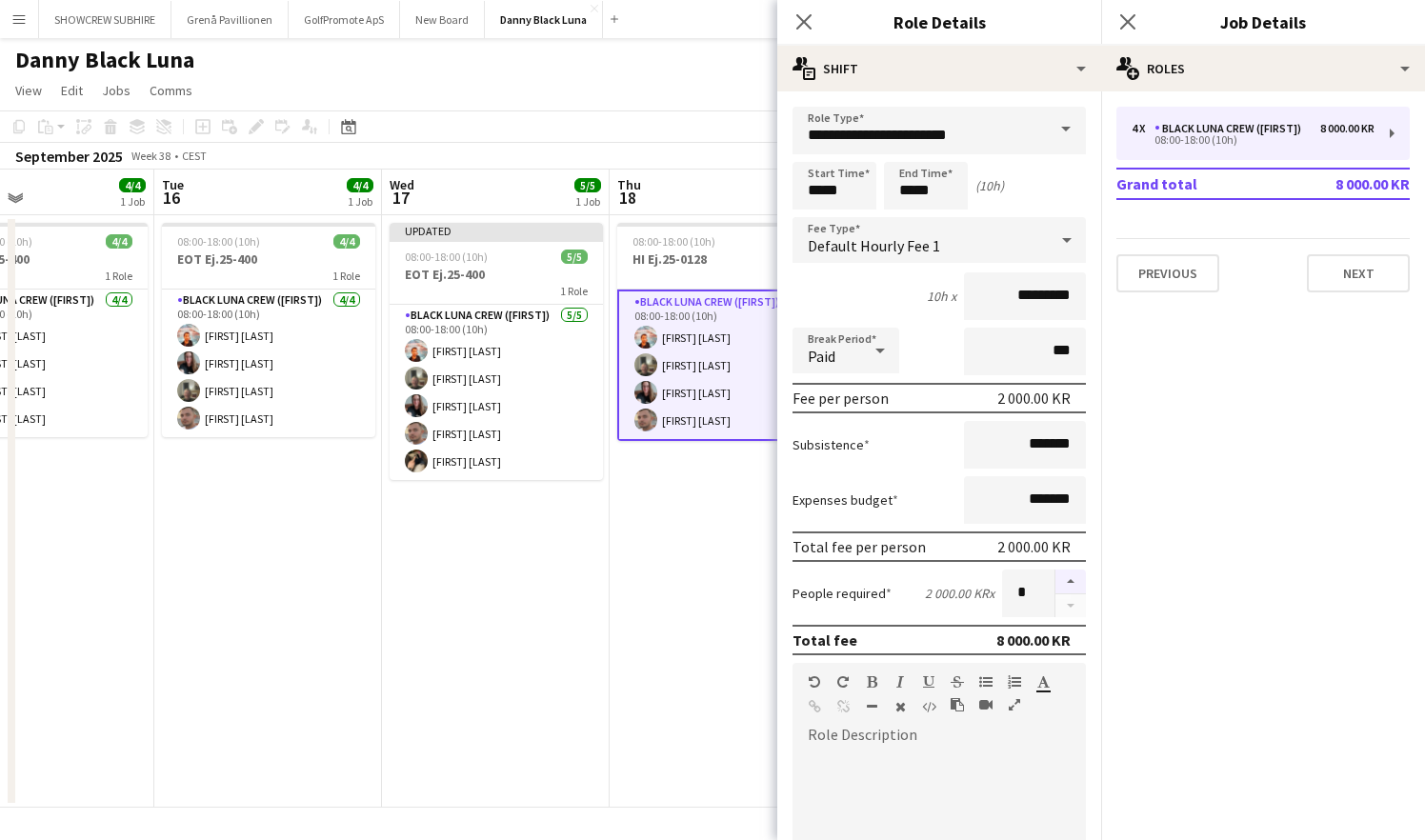 type on "*" 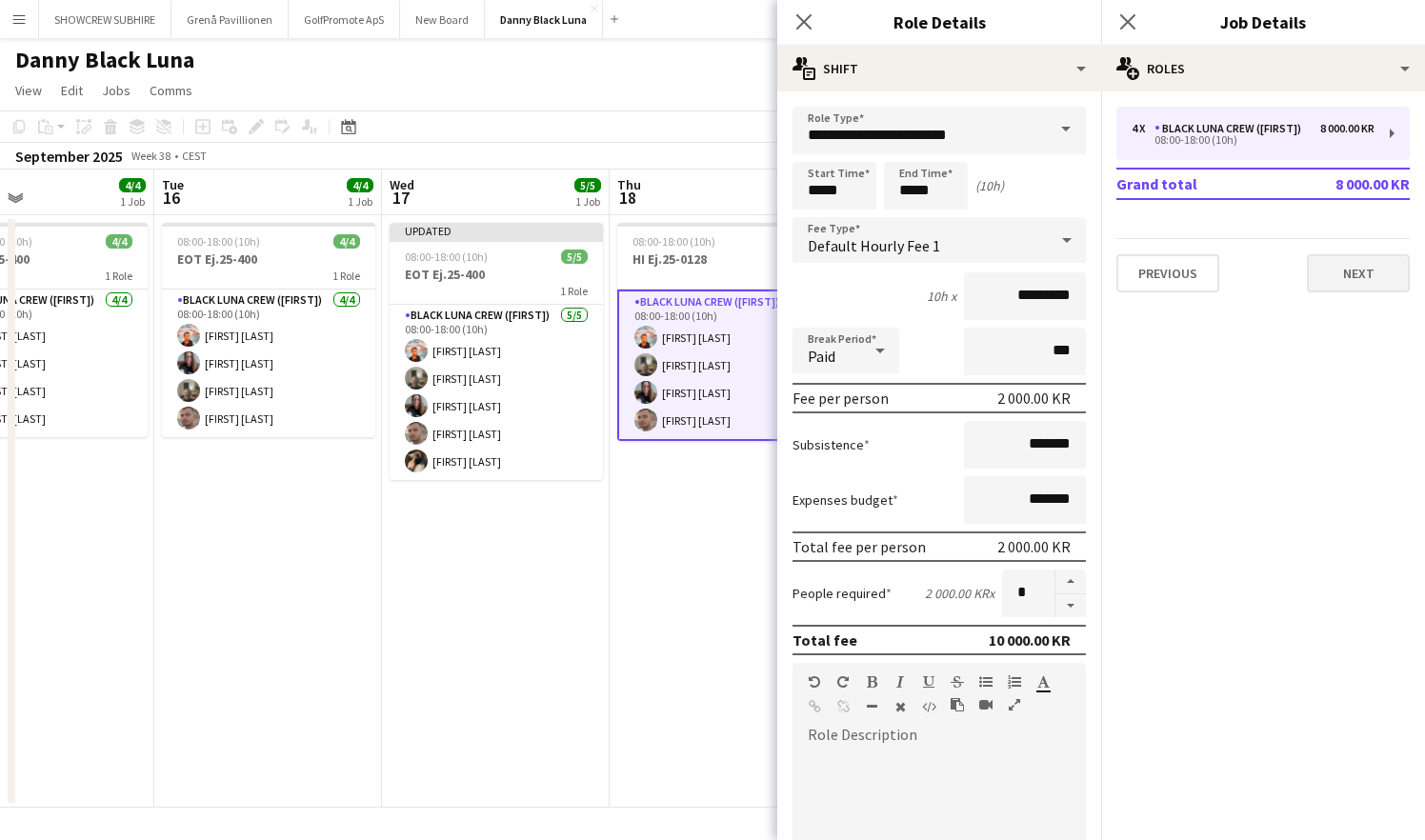 click on "Next" at bounding box center [1358, 273] 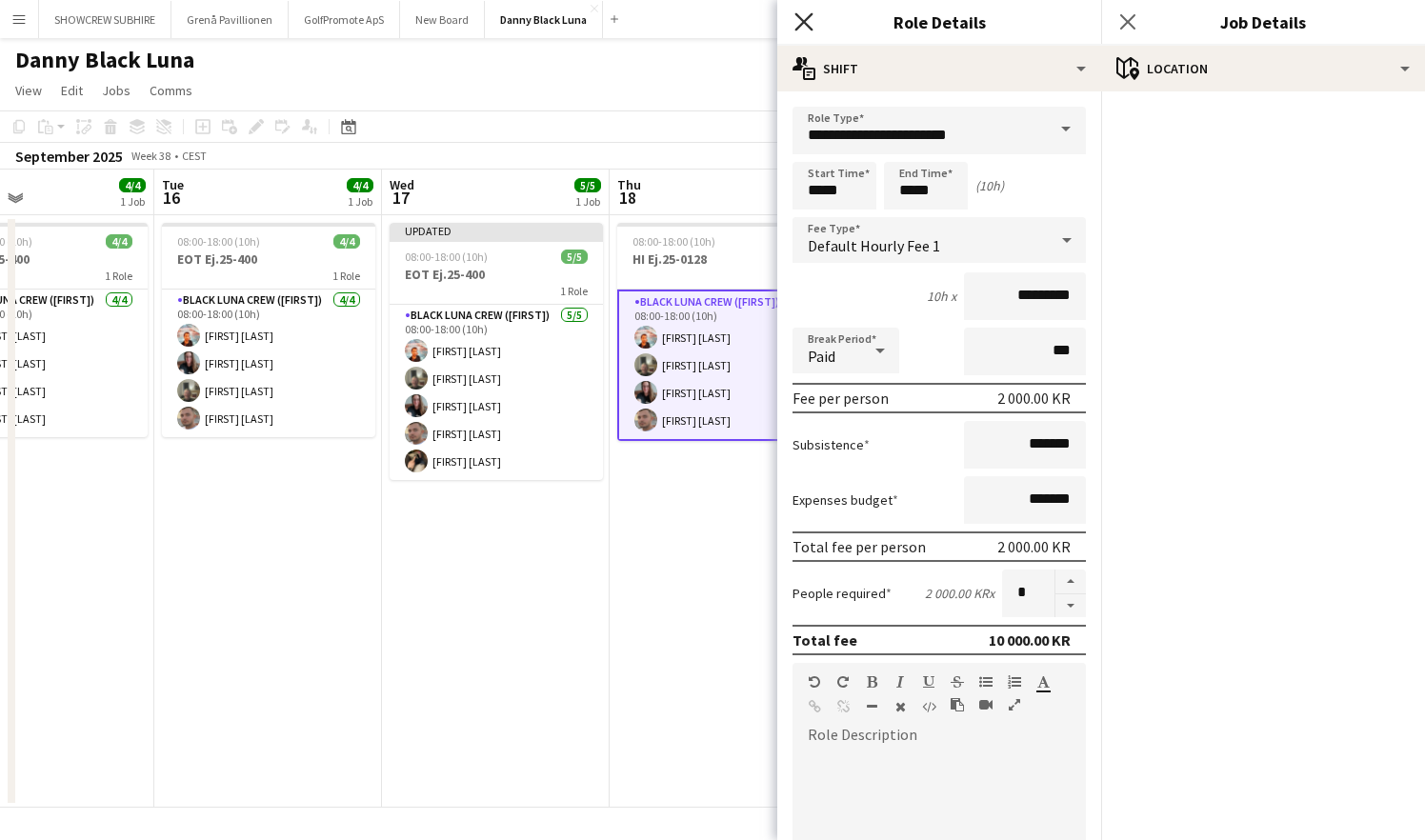 click on "Close pop-in" 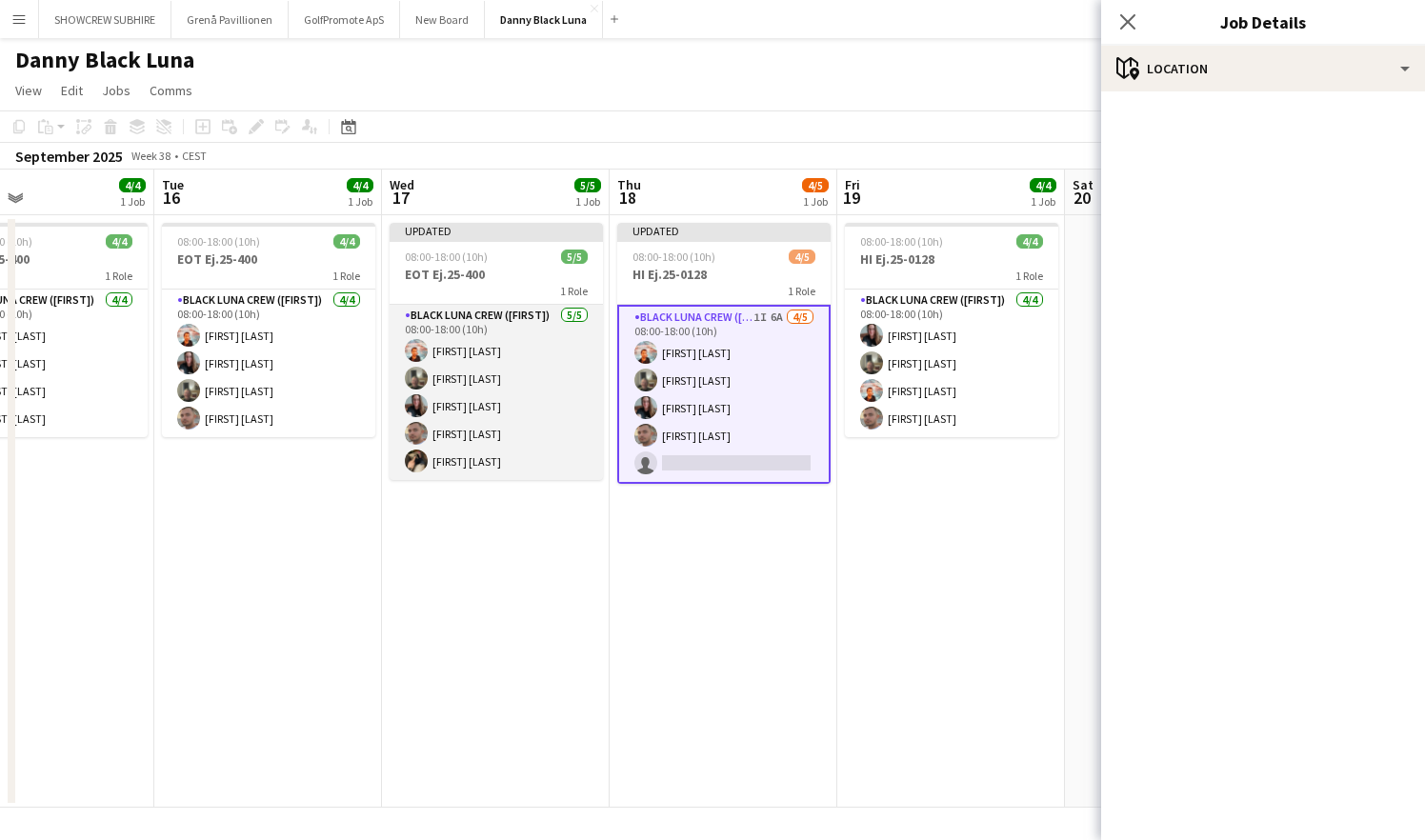 click on "Black Luna Crew ([FIRST])   5/5   08:00-18:00 (10h)
[FIRST] [LAST] [FIRST] [LAST] [FIRST] [LAST] [FIRST] [LAST] [FIRST] [LAST]" at bounding box center (496, 392) 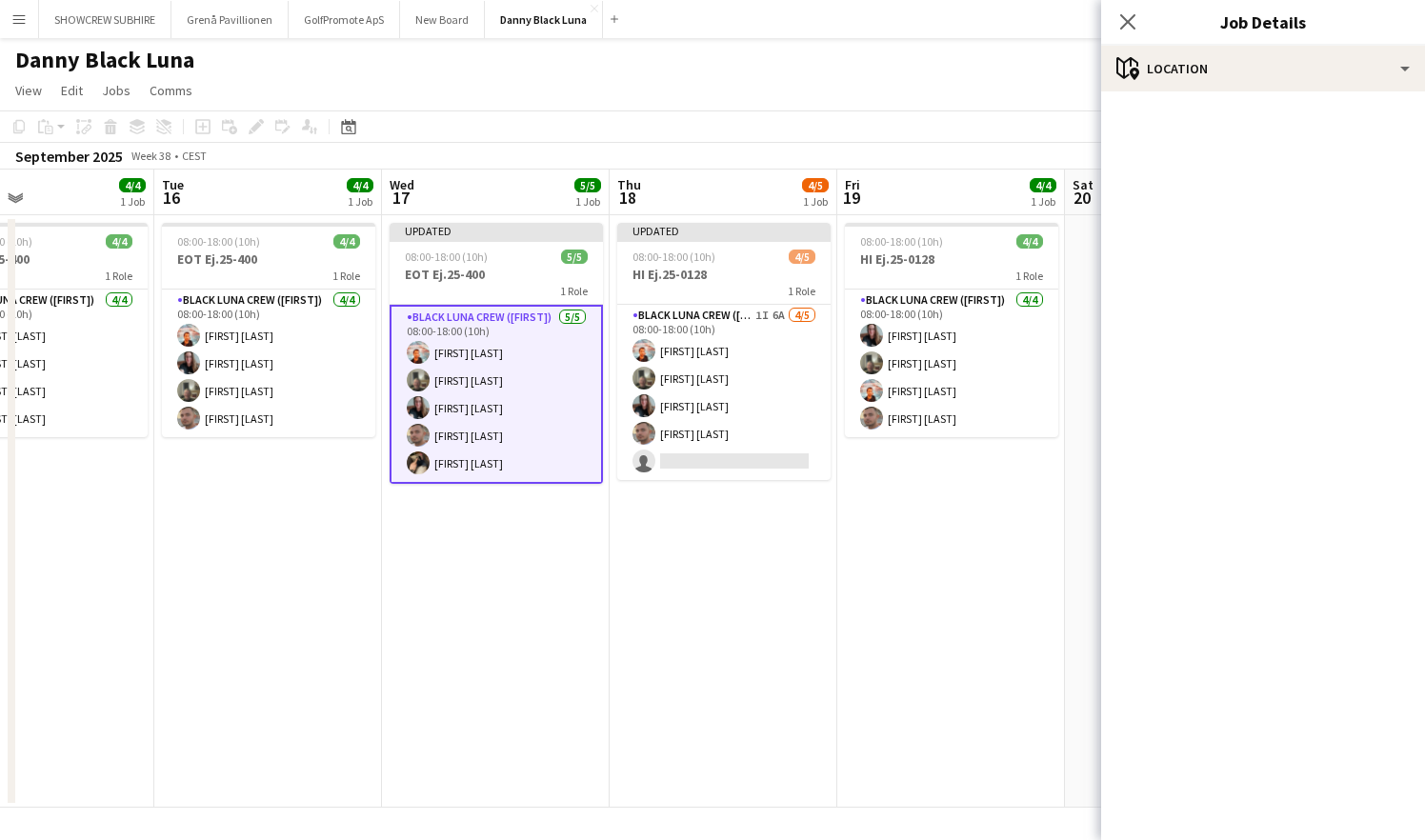click on "Black Luna Crew ([FIRST])   5/5   08:00-18:00 (10h)
[FIRST] [LAST] [FIRST] [LAST] [FIRST] [LAST] [FIRST] [LAST] [FIRST] [LAST]" at bounding box center [496, 394] 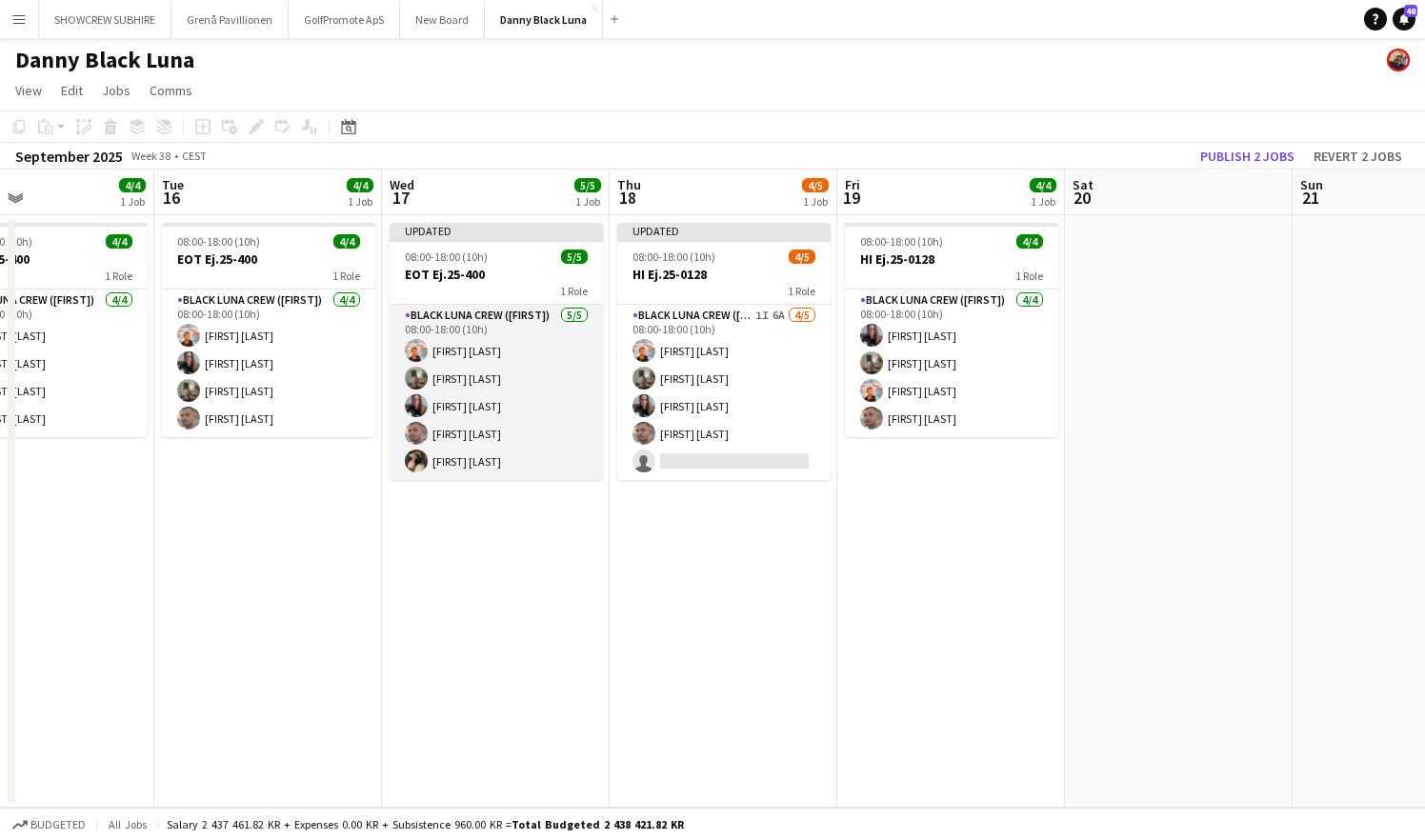 click on "Black Luna Crew ([FIRST])   5/5   08:00-18:00 (10h)
[FIRST] [LAST] [FIRST] [LAST] [FIRST] [LAST] [FIRST] [LAST] [FIRST] [LAST]" at bounding box center (496, 392) 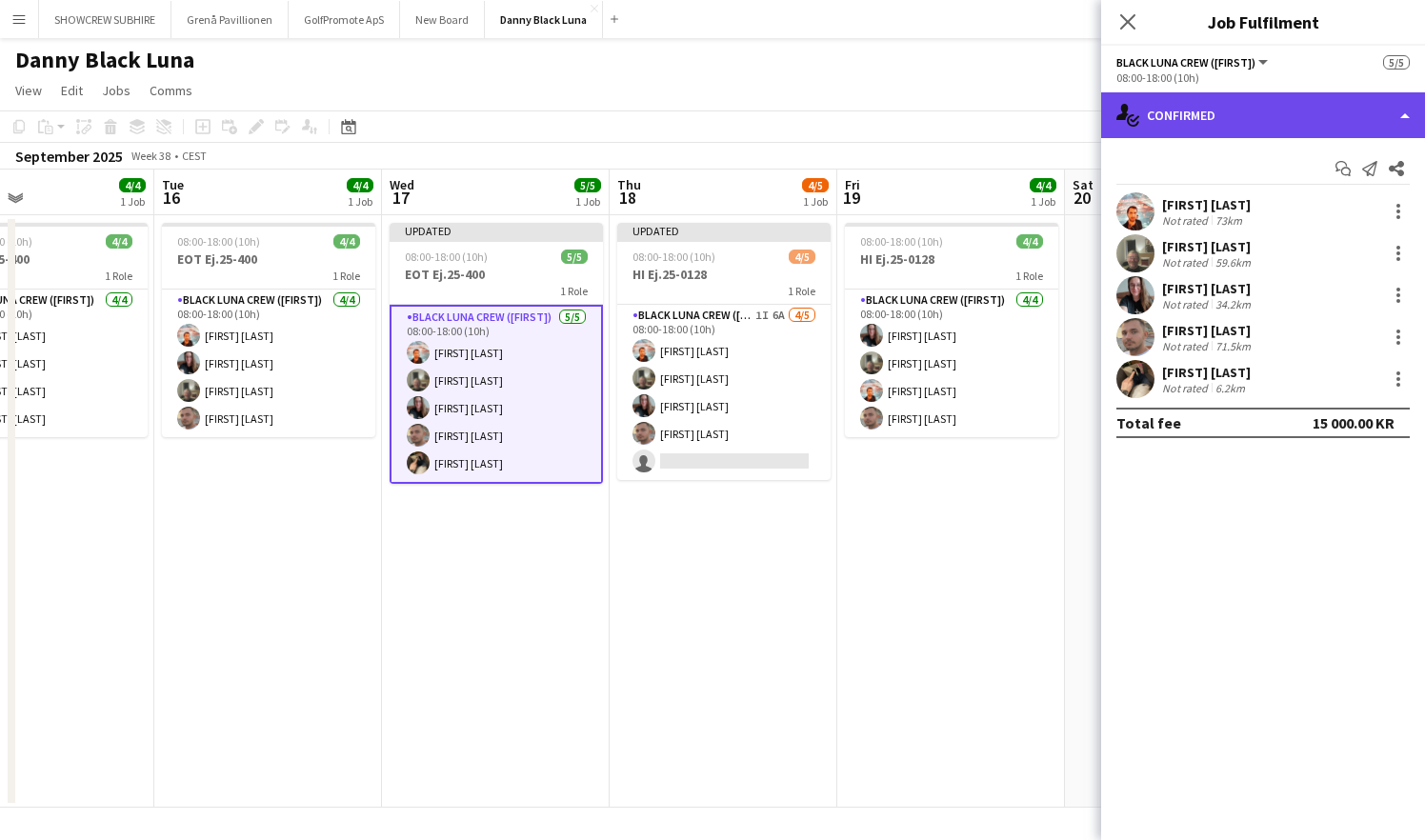click on "single-neutral-actions-check-2
Confirmed" 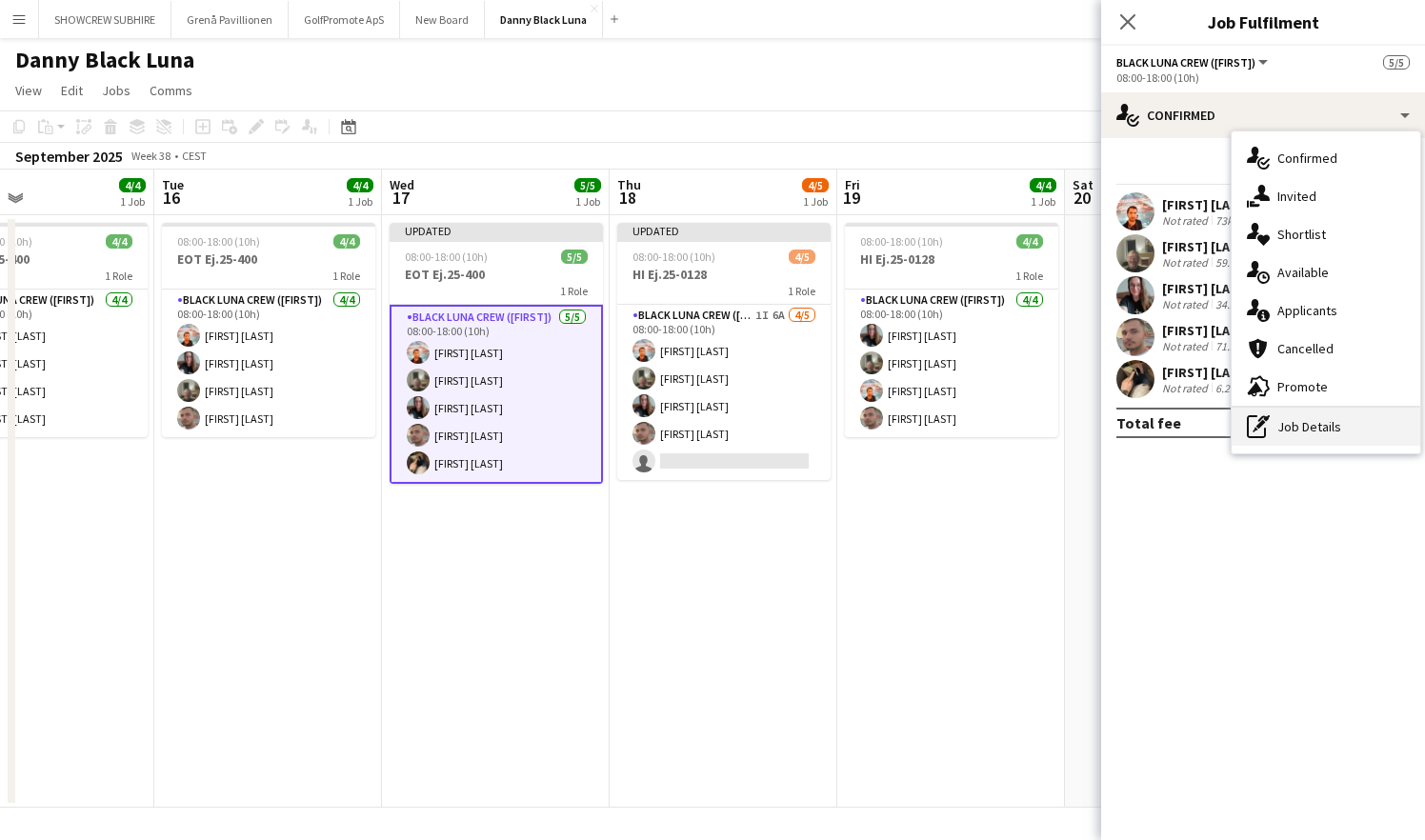 click on "pen-write
Job Details" at bounding box center [1326, 427] 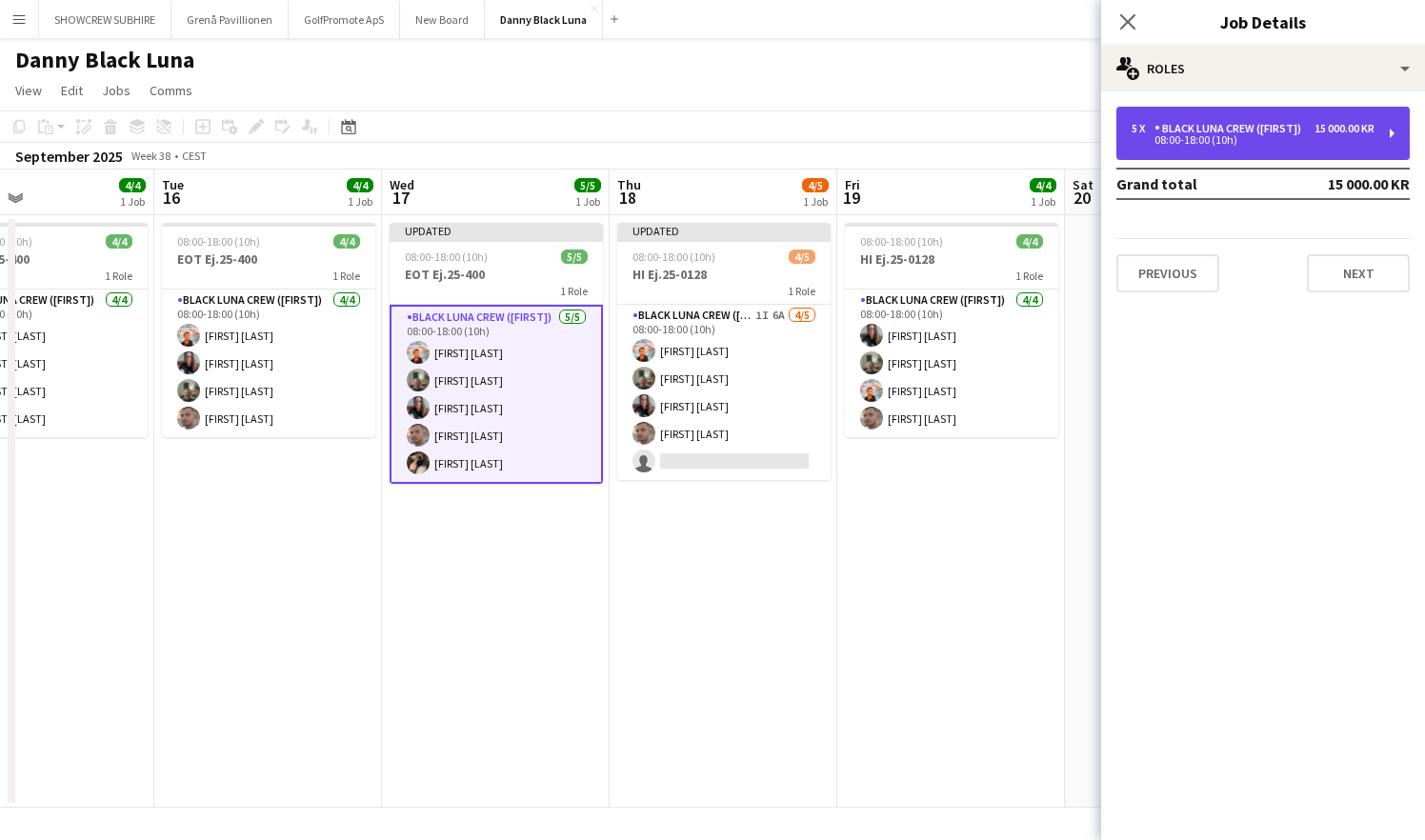 click on "08:00-18:00 (10h)" at bounding box center [1253, 140] 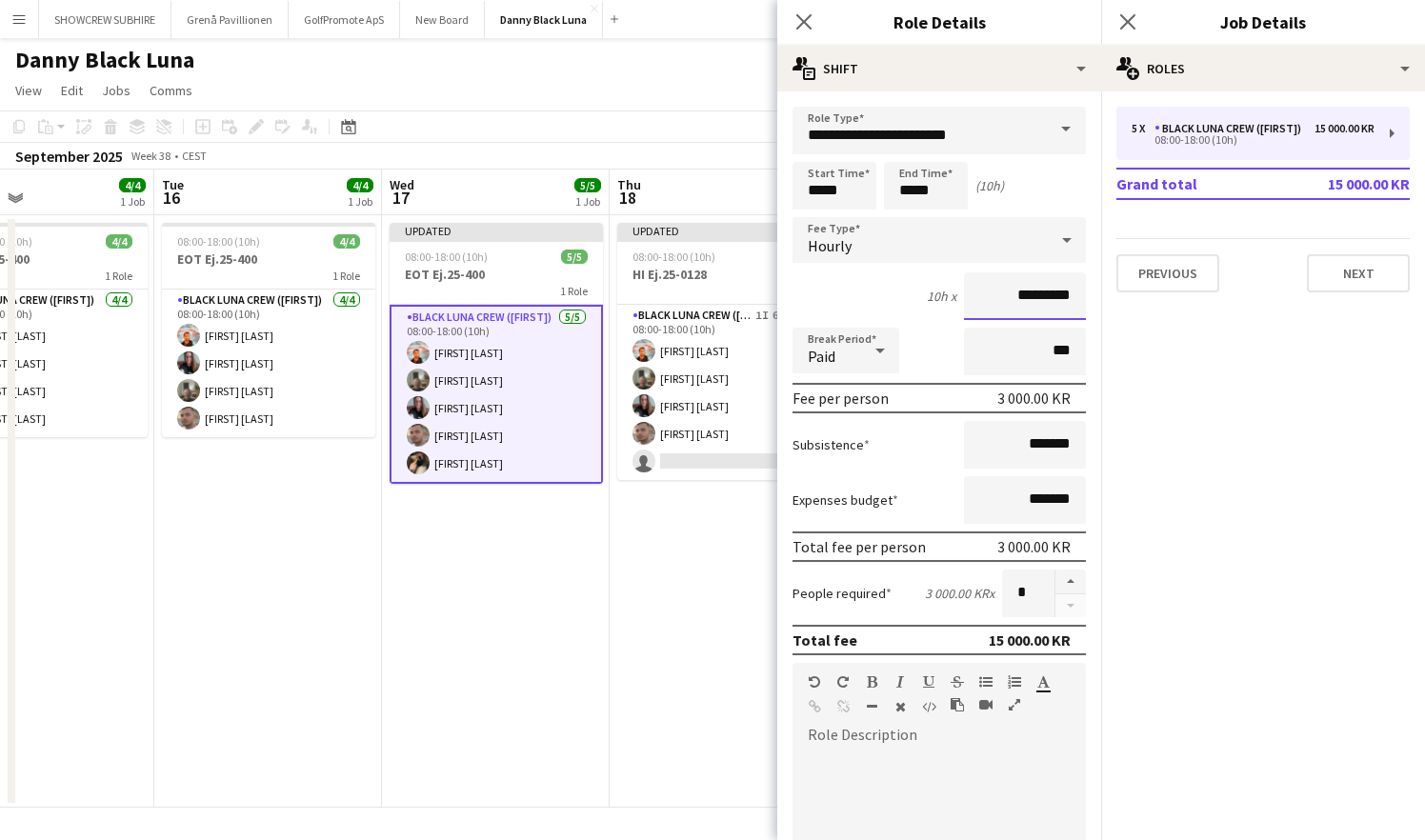click on "*********" at bounding box center (1025, 296) 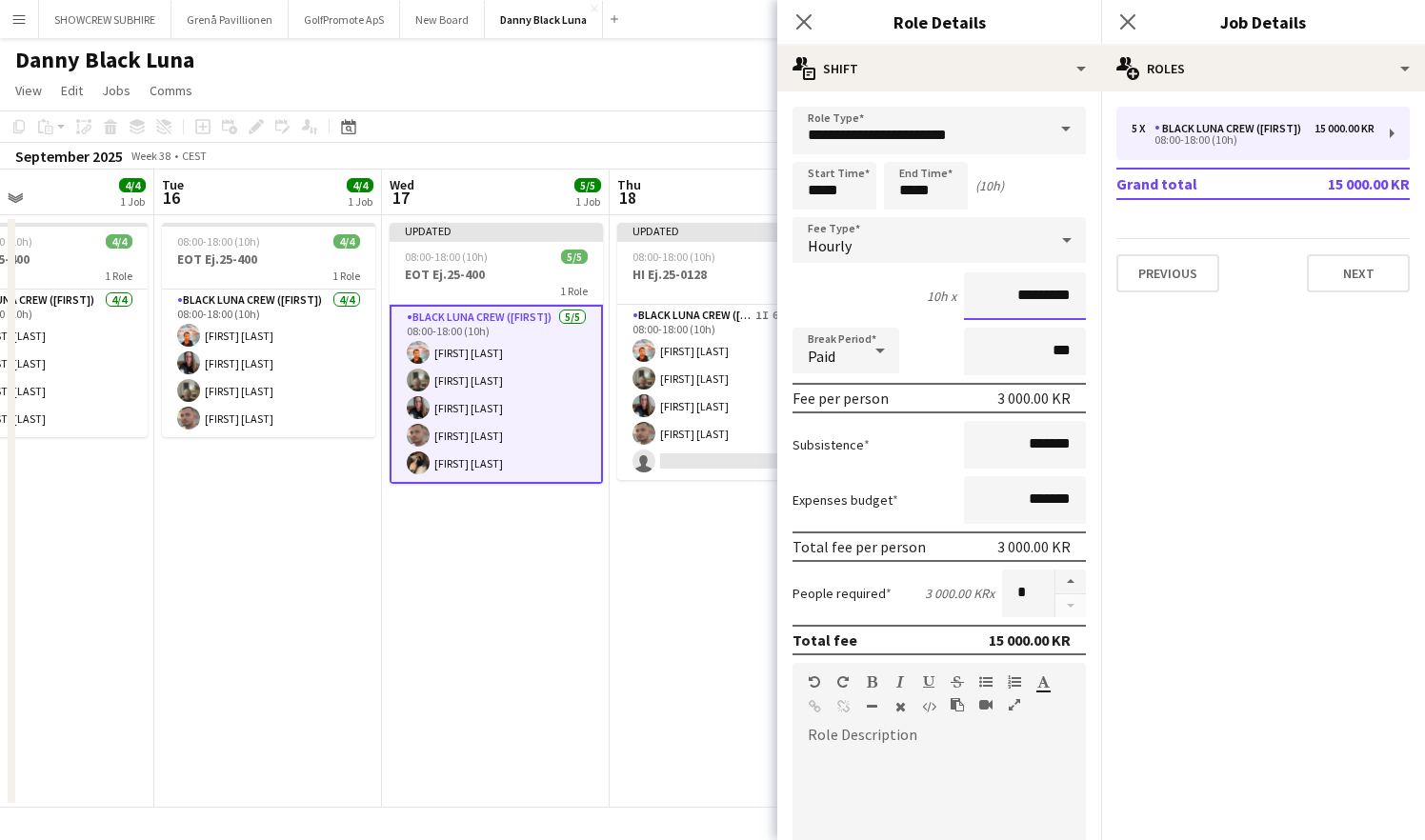 type on "*********" 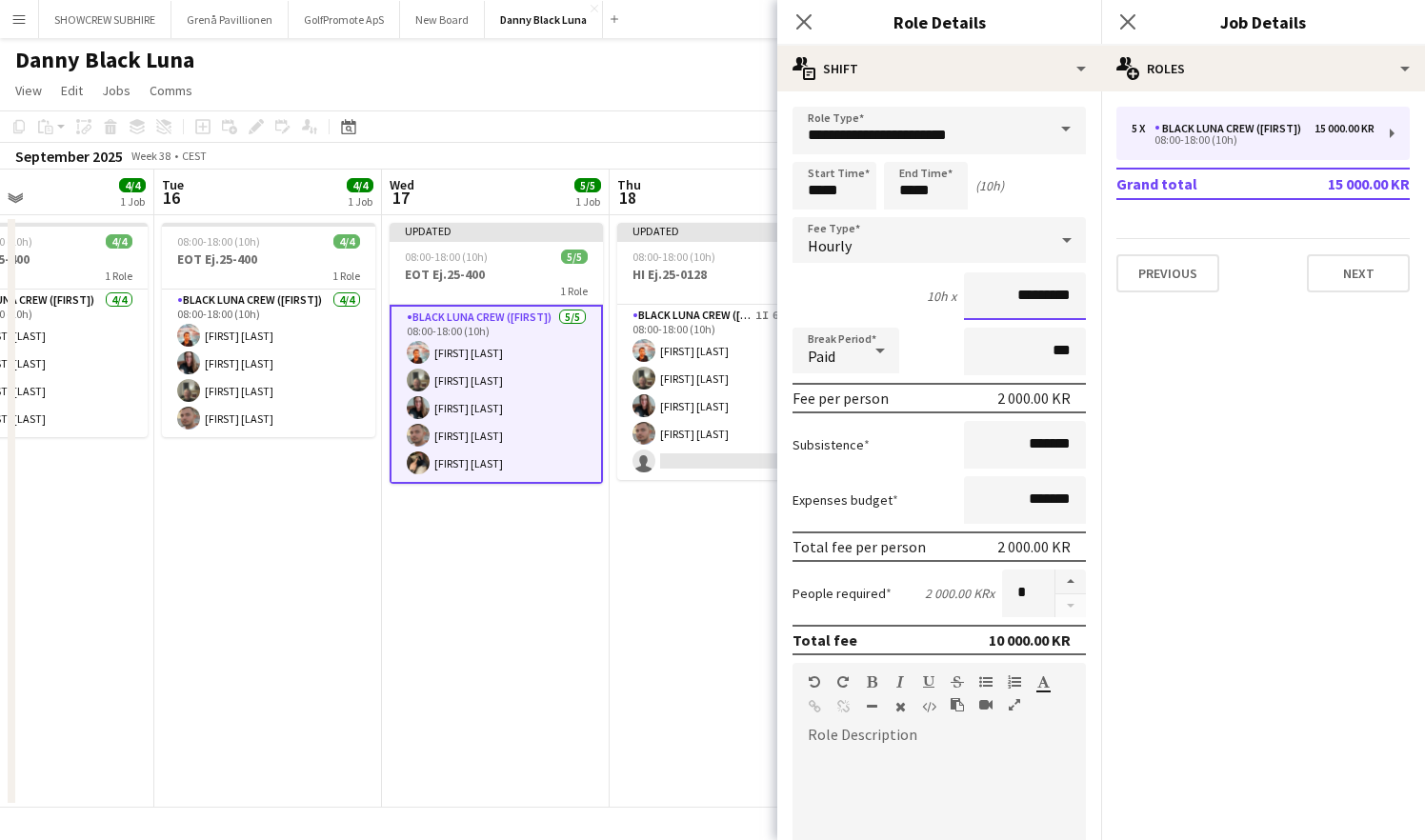 click on "Next" at bounding box center (1034, 1256) 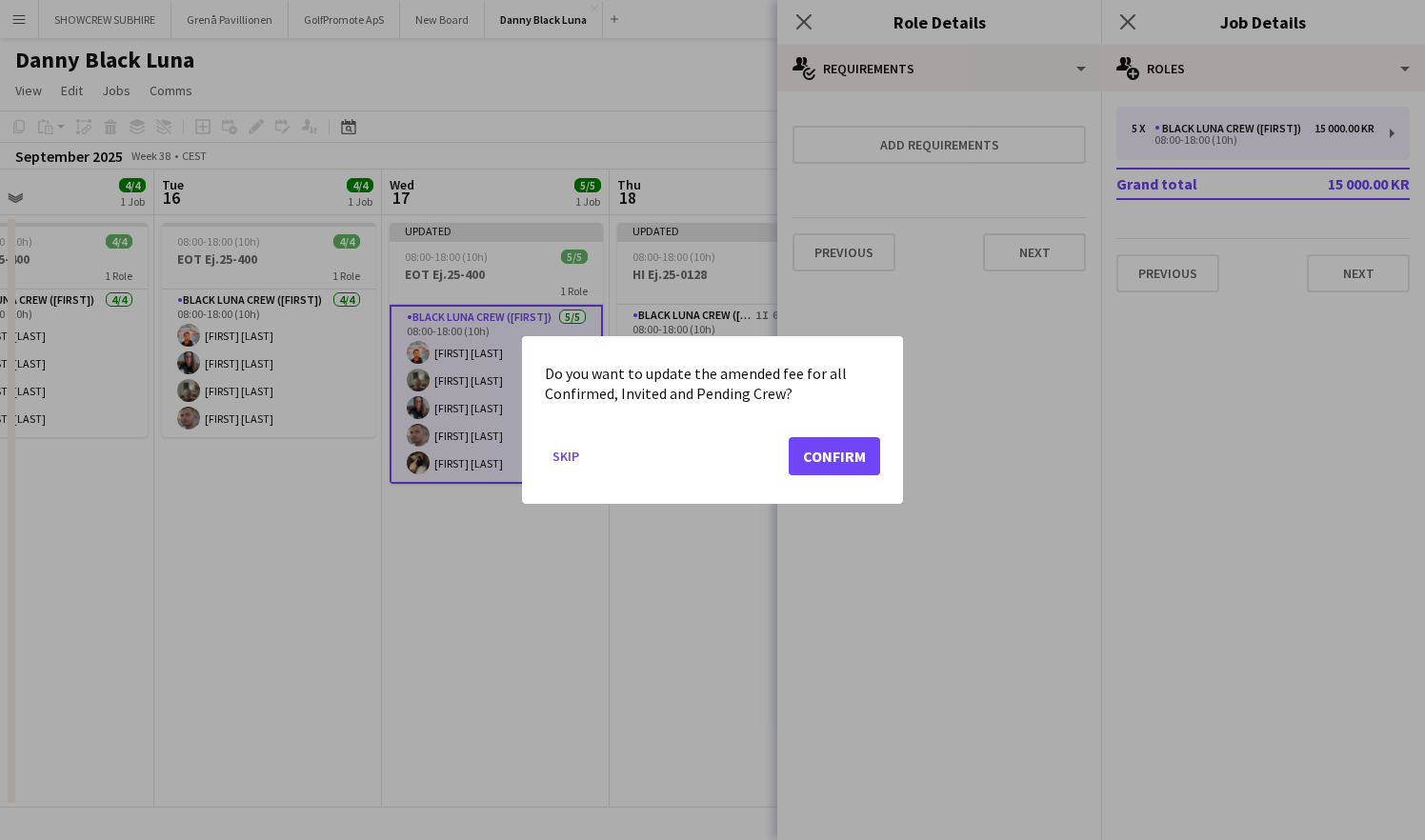 click on "Confirm" 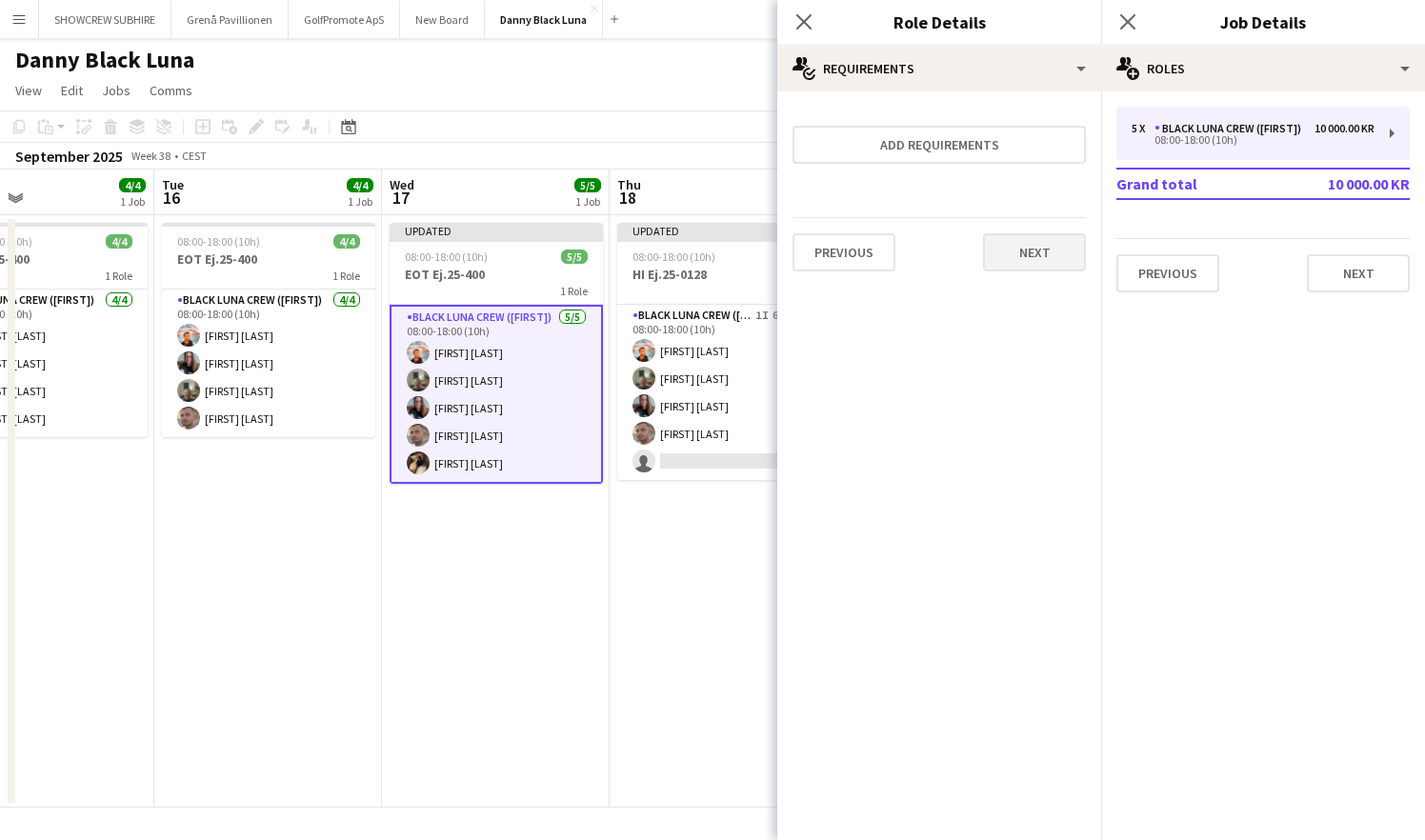 click on "Next" at bounding box center (1034, 252) 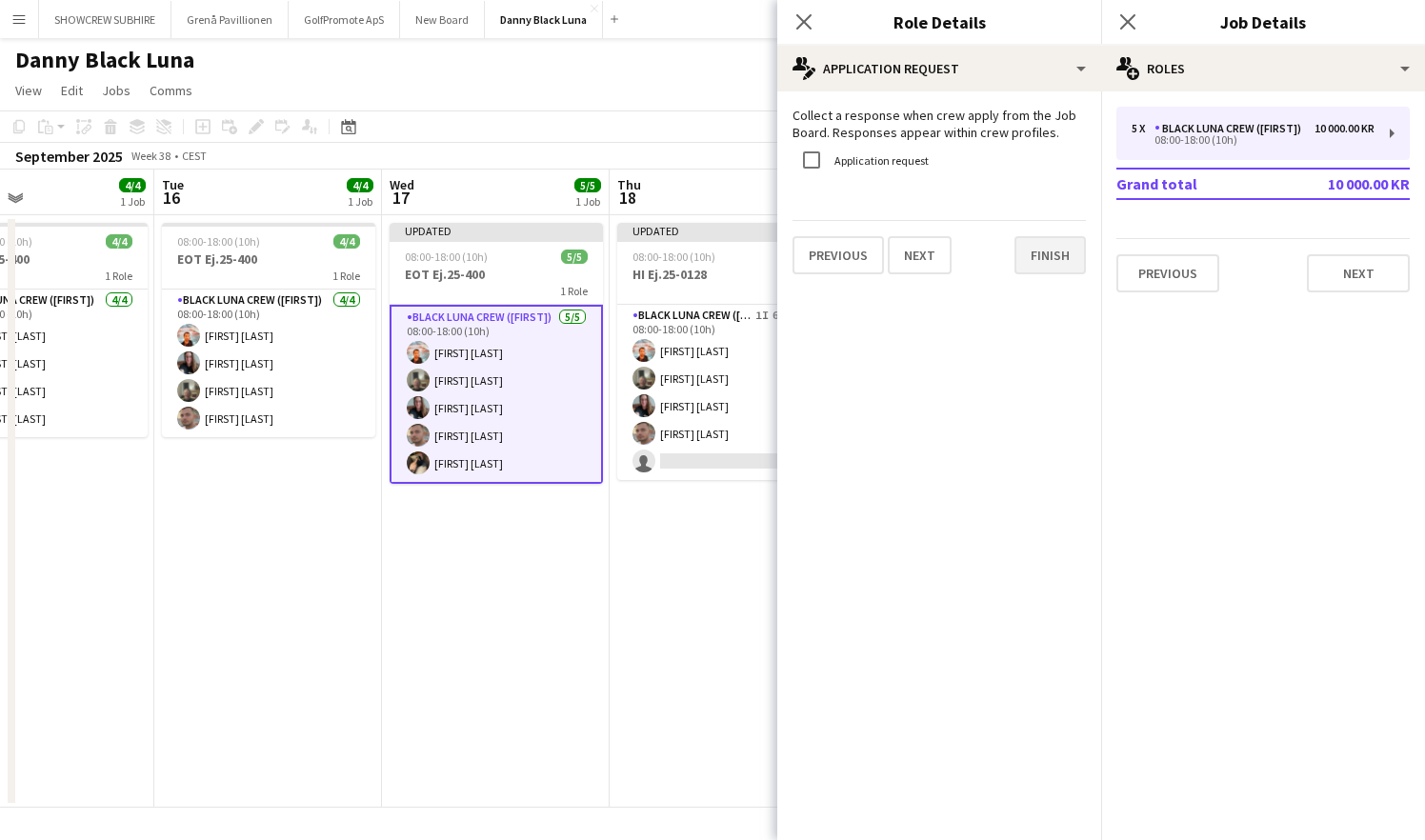 click on "Finish" at bounding box center (1050, 255) 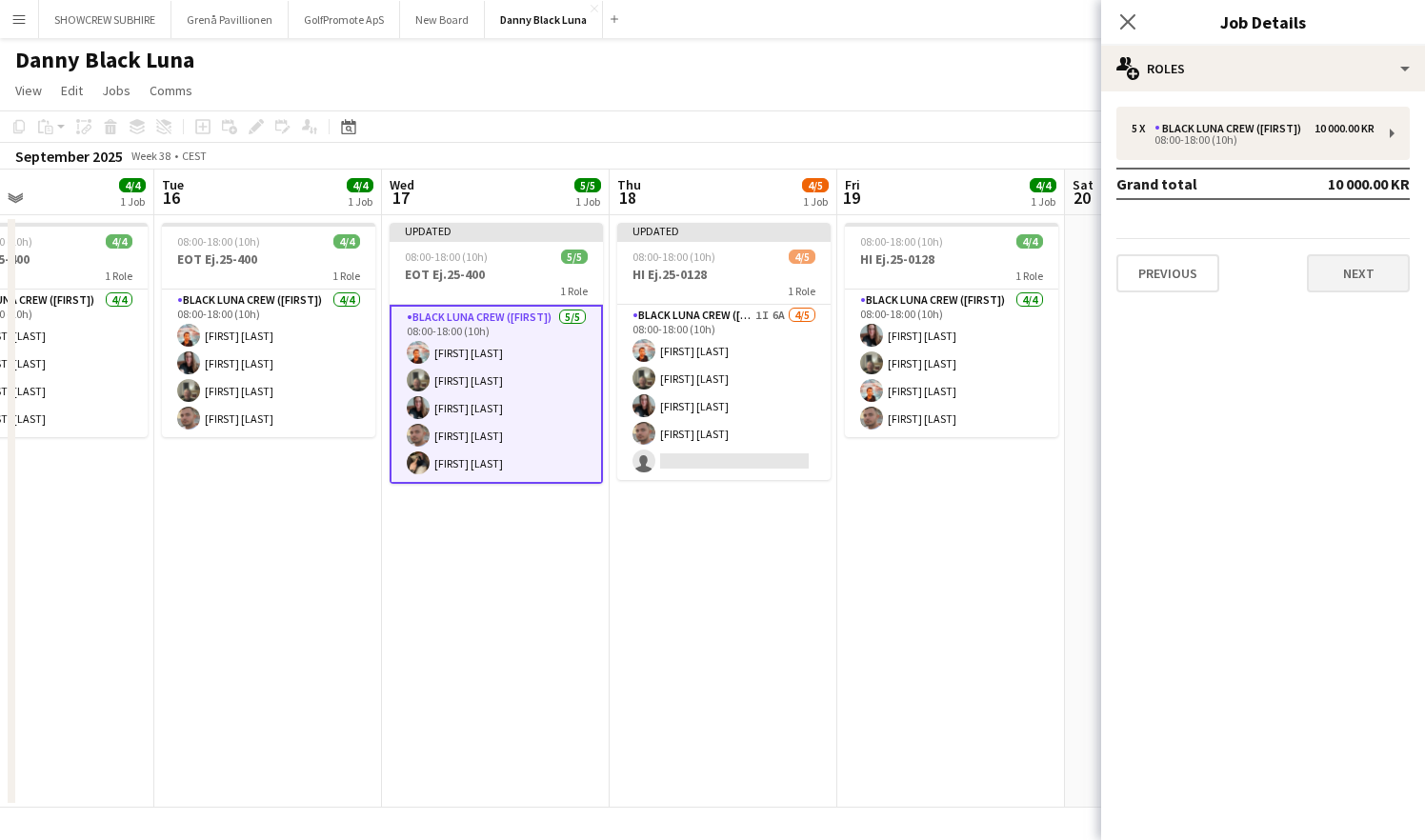 click on "Next" at bounding box center [1358, 273] 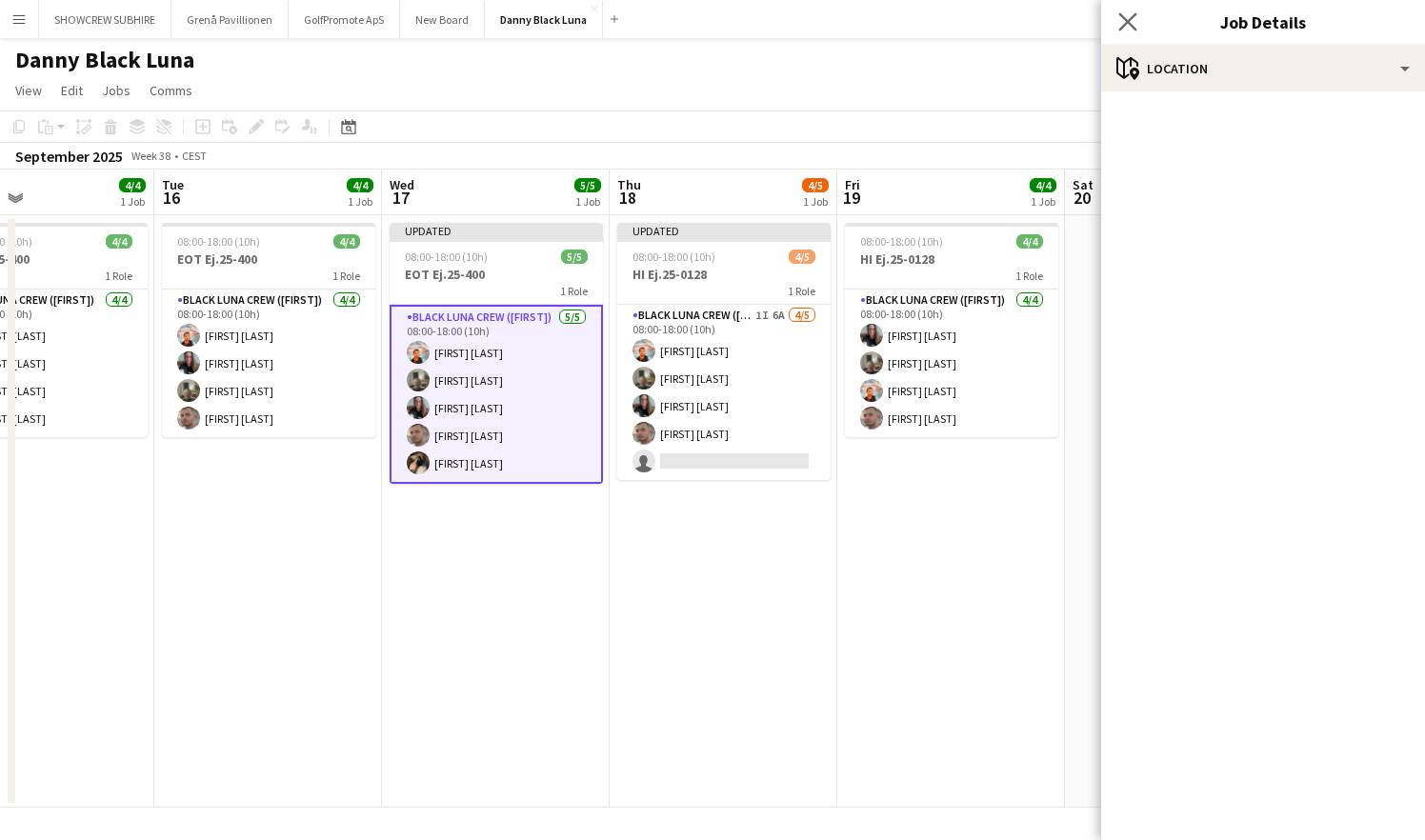 click on "Close pop-in" 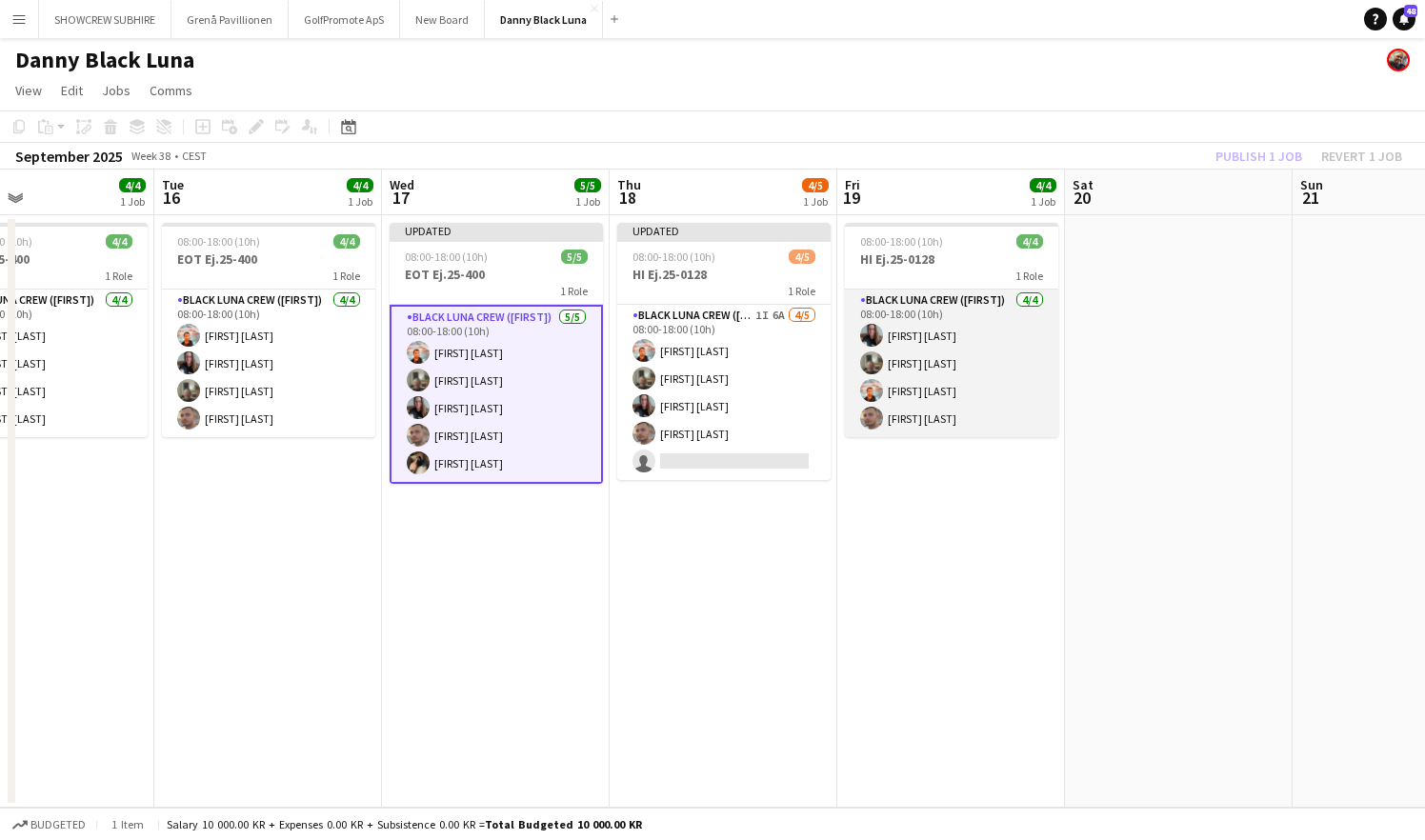 click on "Black Luna Crew ([FIRST])   4/4   08:00-18:00 (10h)
[FIRST] [LAST] [FIRST] [LAST] [FIRST] [LAST] [FIRST] [LAST]" at bounding box center [952, 363] 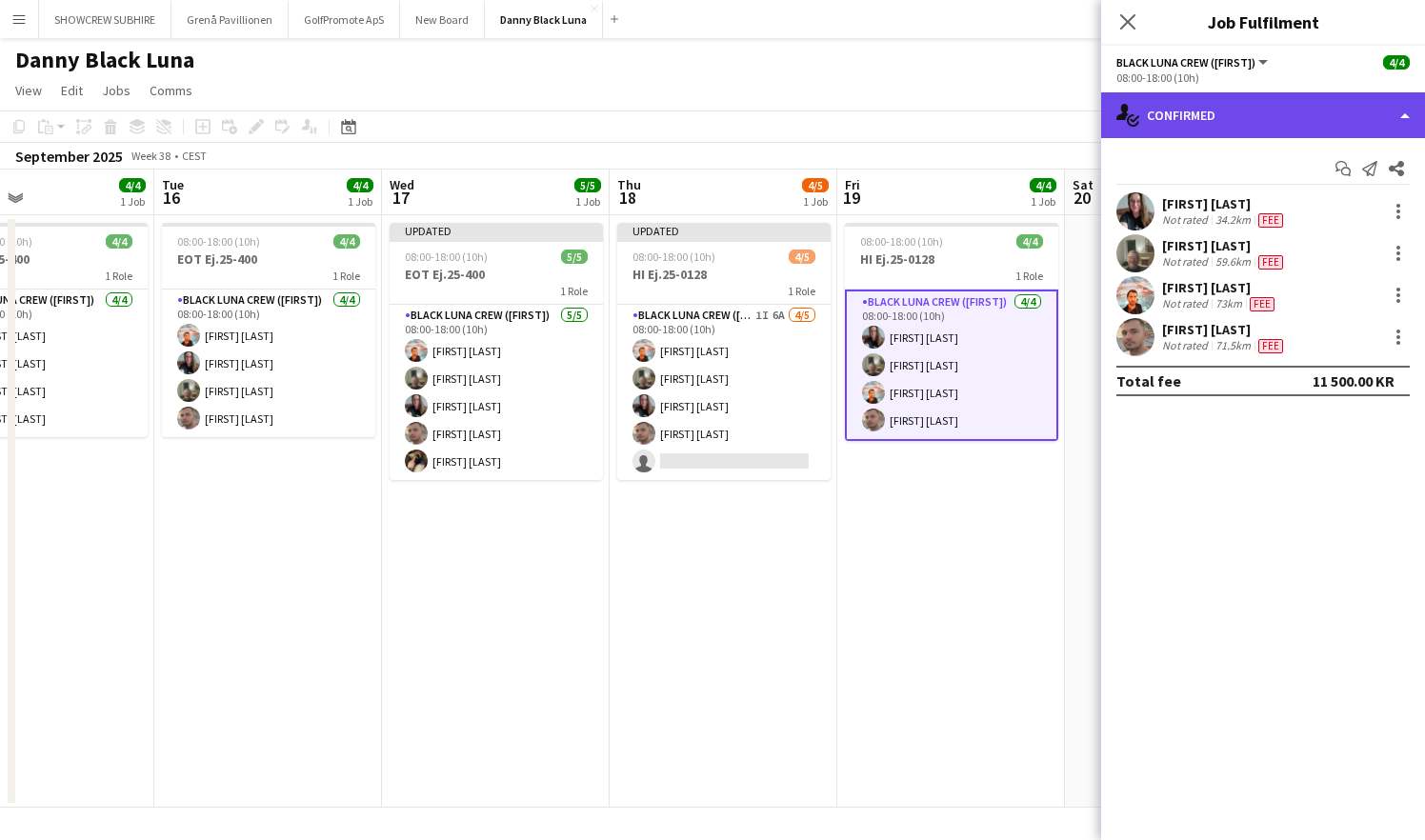click on "single-neutral-actions-check-2
Confirmed" 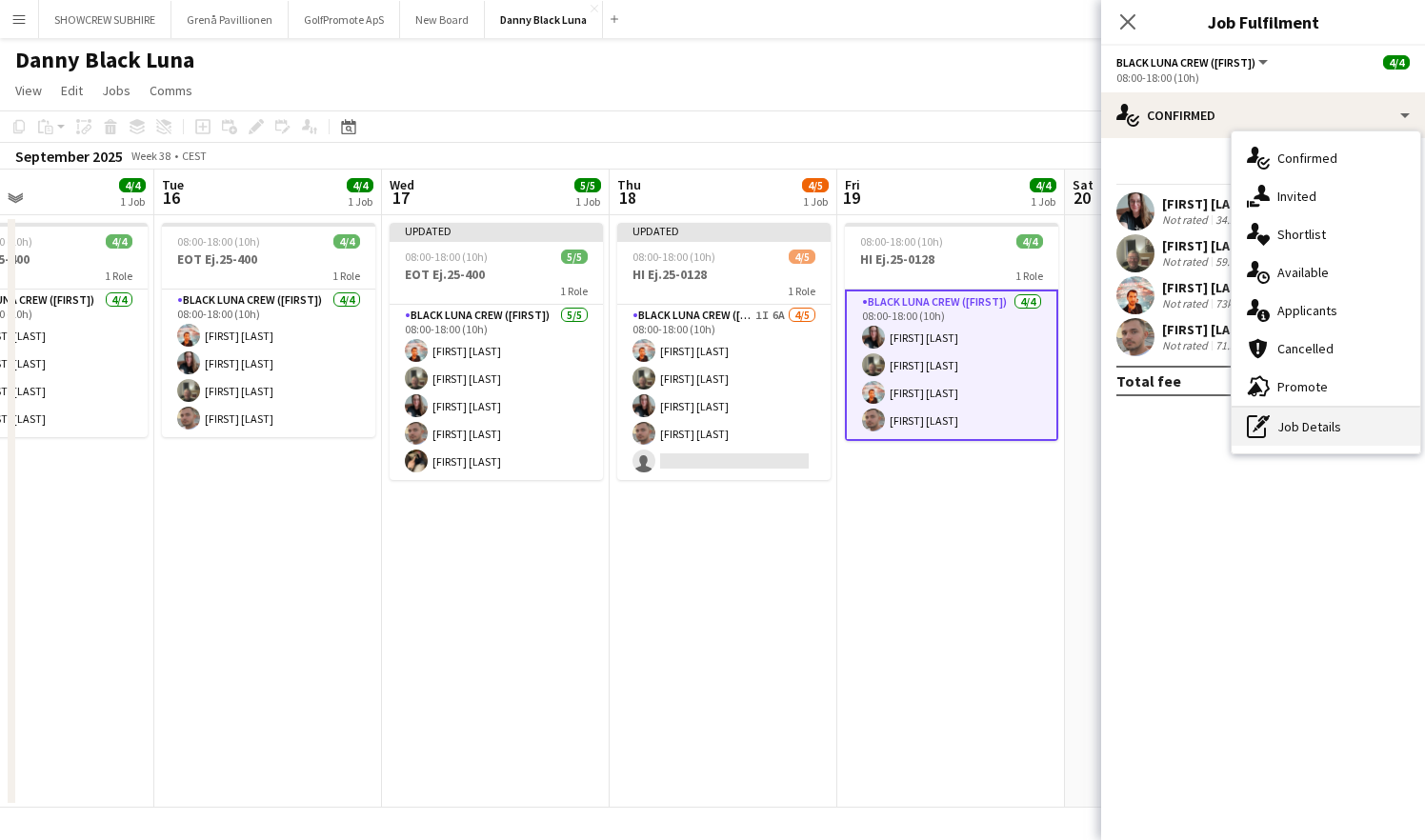 click on "pen-write
Job Details" at bounding box center (1326, 427) 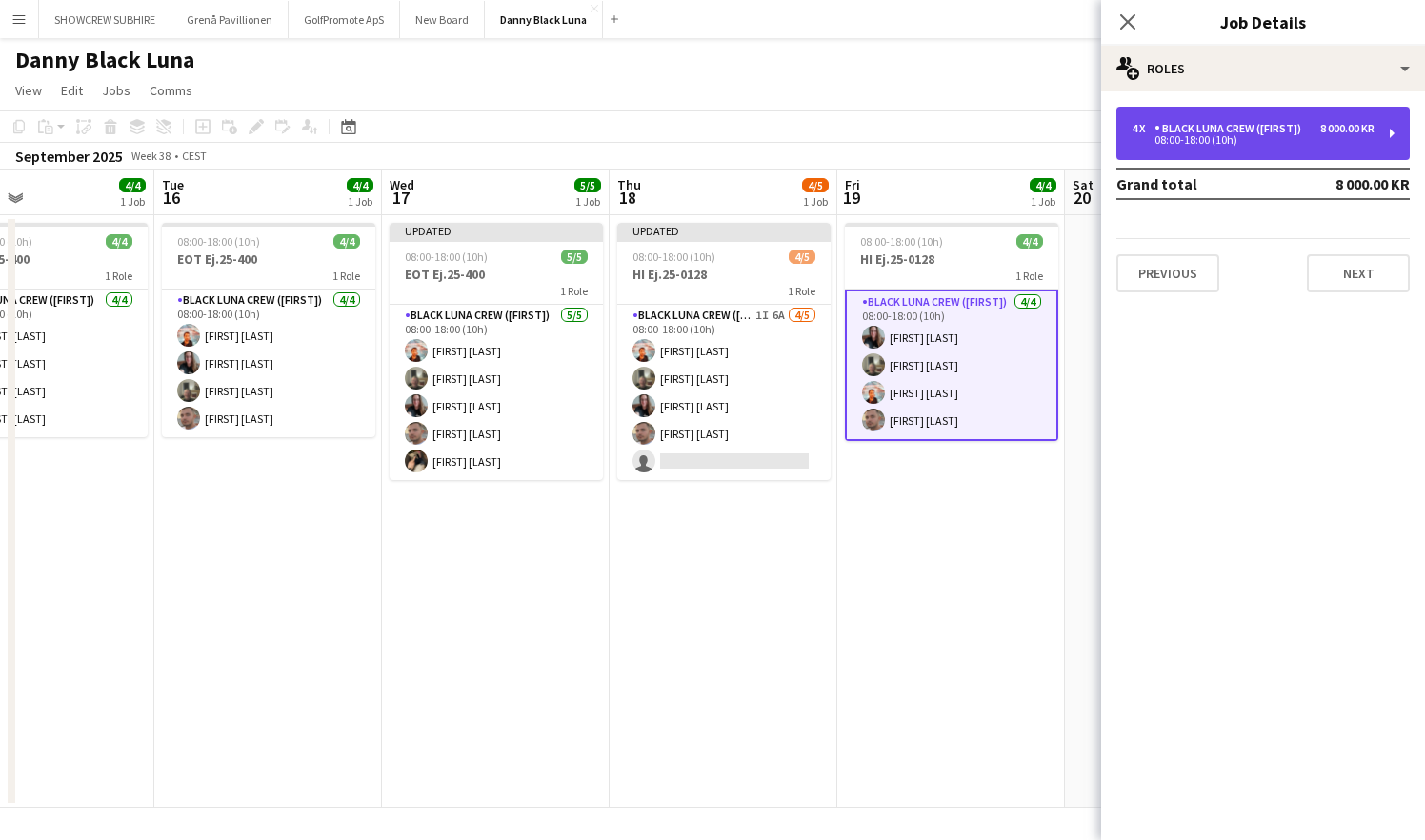 click on "8 000.00 KR" at bounding box center (1347, 129) 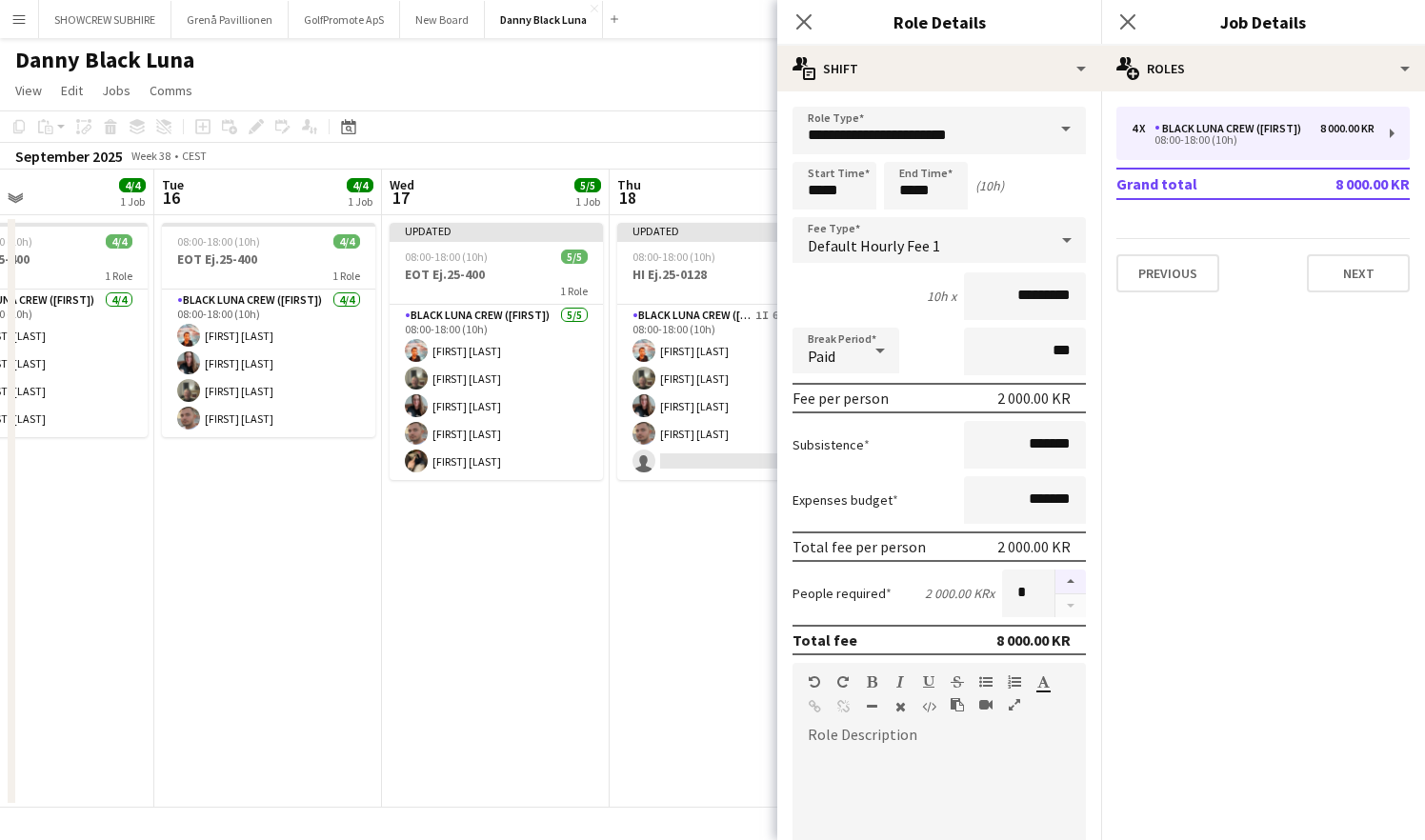click at bounding box center [1071, 582] 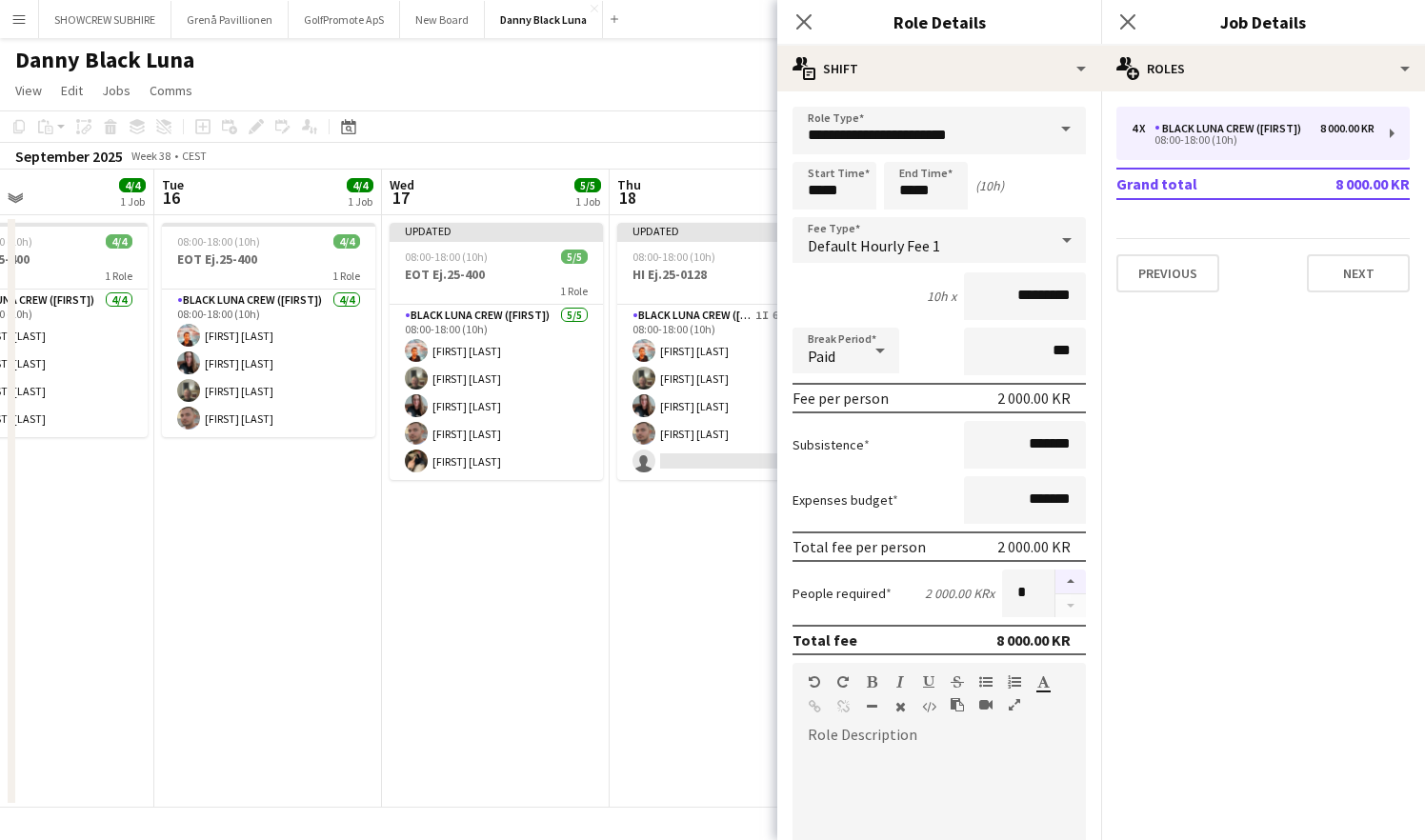 type on "*" 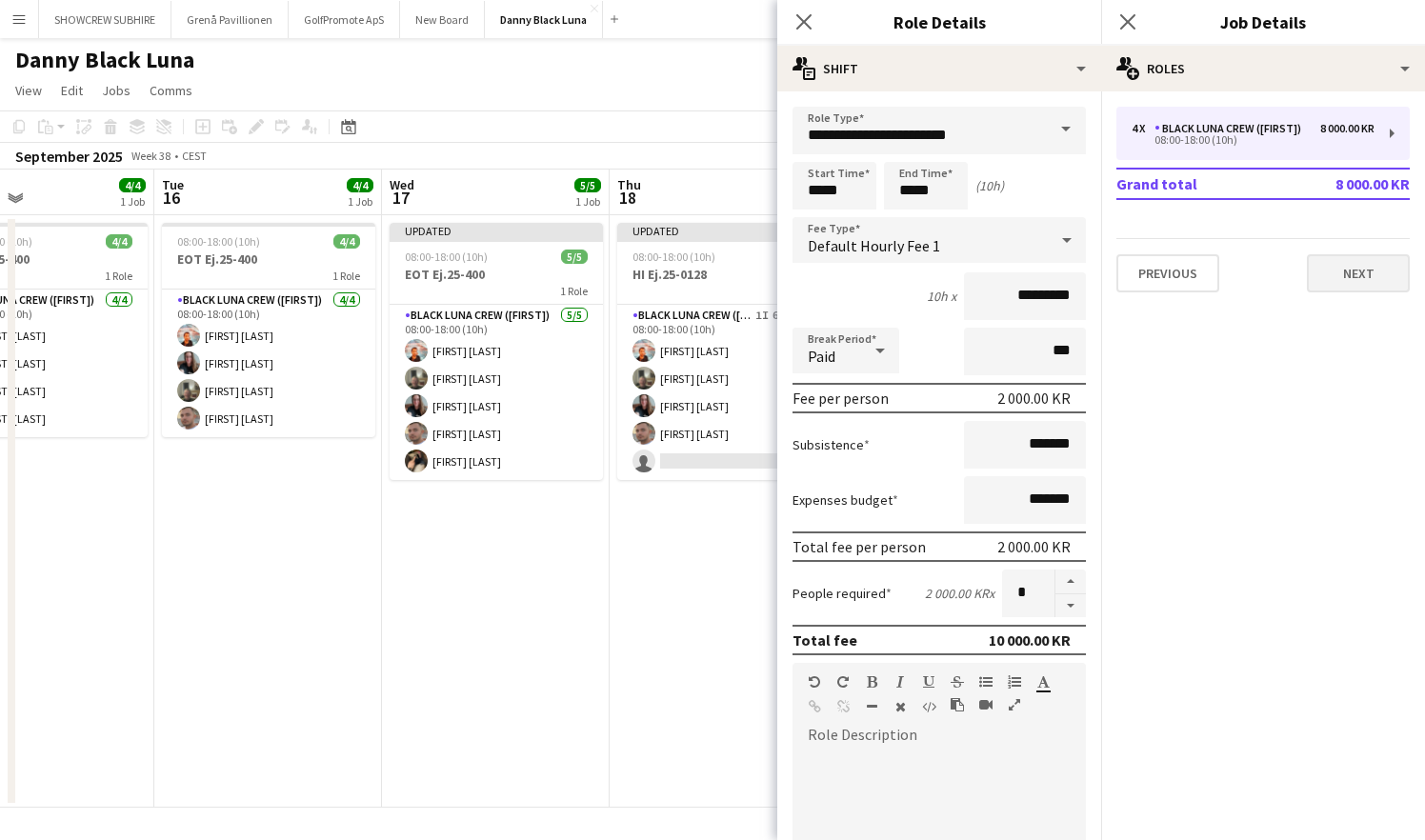 click on "Next" at bounding box center (1358, 273) 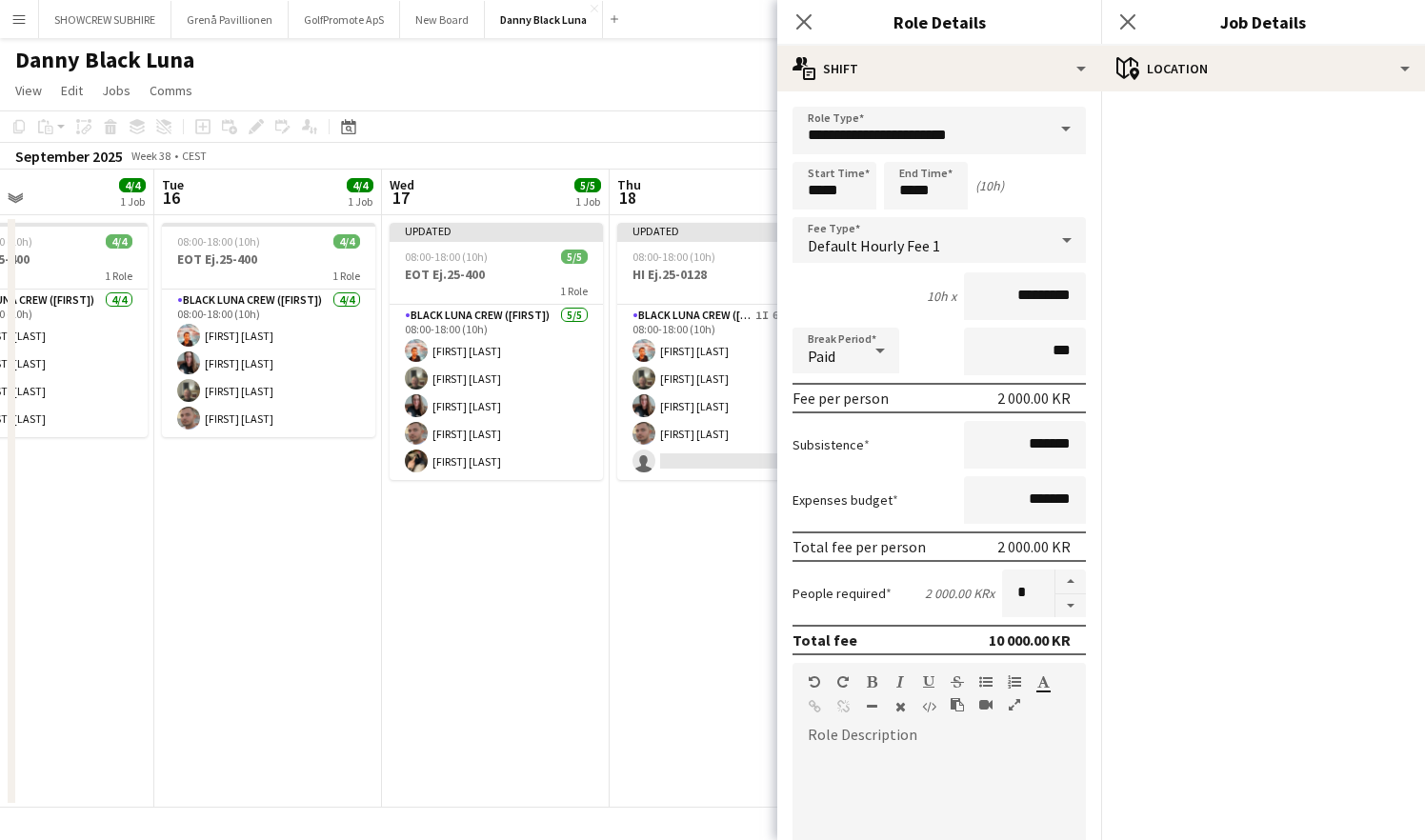 click on "Updated   08:00-18:00 (10h)    4/5   HI Ej.25-0128   1 Role    Black Luna Crew ([FIRST])   1I   6A   4/5   08:00-18:00 (10h)
[FIRST] [LAST] [FIRST] [LAST] [FIRST] [LAST] [FIRST] [LAST]
single-neutral-actions" at bounding box center [723, 511] 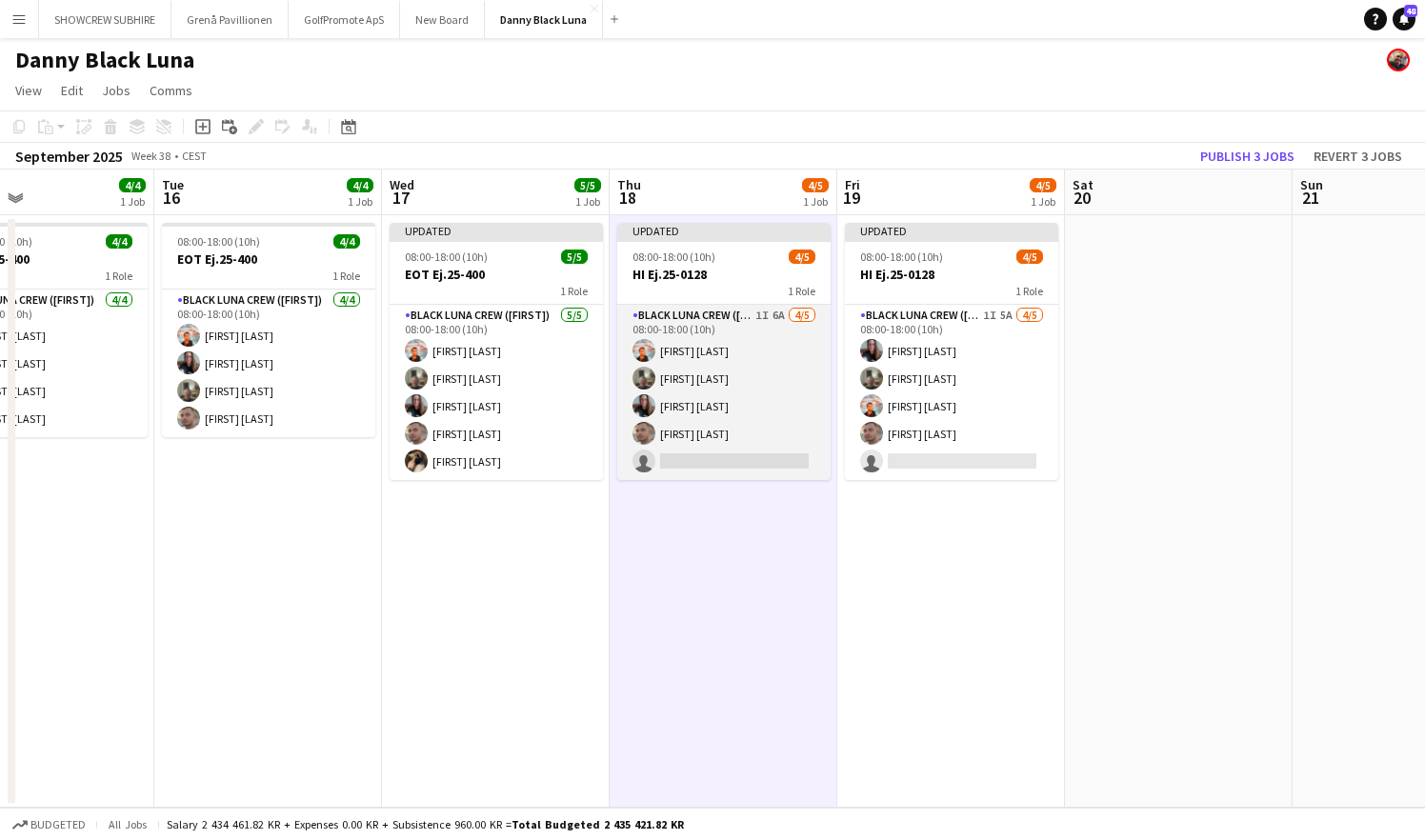 click on "Black Luna Crew ([FIRST])   1I   6A   4/5   08:00-18:00 (10h)
[FIRST] [LAST] [FIRST] [LAST] [FIRST] [LAST] [FIRST] [LAST]
single-neutral-actions" at bounding box center [724, 392] 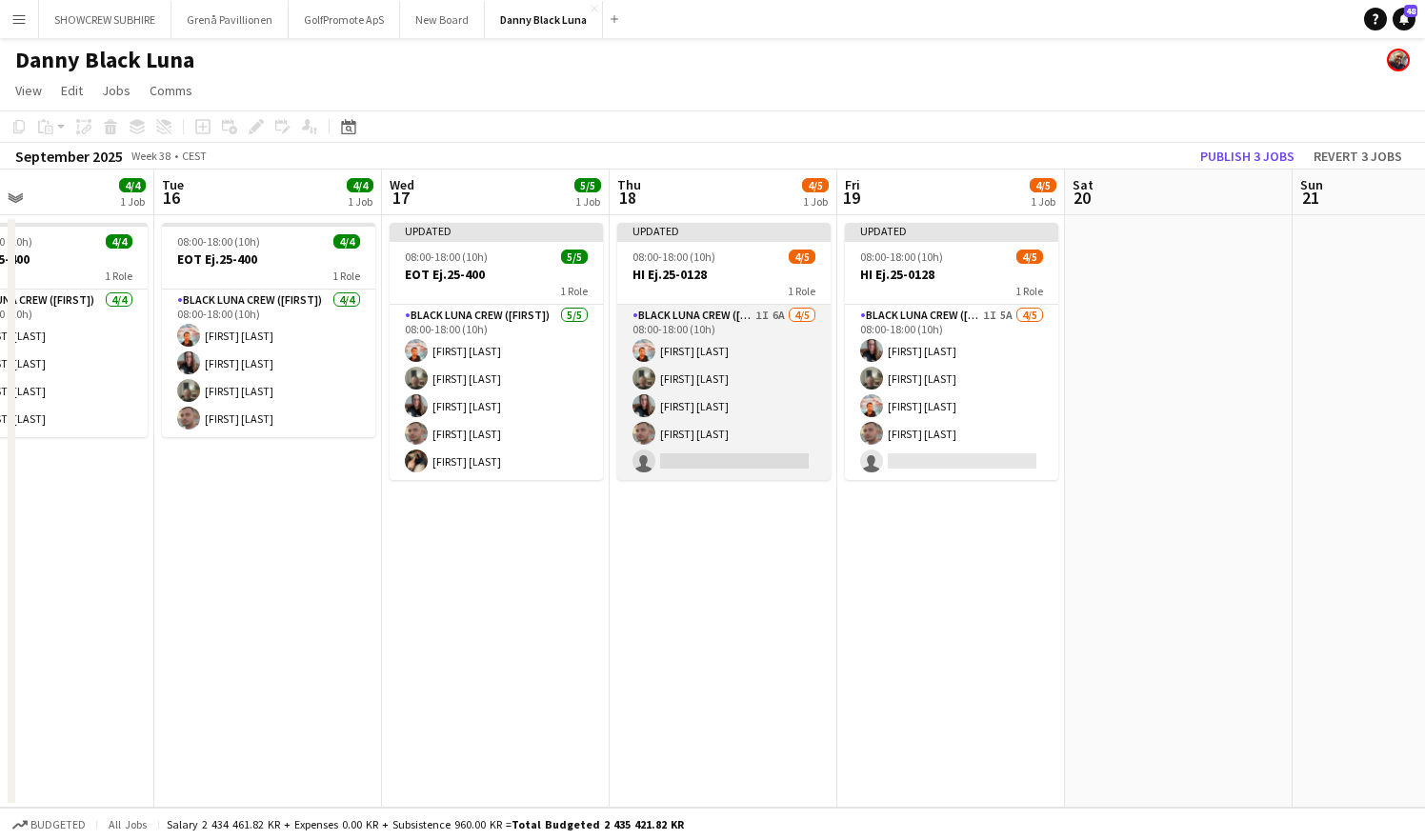 click on "Black Luna Crew ([FIRST])   1I   6A   4/5   08:00-18:00 (10h)
[FIRST] [LAST] [FIRST] [LAST] [FIRST] [LAST] [FIRST] [LAST]
single-neutral-actions" at bounding box center [724, 392] 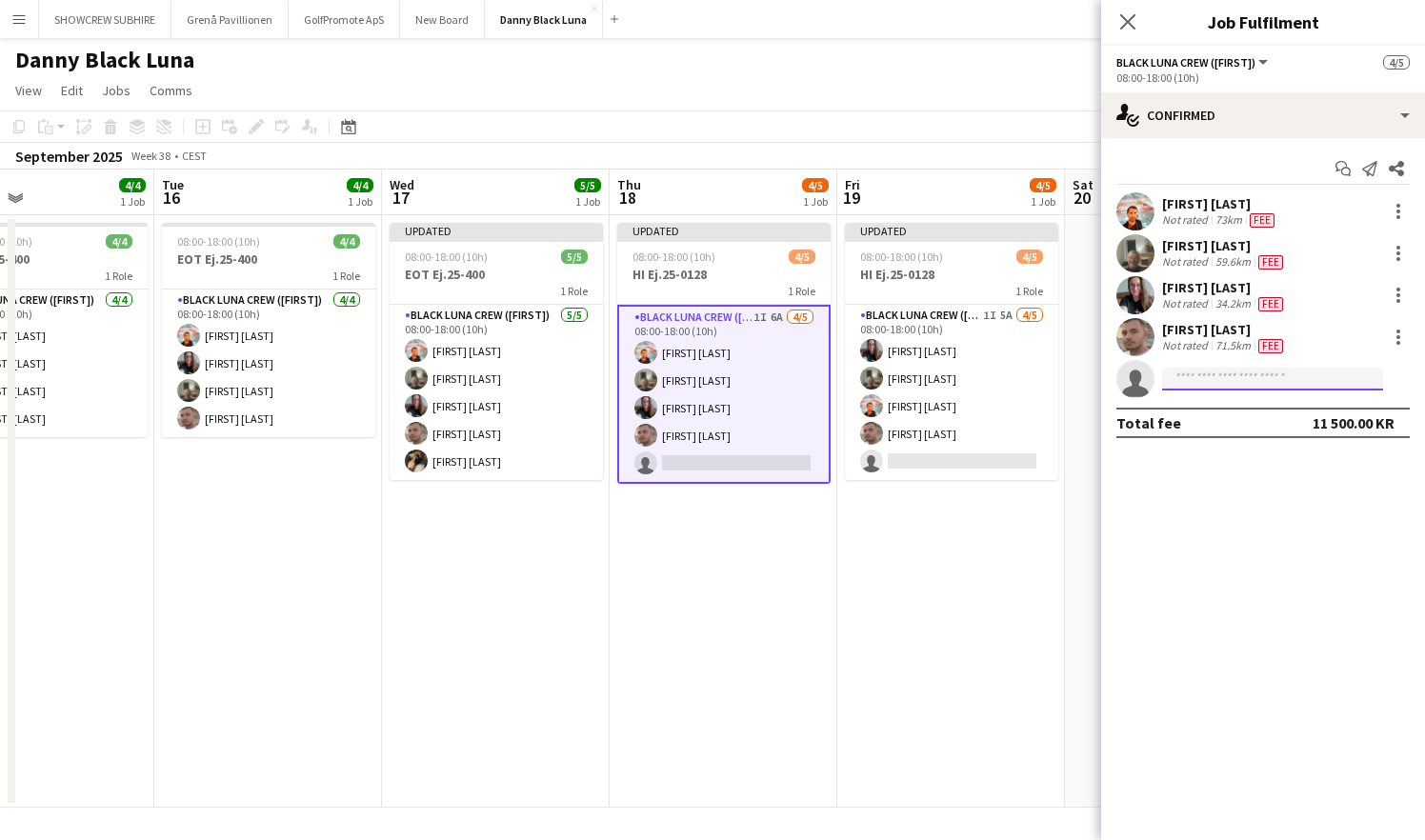 click 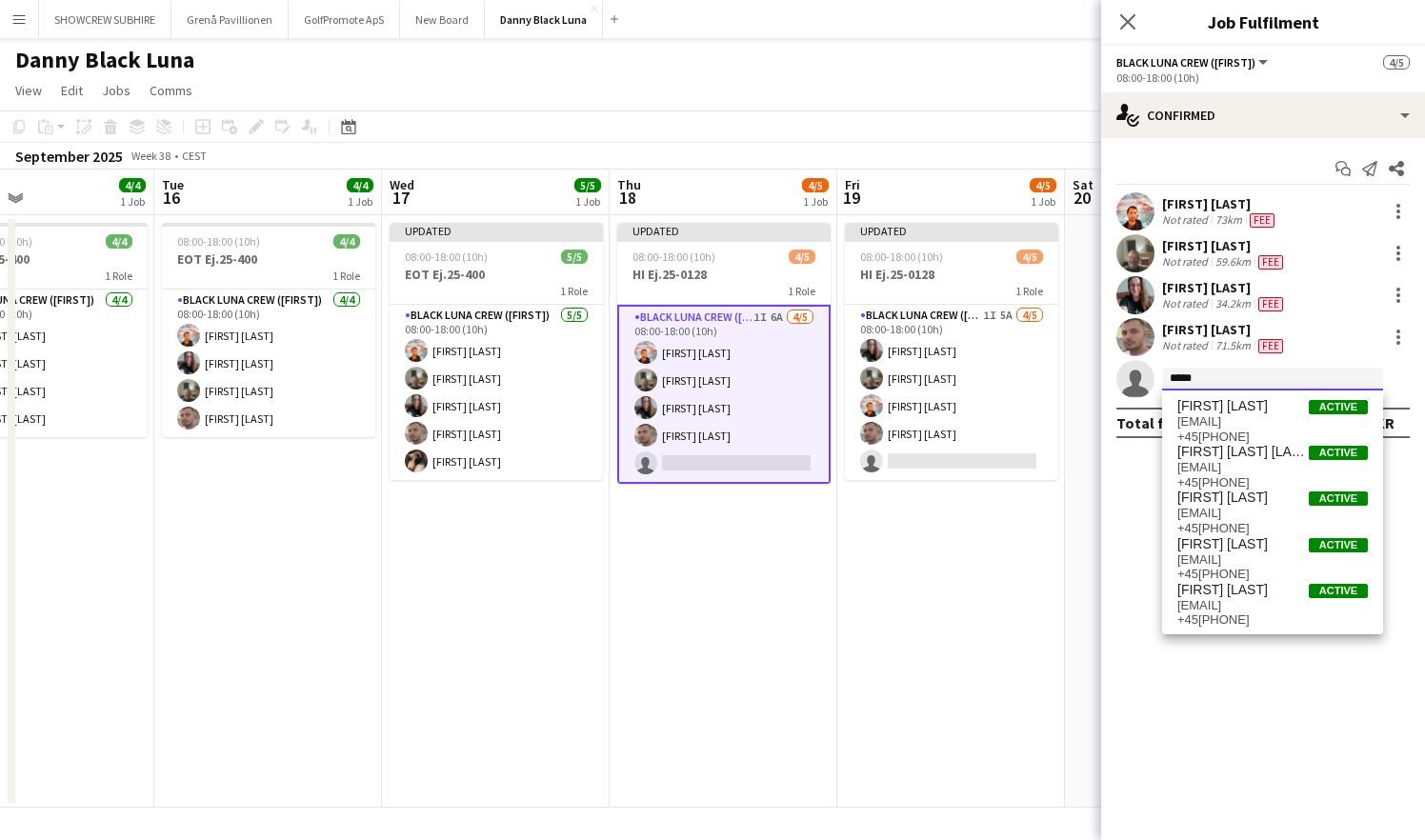 type on "*****" 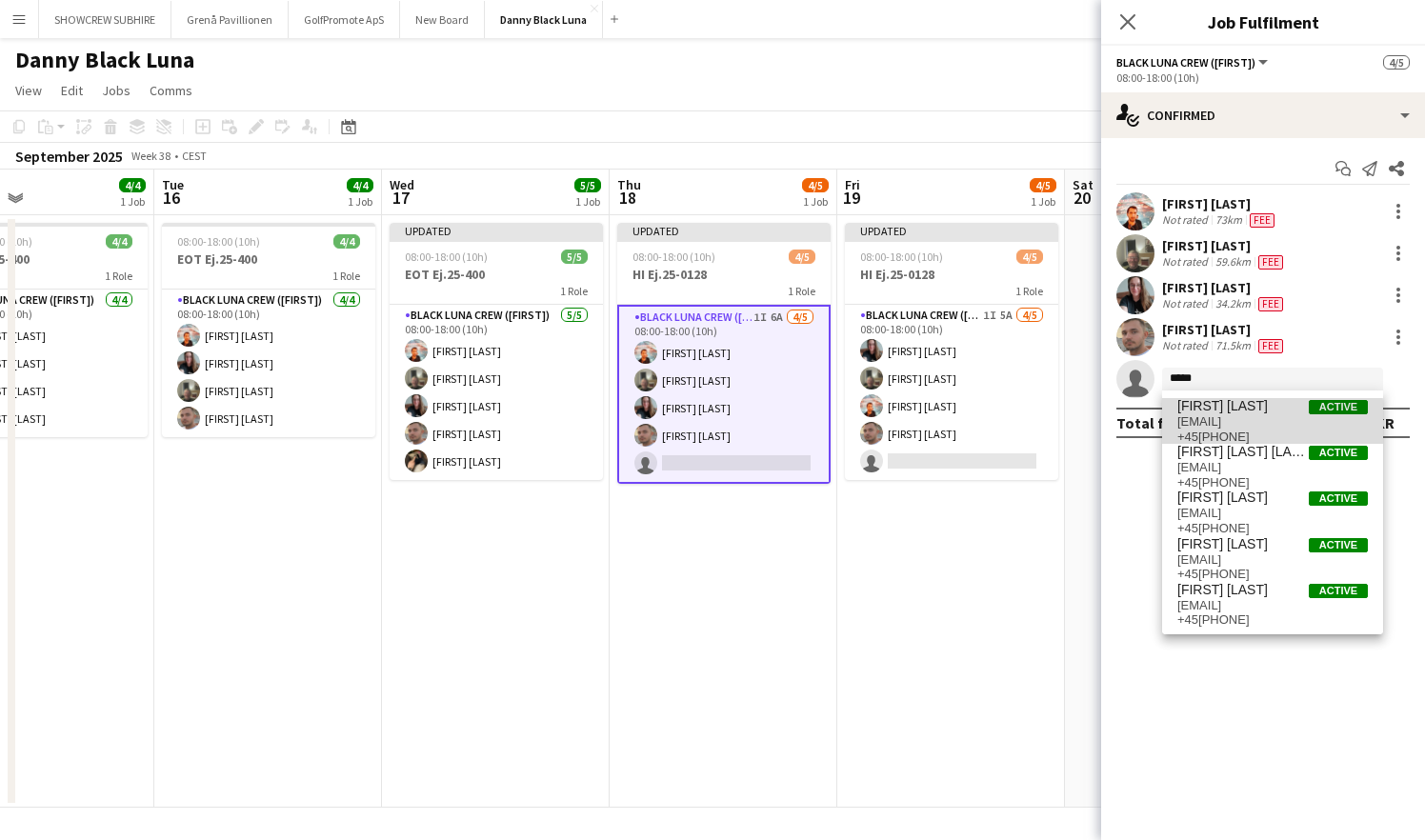 drag, startPoint x: 1203, startPoint y: 381, endPoint x: 1248, endPoint y: 422, distance: 60.876925 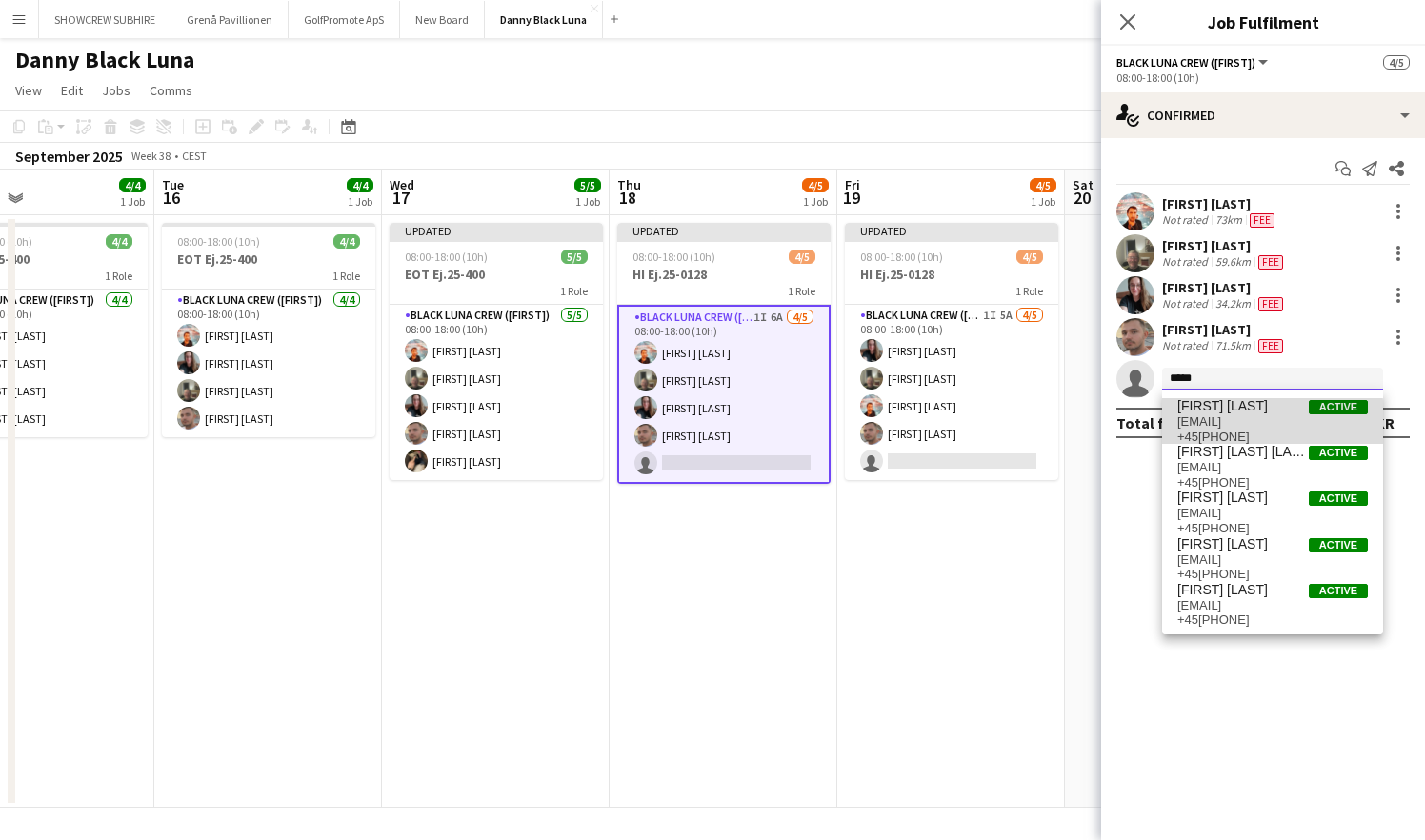 type 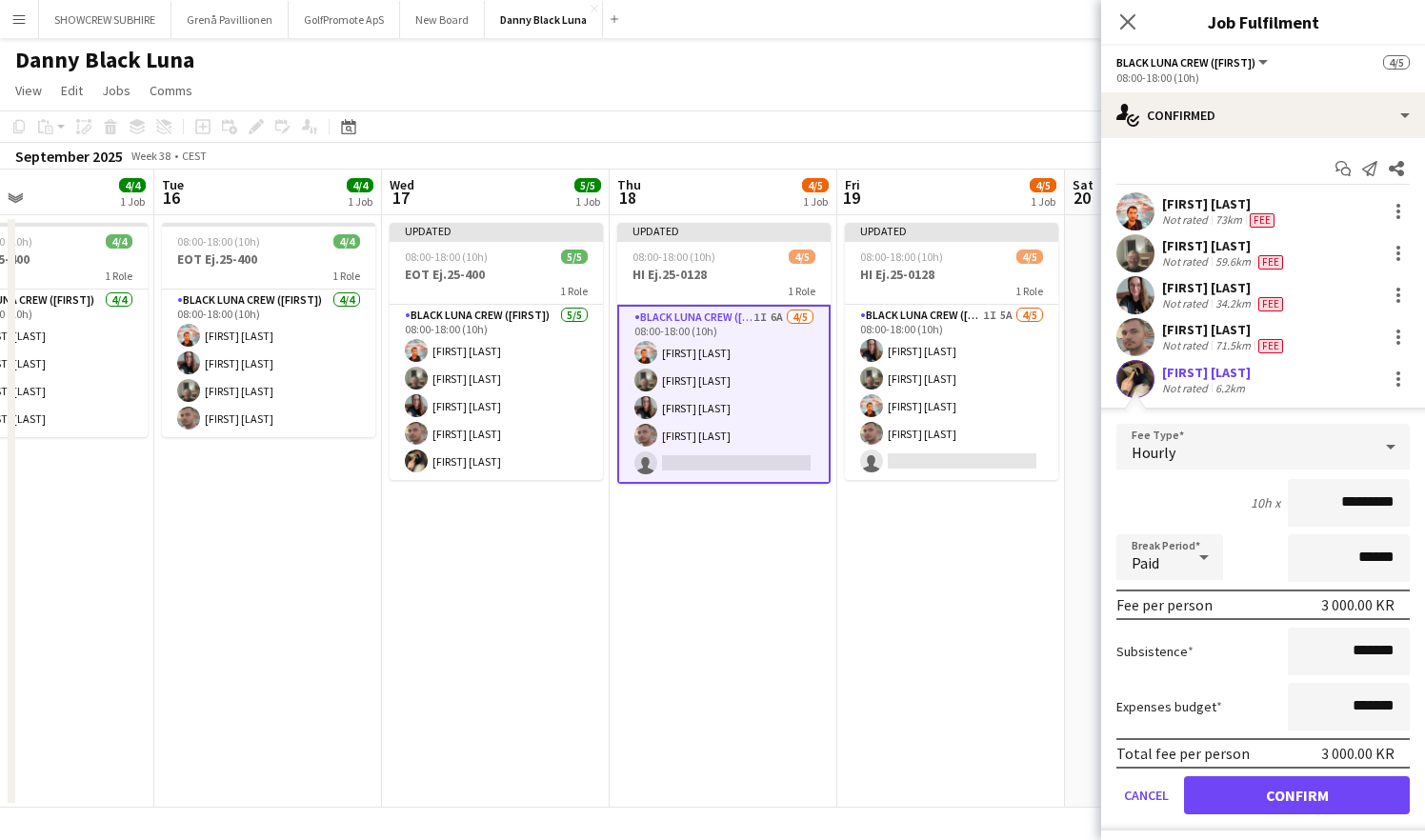 click on "Confirm" at bounding box center [1296, 795] 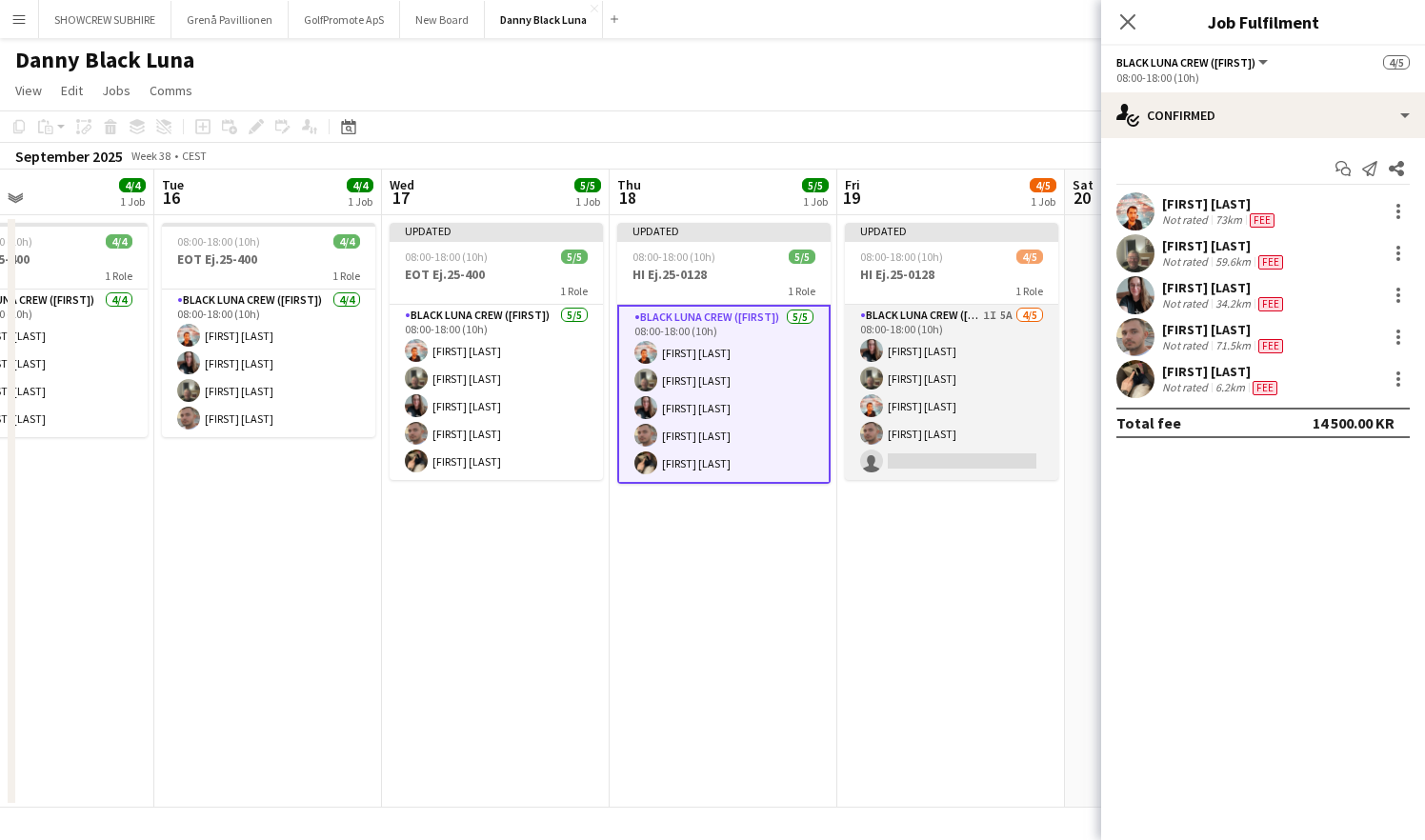 click on "Black Luna Crew ([FIRST])   1I   5A   4/5   08:00-18:00 (10h)
[FIRST] [LAST] [FIRST] [LAST] [FIRST] [LAST] [FIRST] [LAST]
single-neutral-actions" at bounding box center [952, 392] 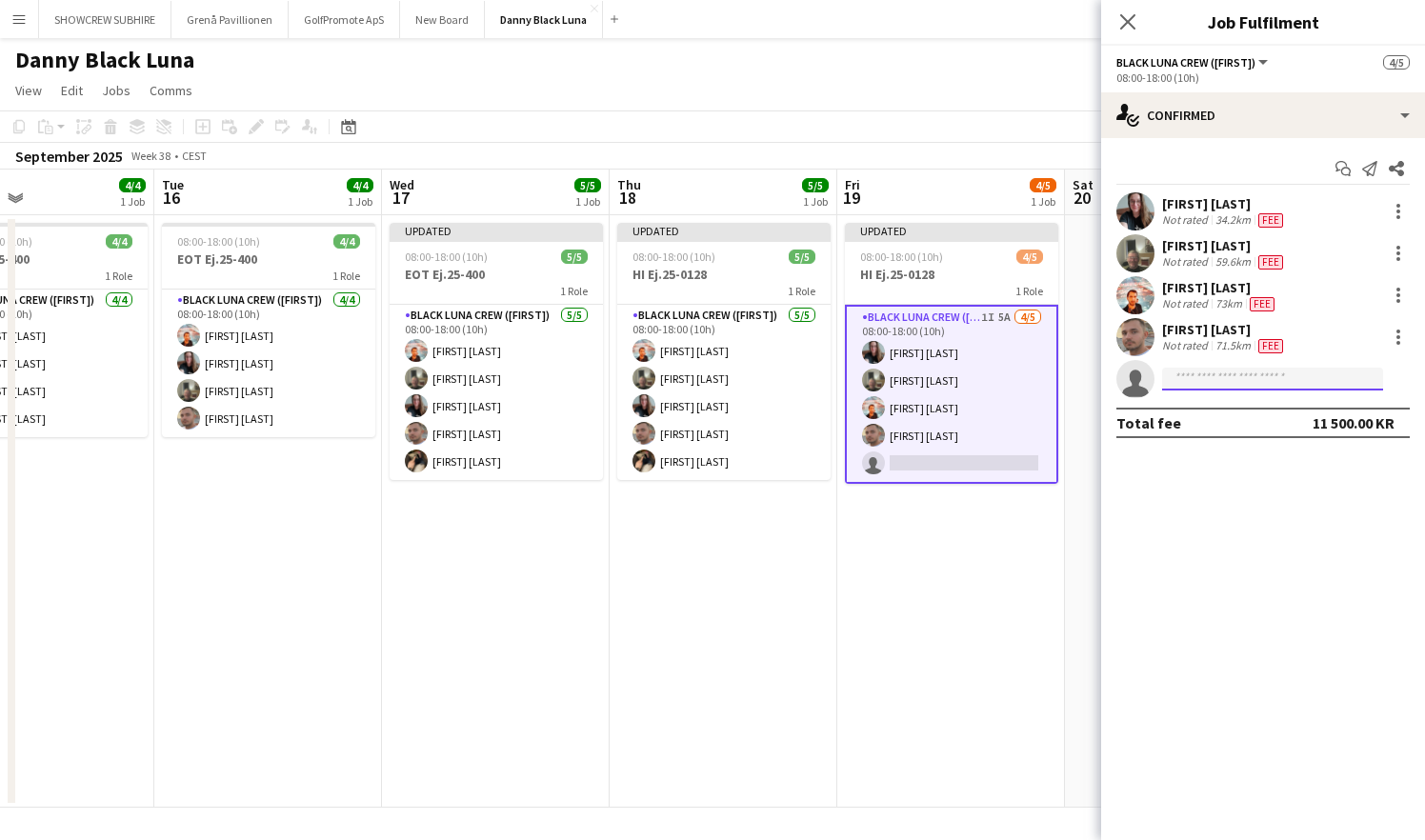 click 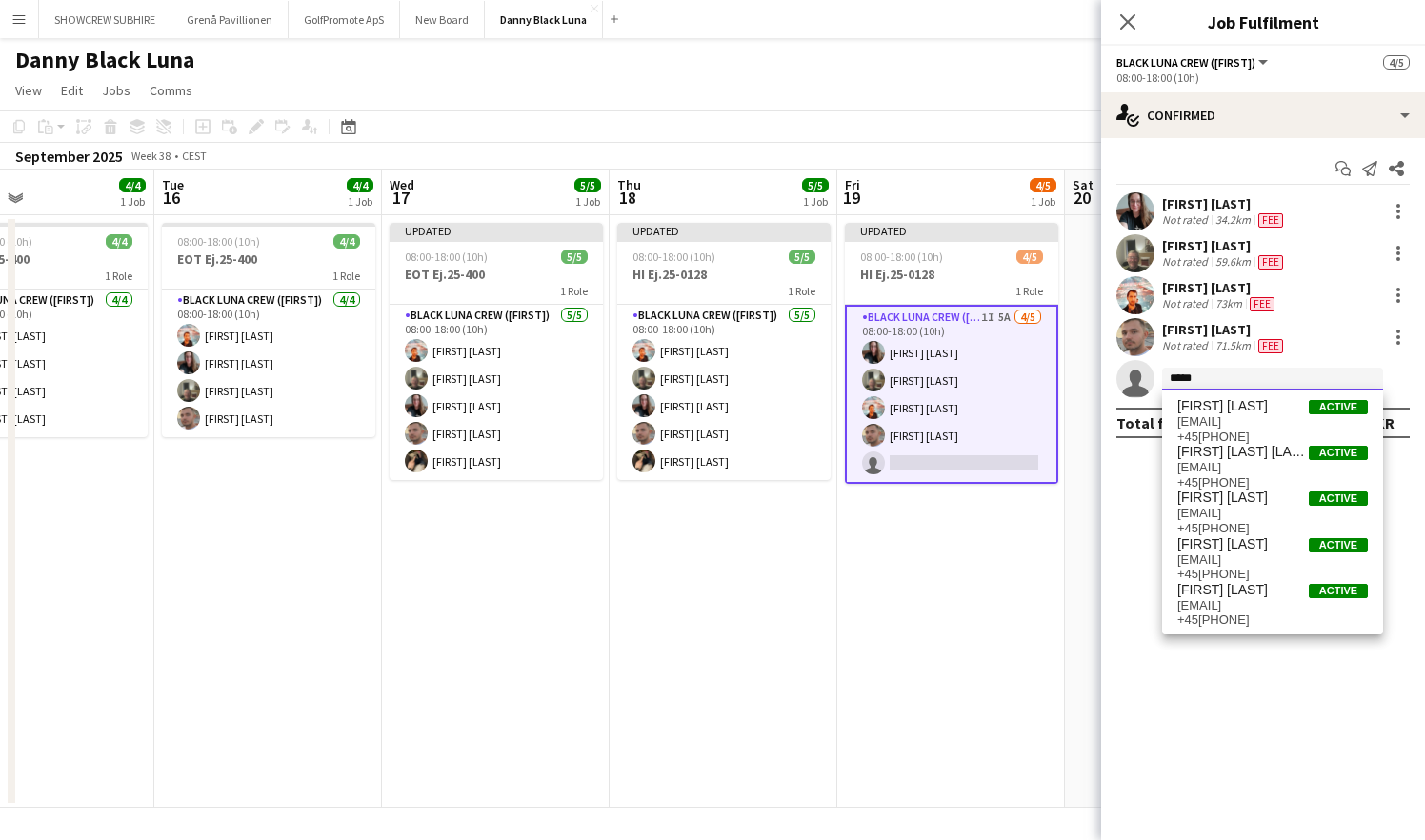 type on "*****" 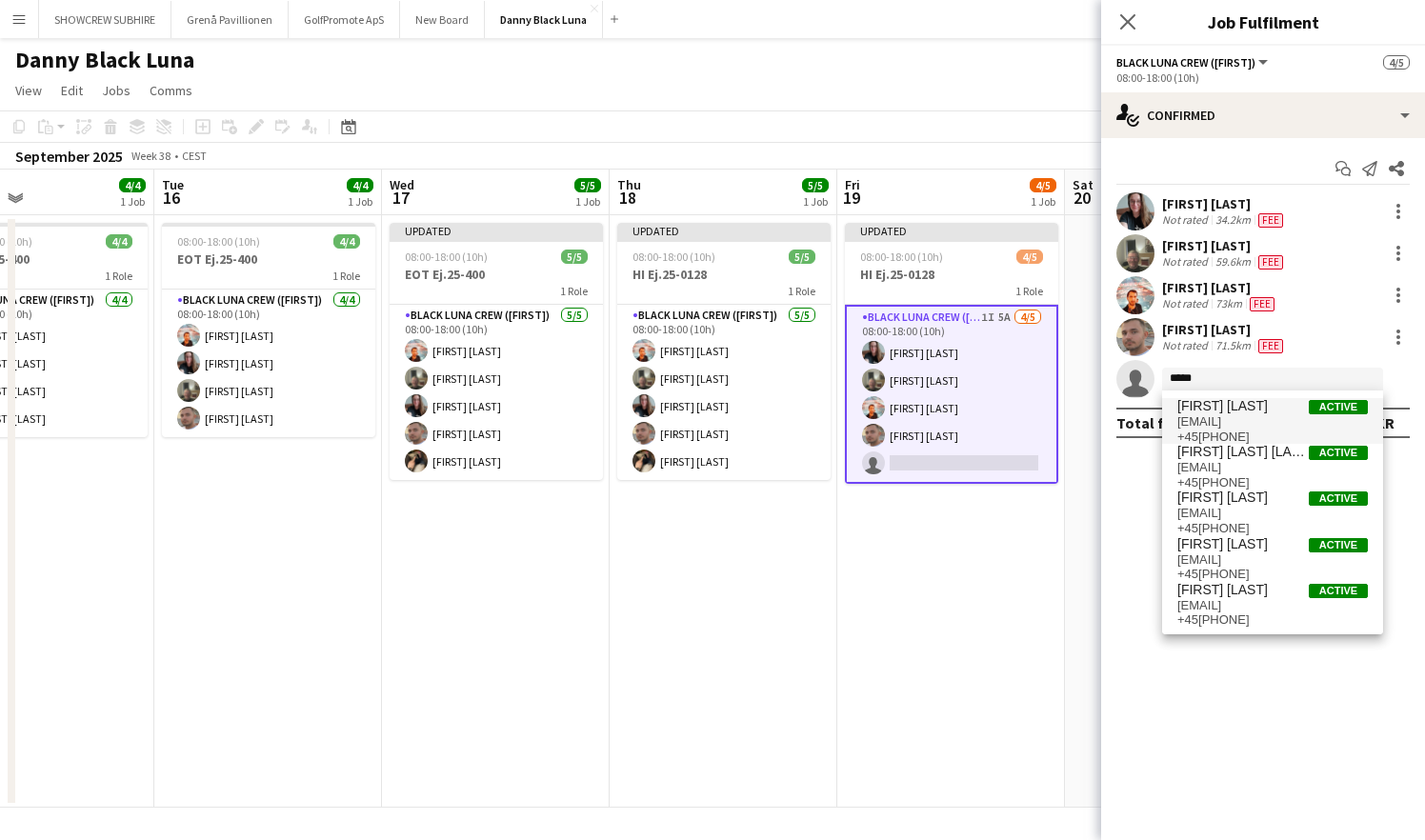drag, startPoint x: 1195, startPoint y: 379, endPoint x: 1236, endPoint y: 401, distance: 46.52956 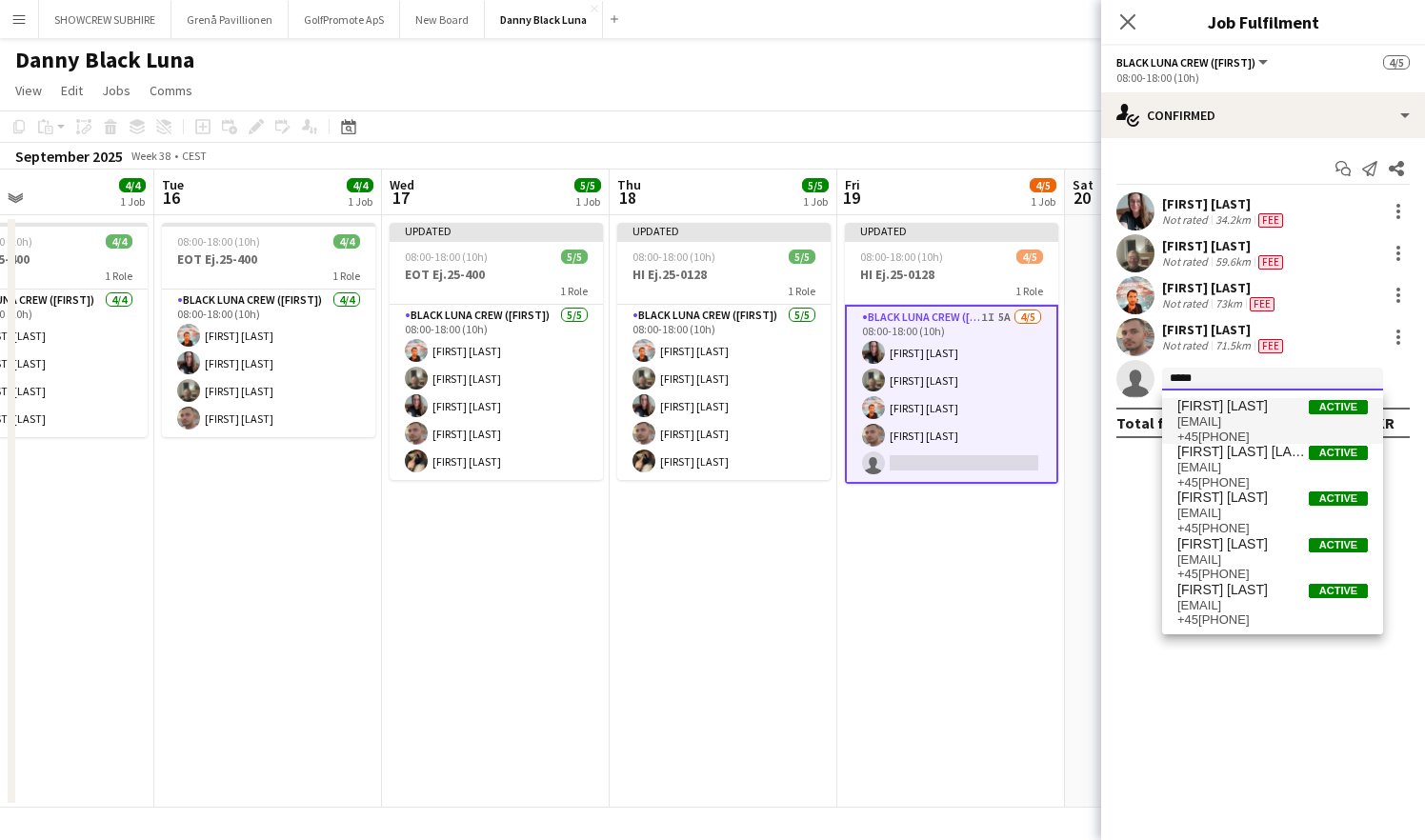 type 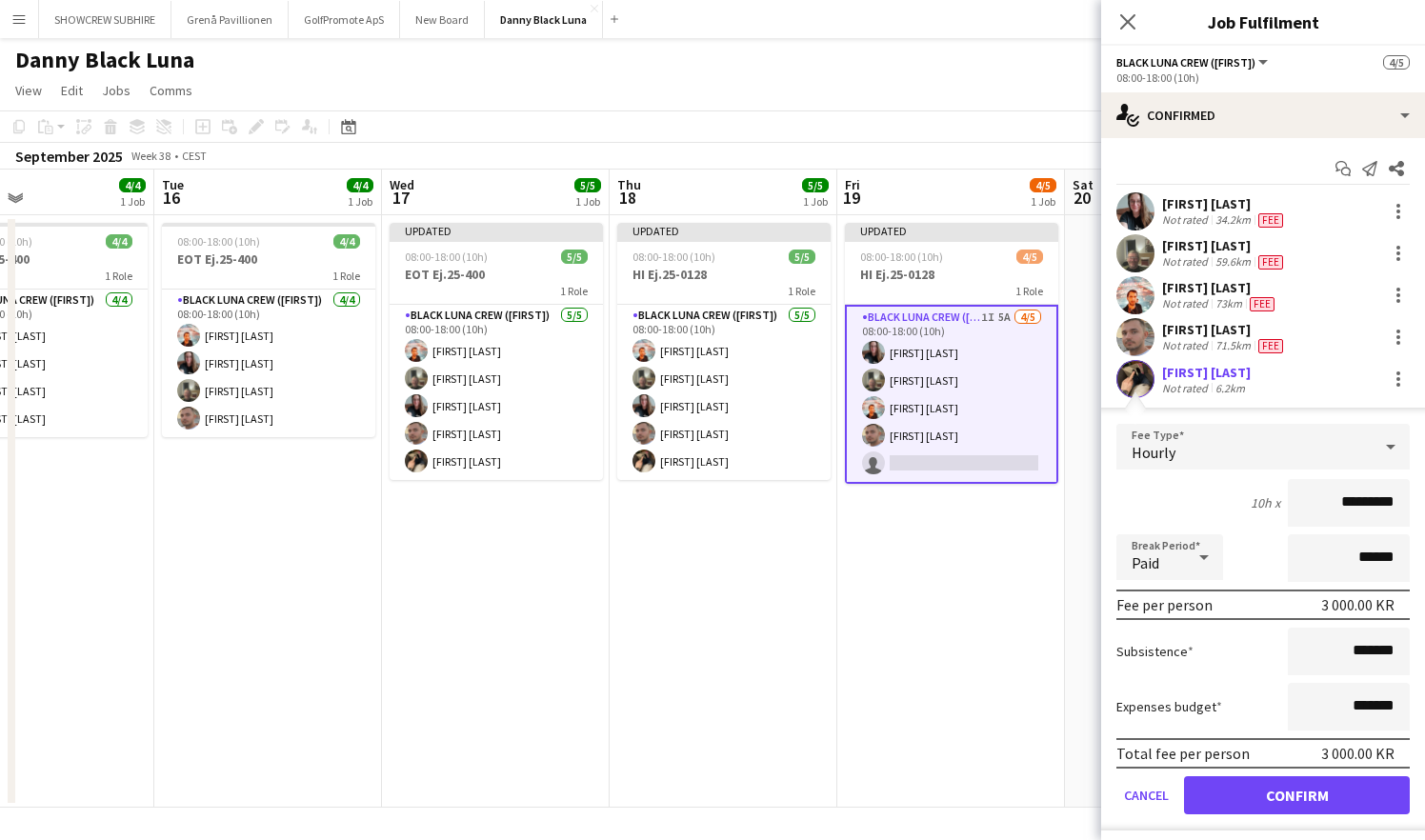 click on "Confirm" at bounding box center [1296, 795] 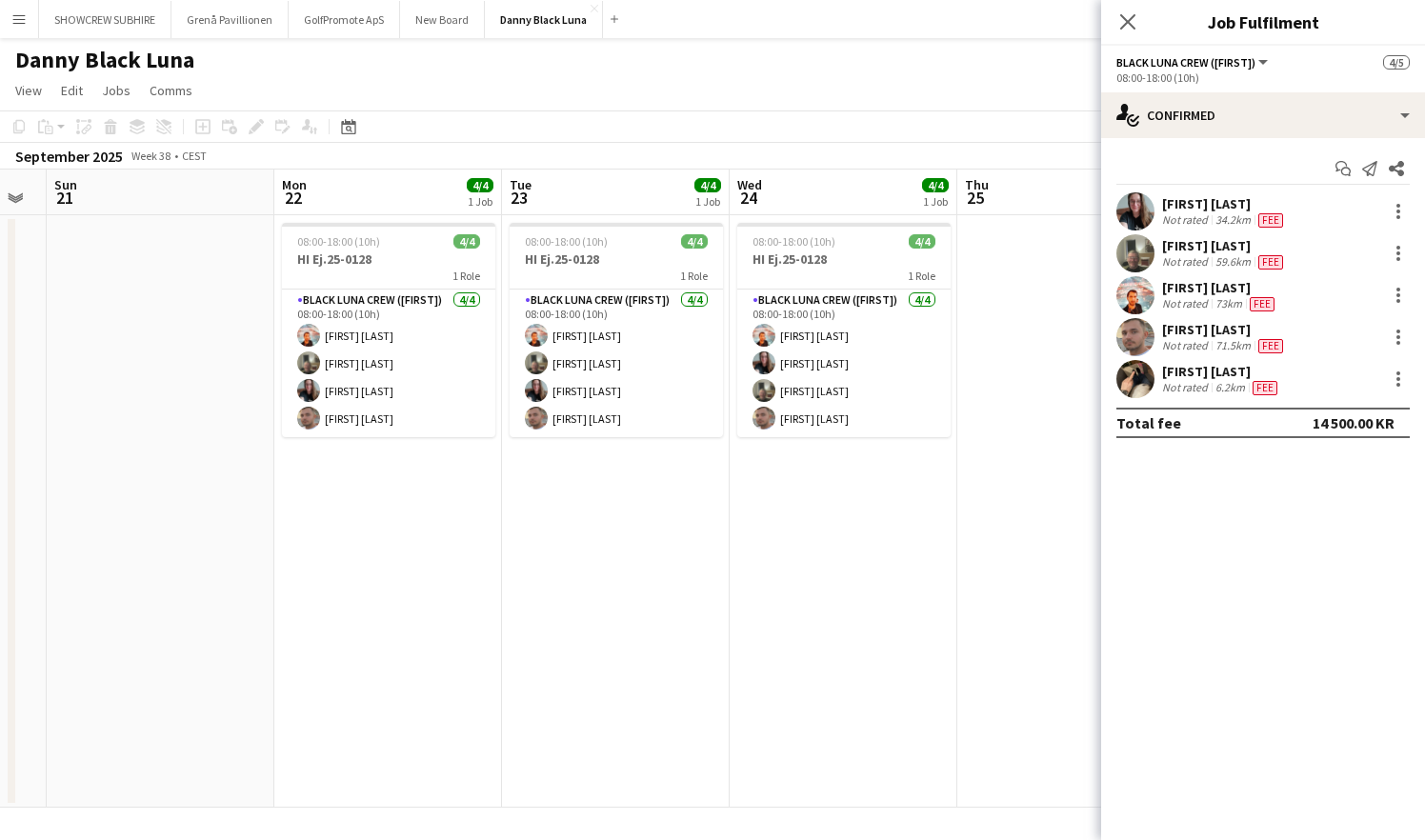 scroll, scrollTop: 0, scrollLeft: 397, axis: horizontal 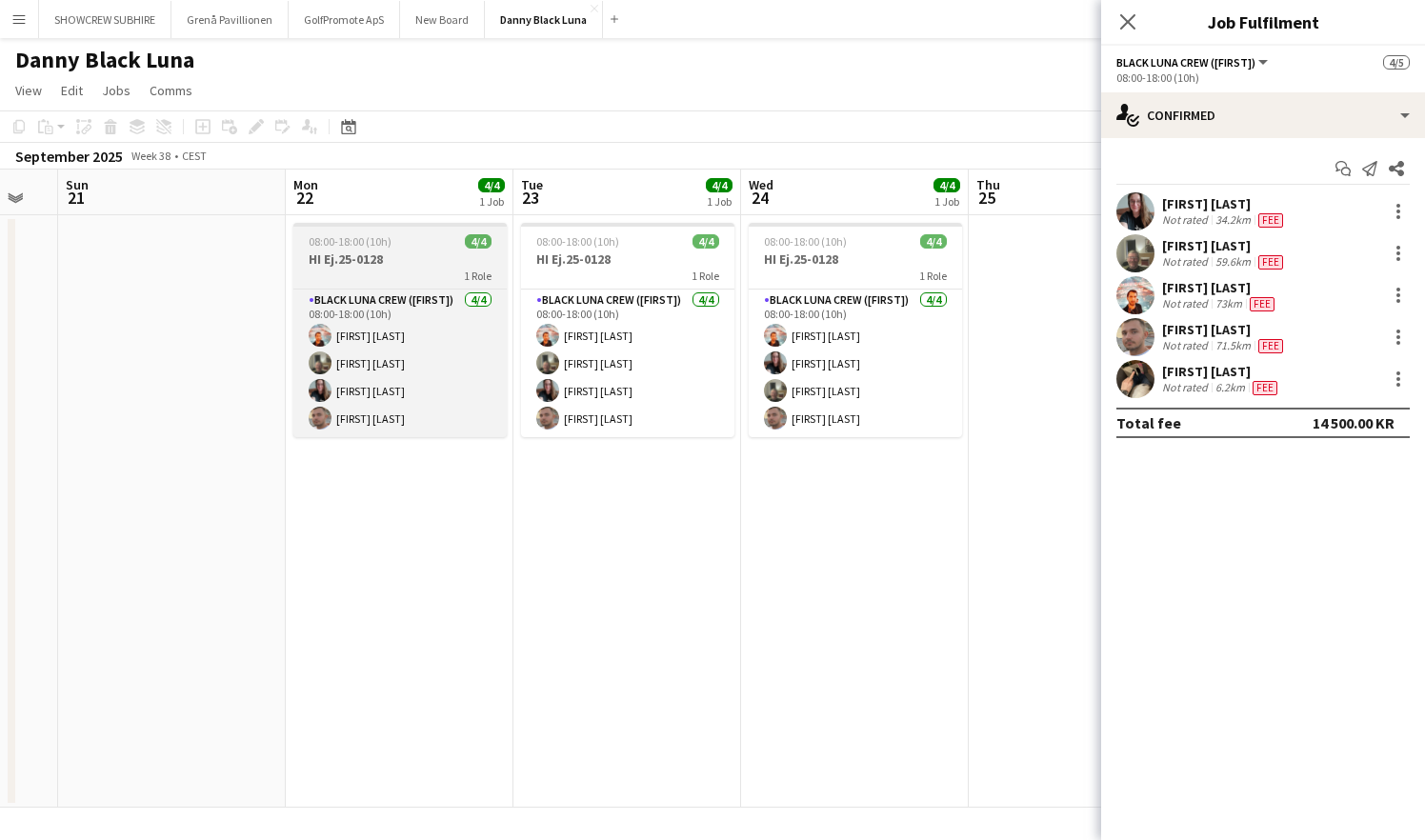click on "1 Role" at bounding box center [400, 275] 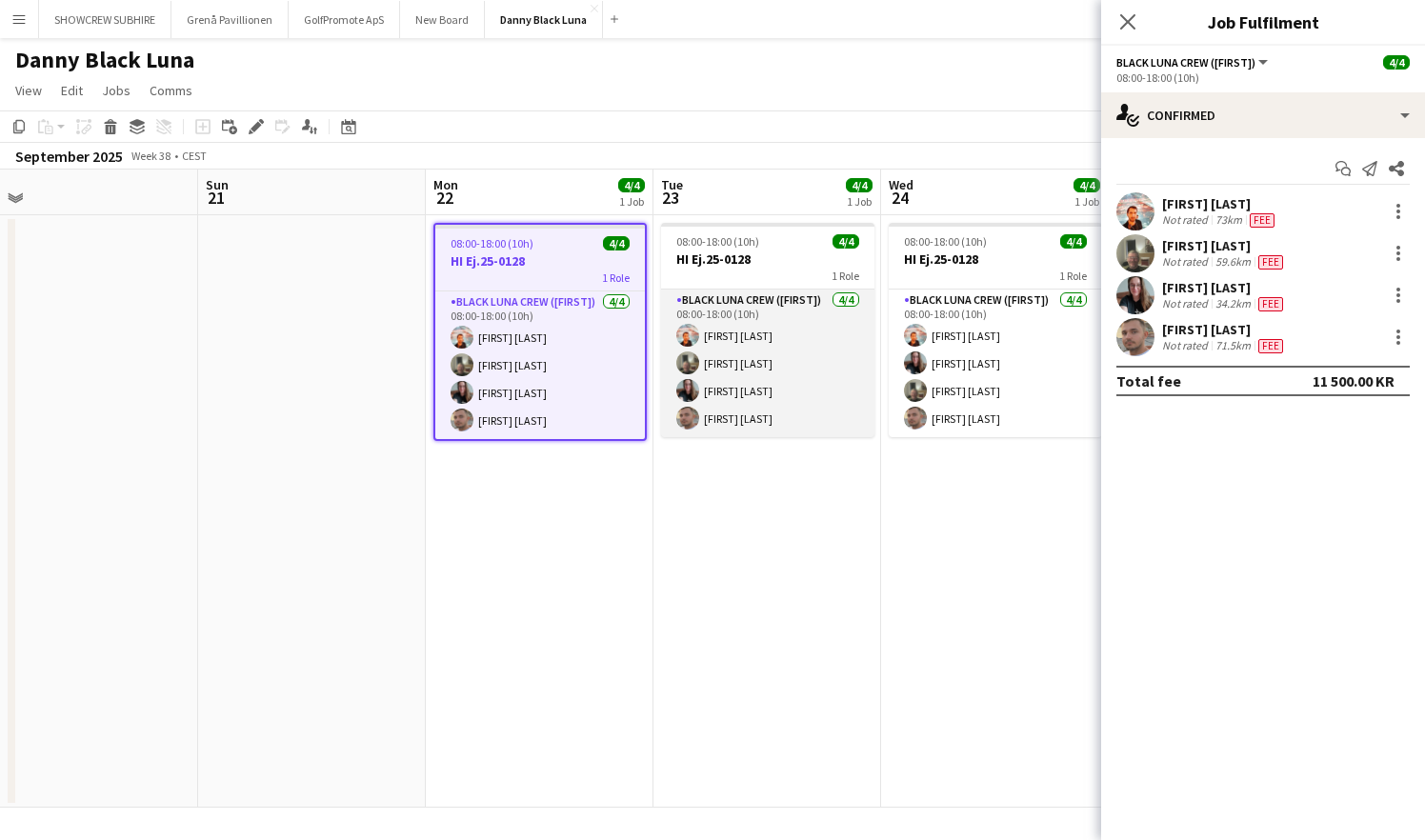 scroll, scrollTop: 0, scrollLeft: 728, axis: horizontal 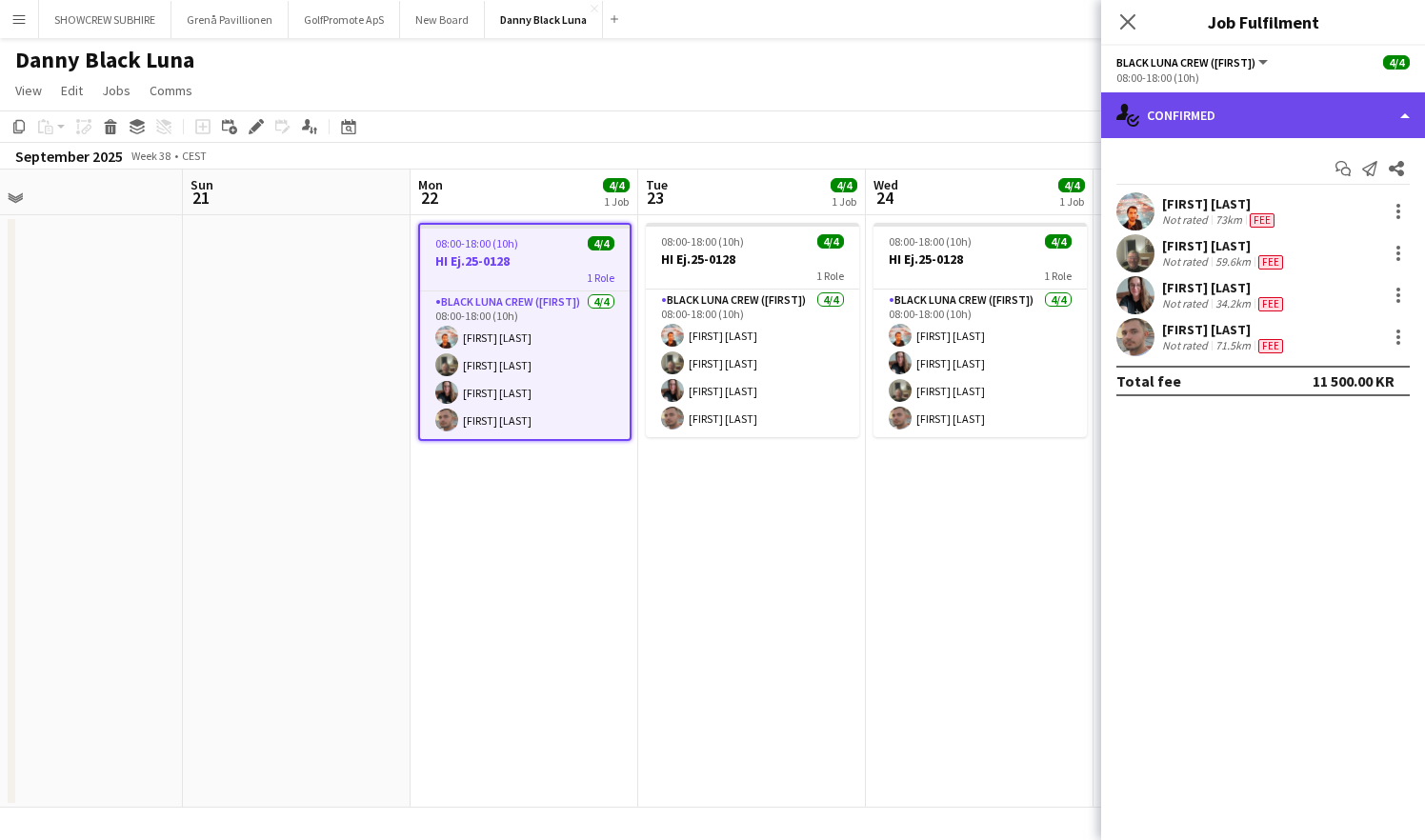 click on "single-neutral-actions-check-2
Confirmed" 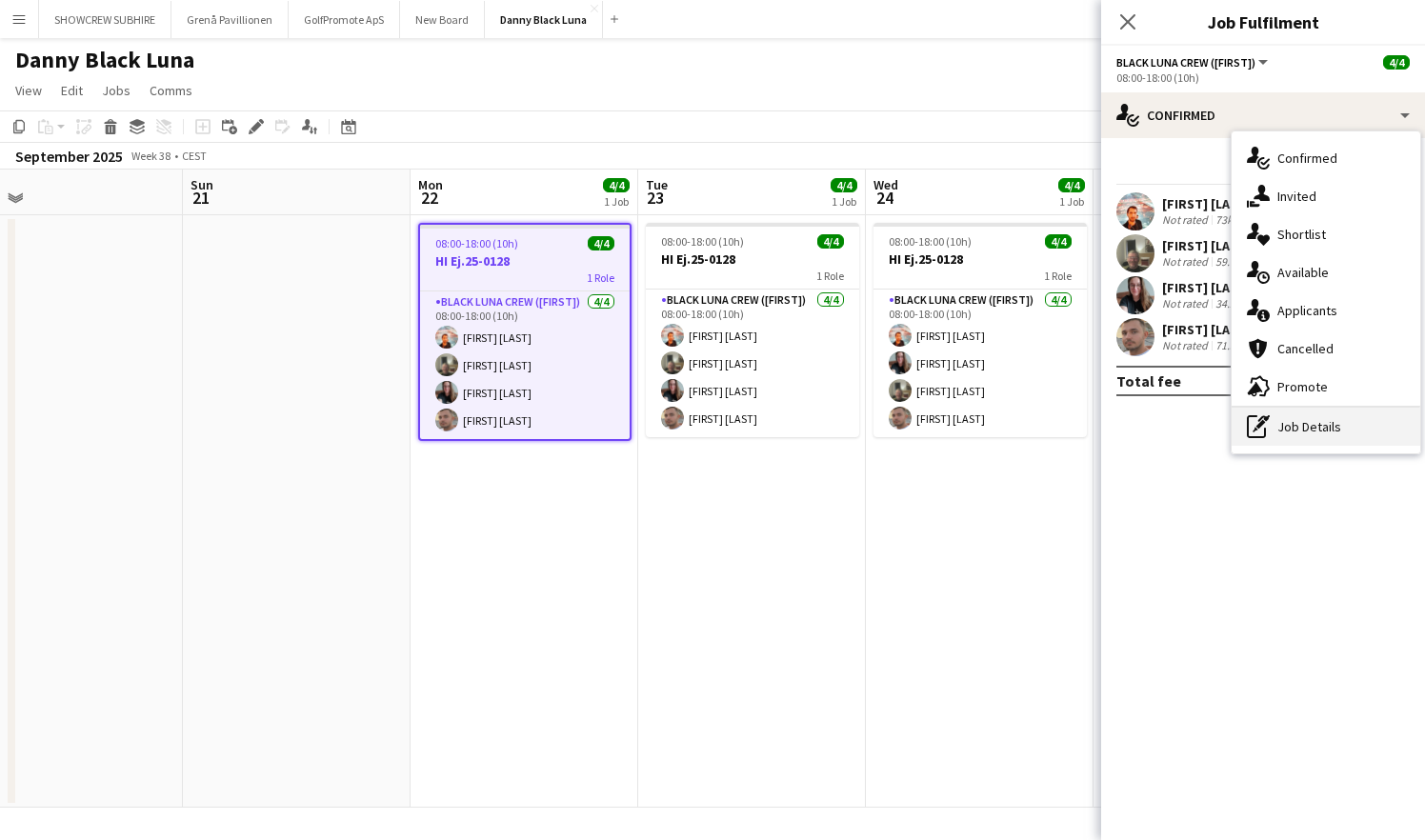 click on "pen-write
Job Details" at bounding box center [1326, 427] 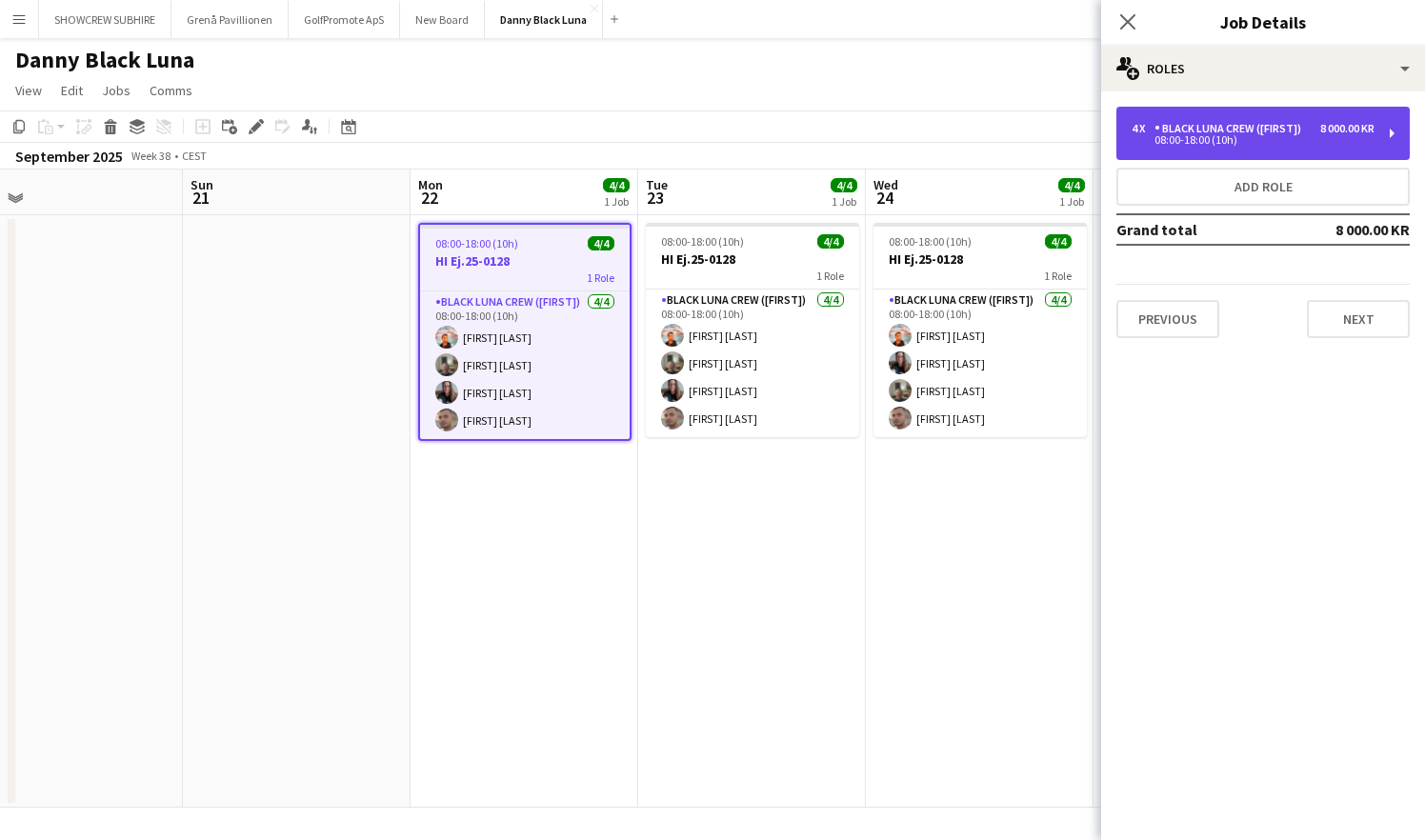 click on "4 x    Black Luna Crew ([FIRST])   8 000.00 KR   08:00-18:00 (10h)" at bounding box center (1263, 133) 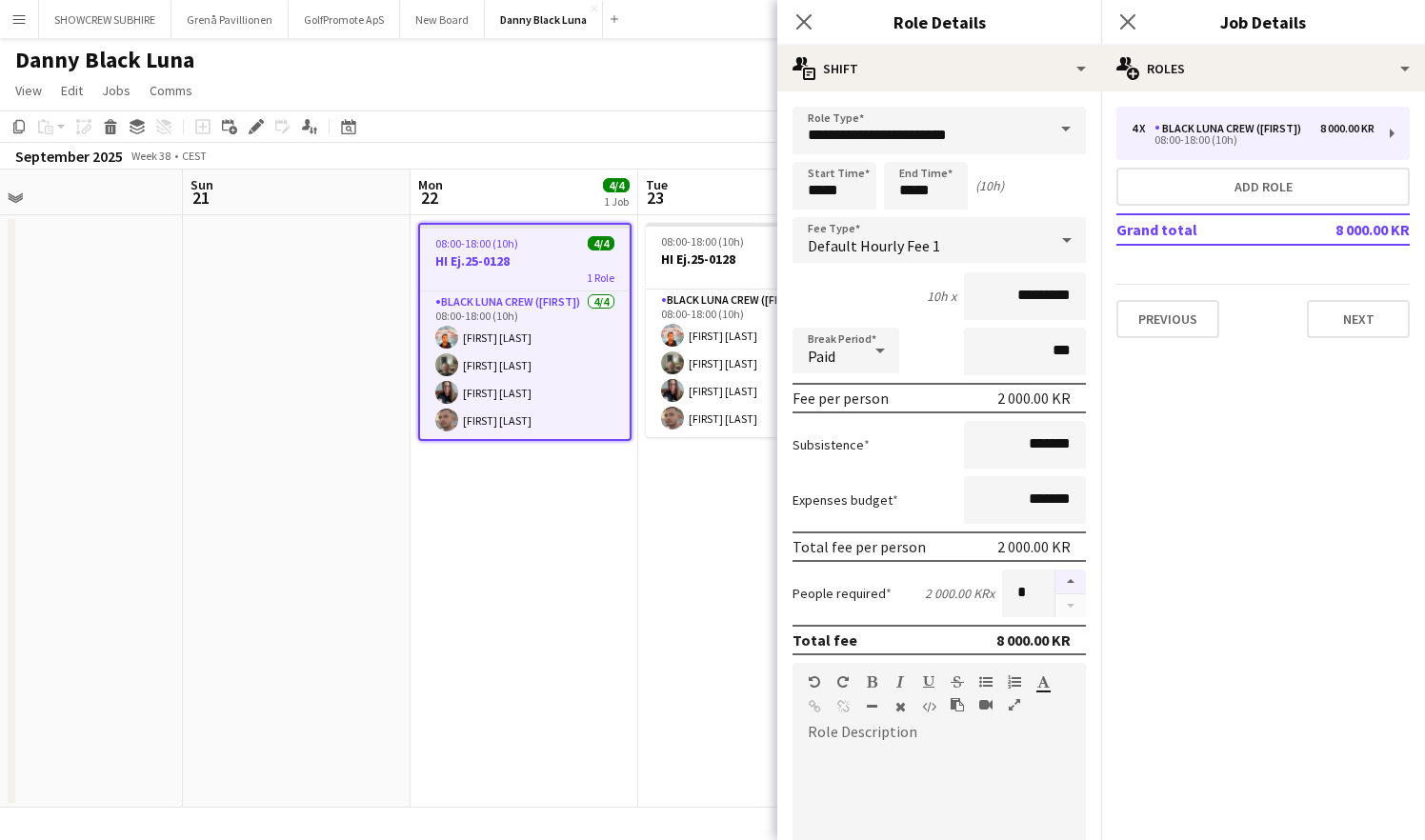 click at bounding box center (1071, 582) 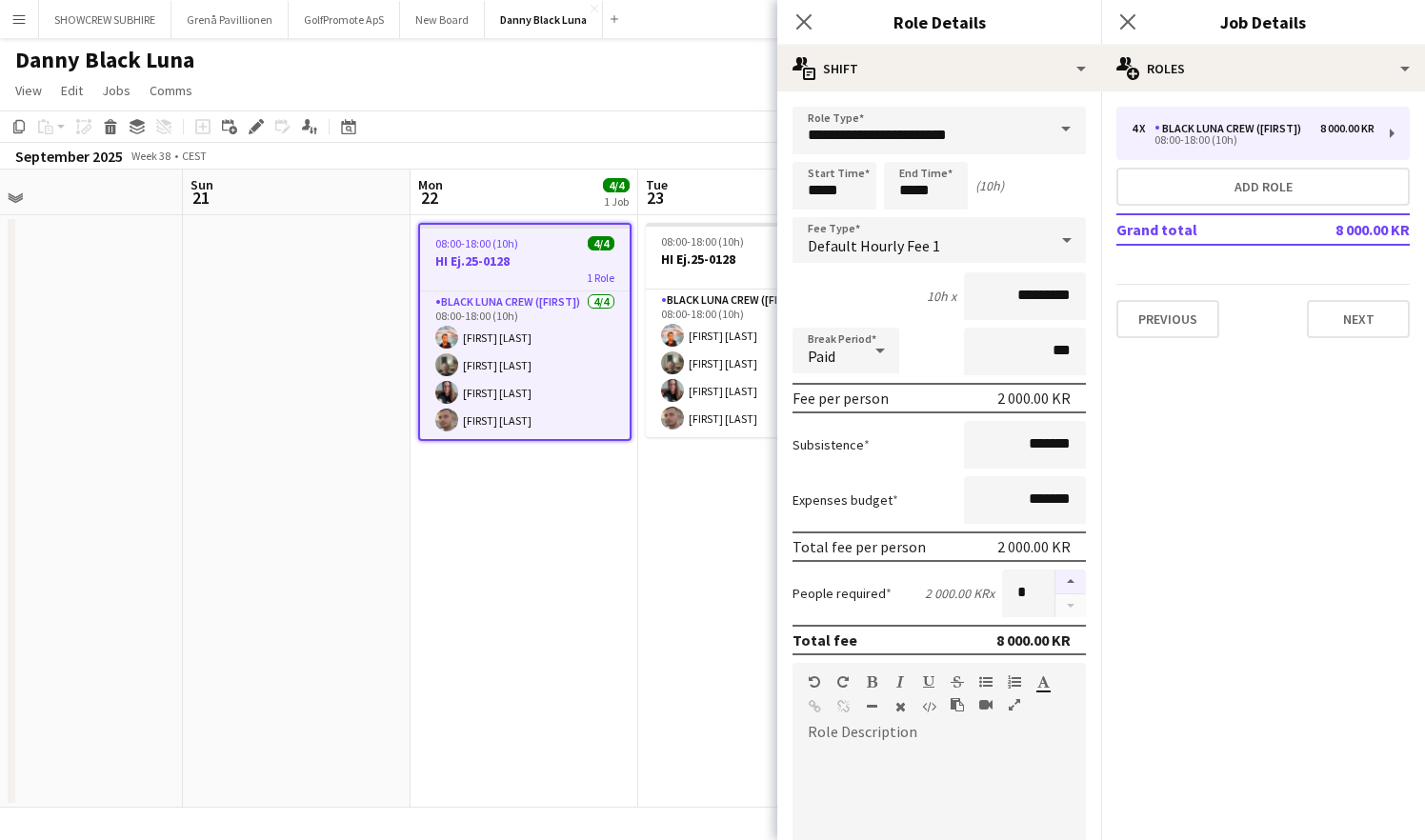 type on "*" 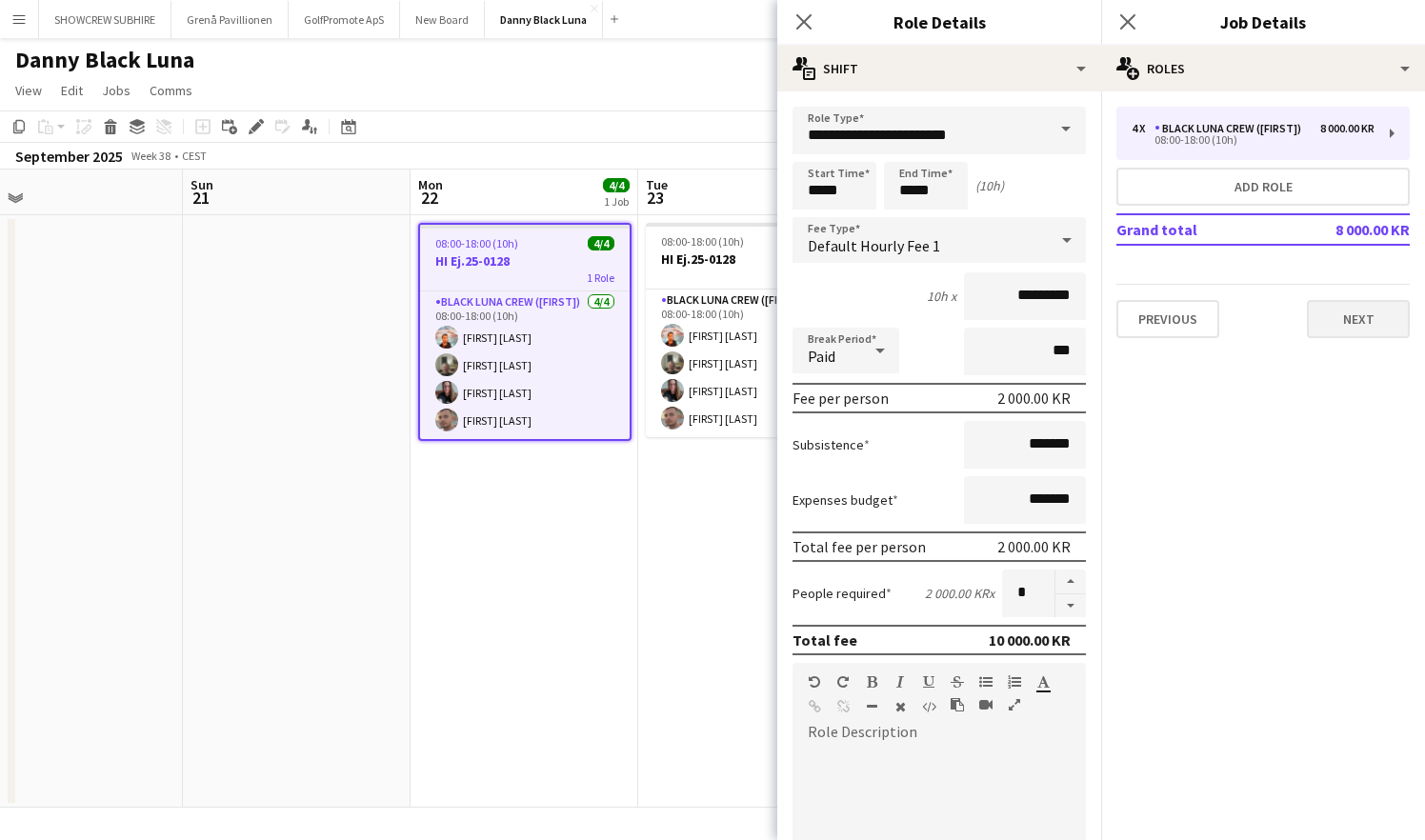 click on "Next" at bounding box center (1358, 319) 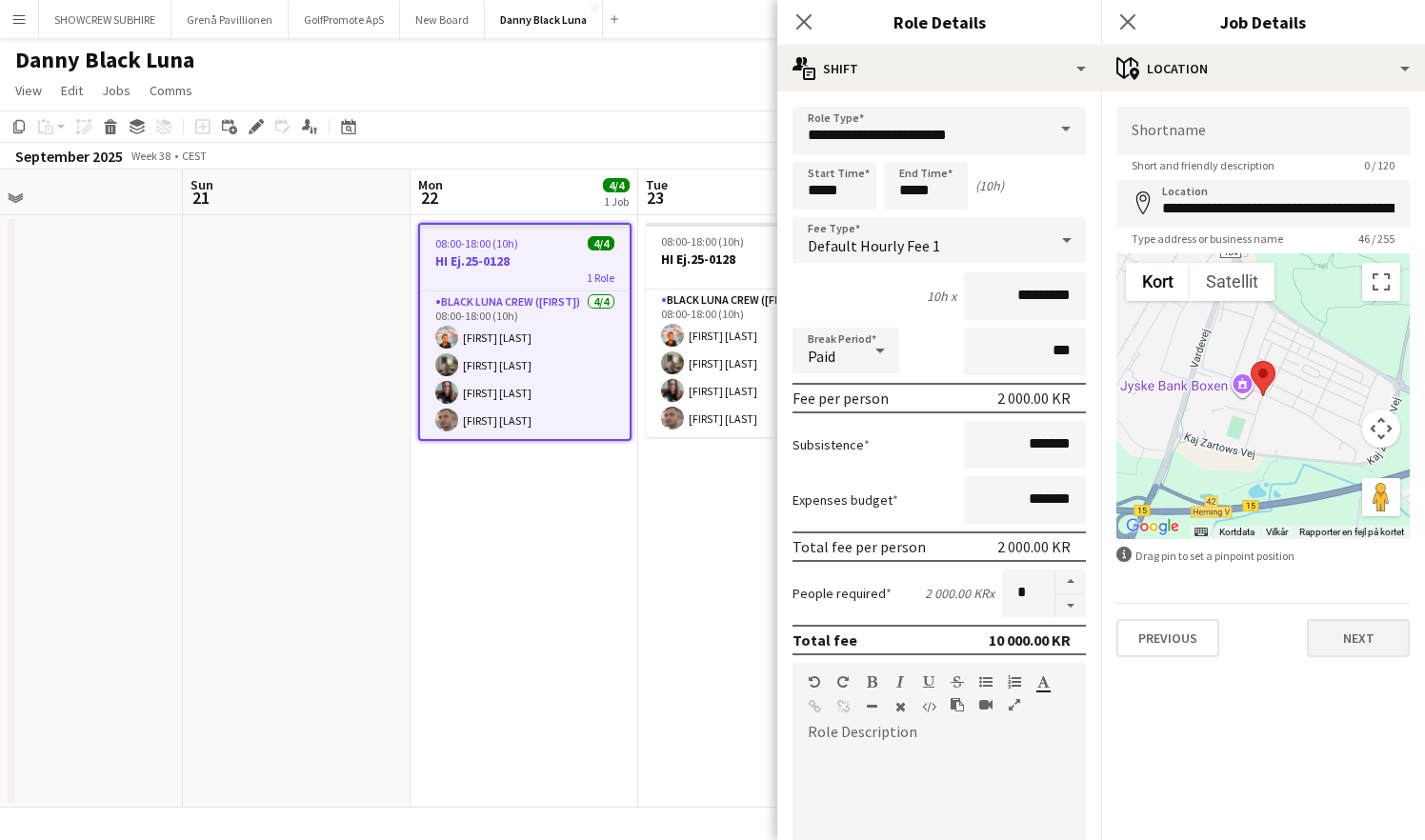 click on "Next" at bounding box center (1358, 638) 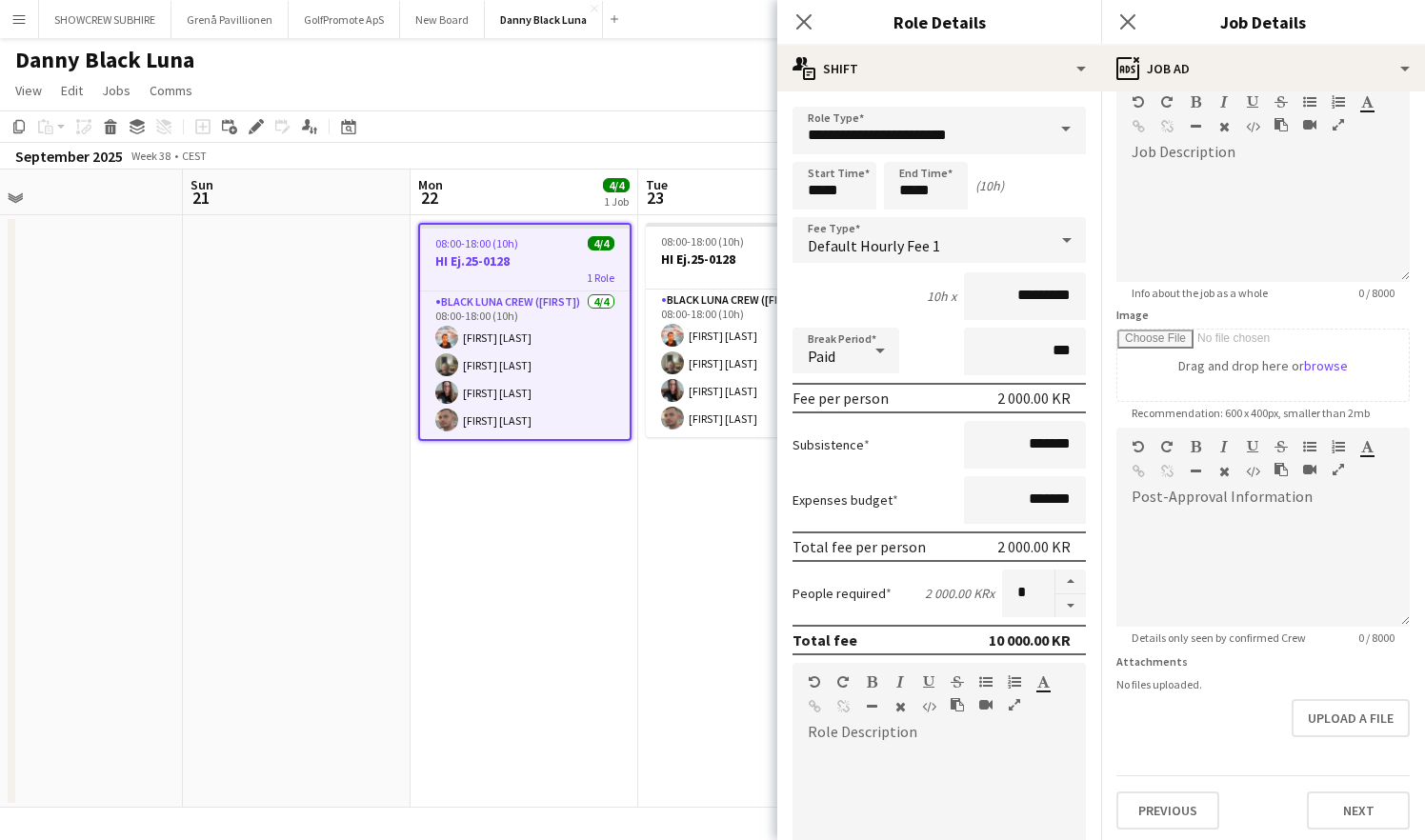 scroll, scrollTop: 79, scrollLeft: 0, axis: vertical 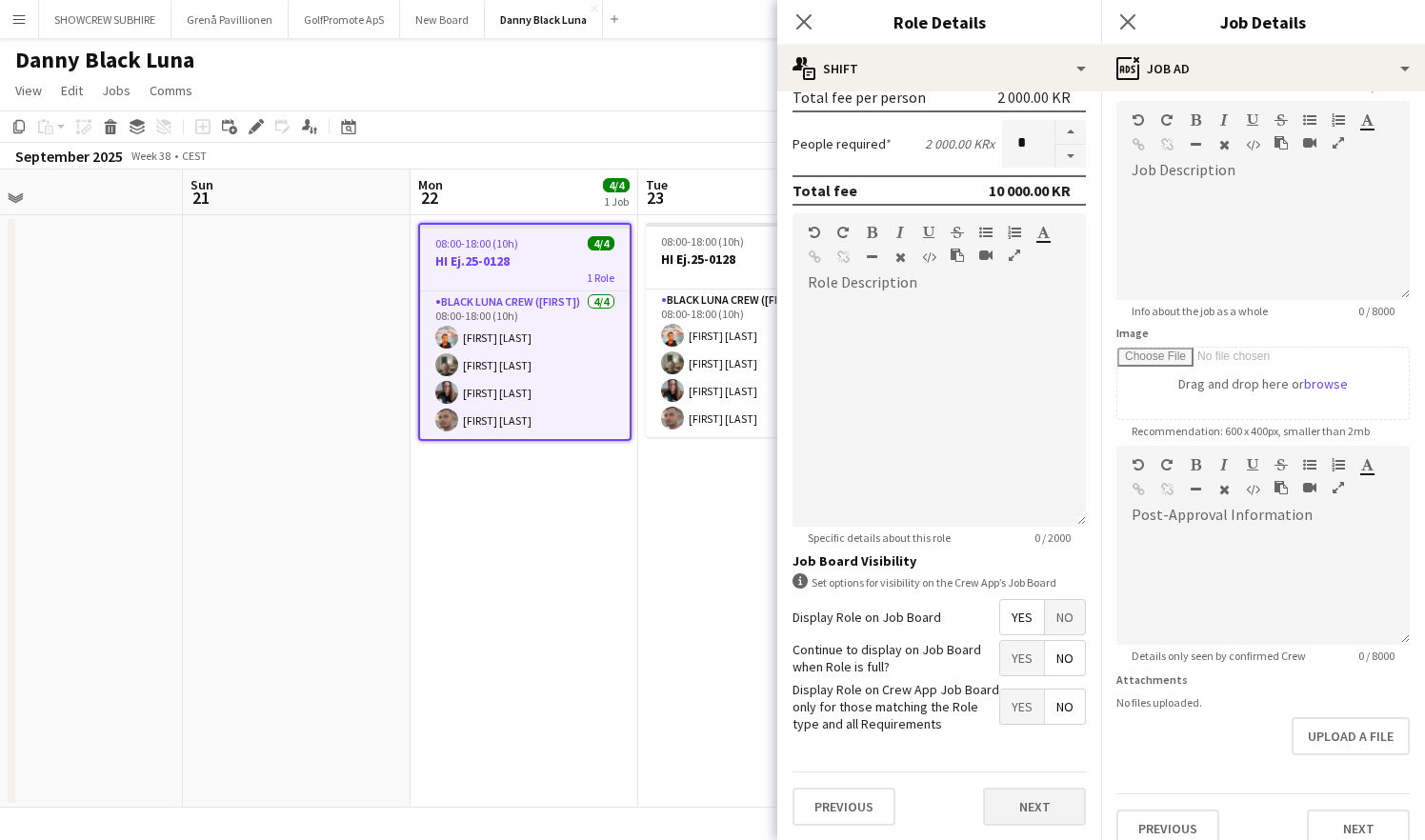 click on "Next" at bounding box center (1034, 807) 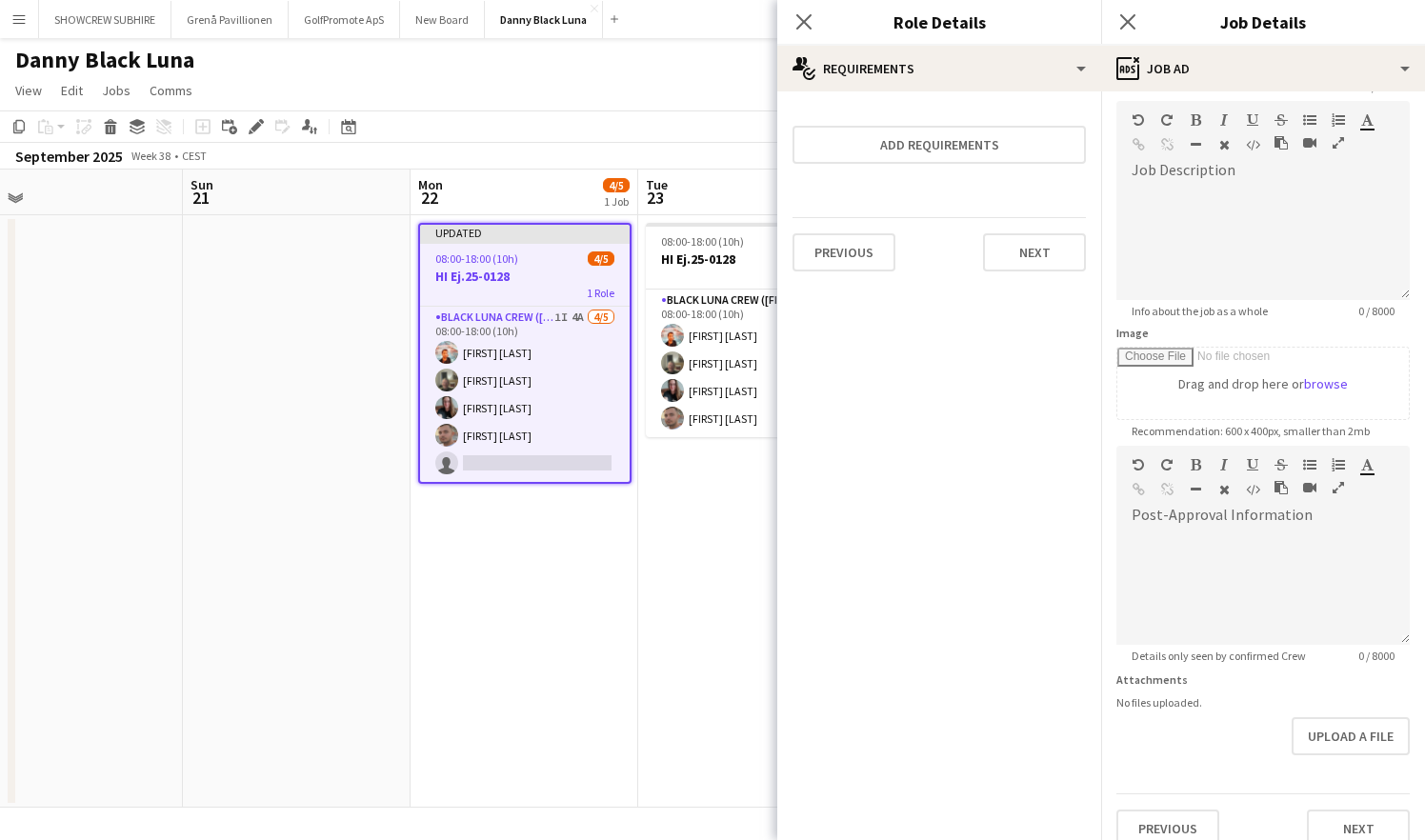 scroll, scrollTop: 0, scrollLeft: 0, axis: both 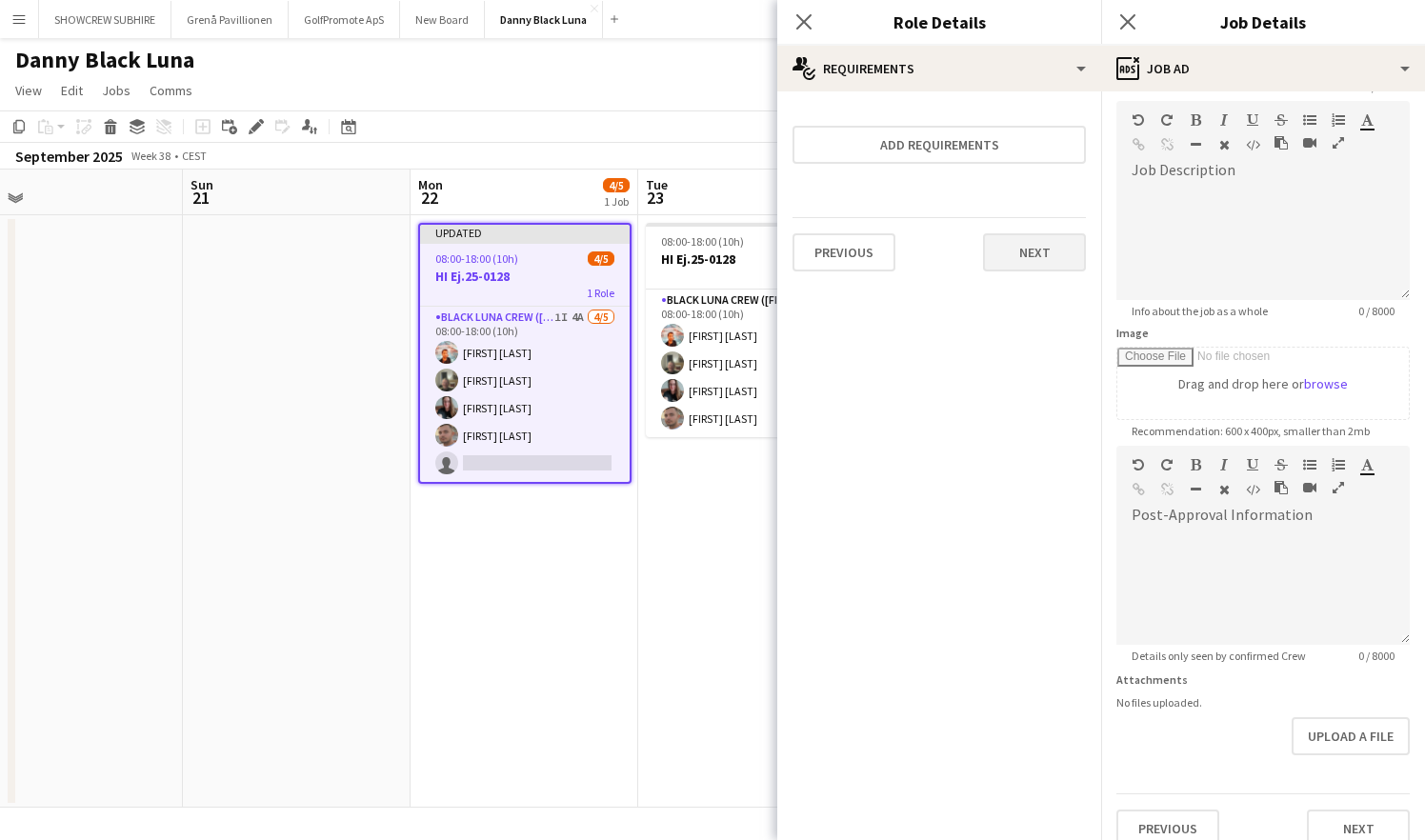 click on "Next" at bounding box center (1034, 252) 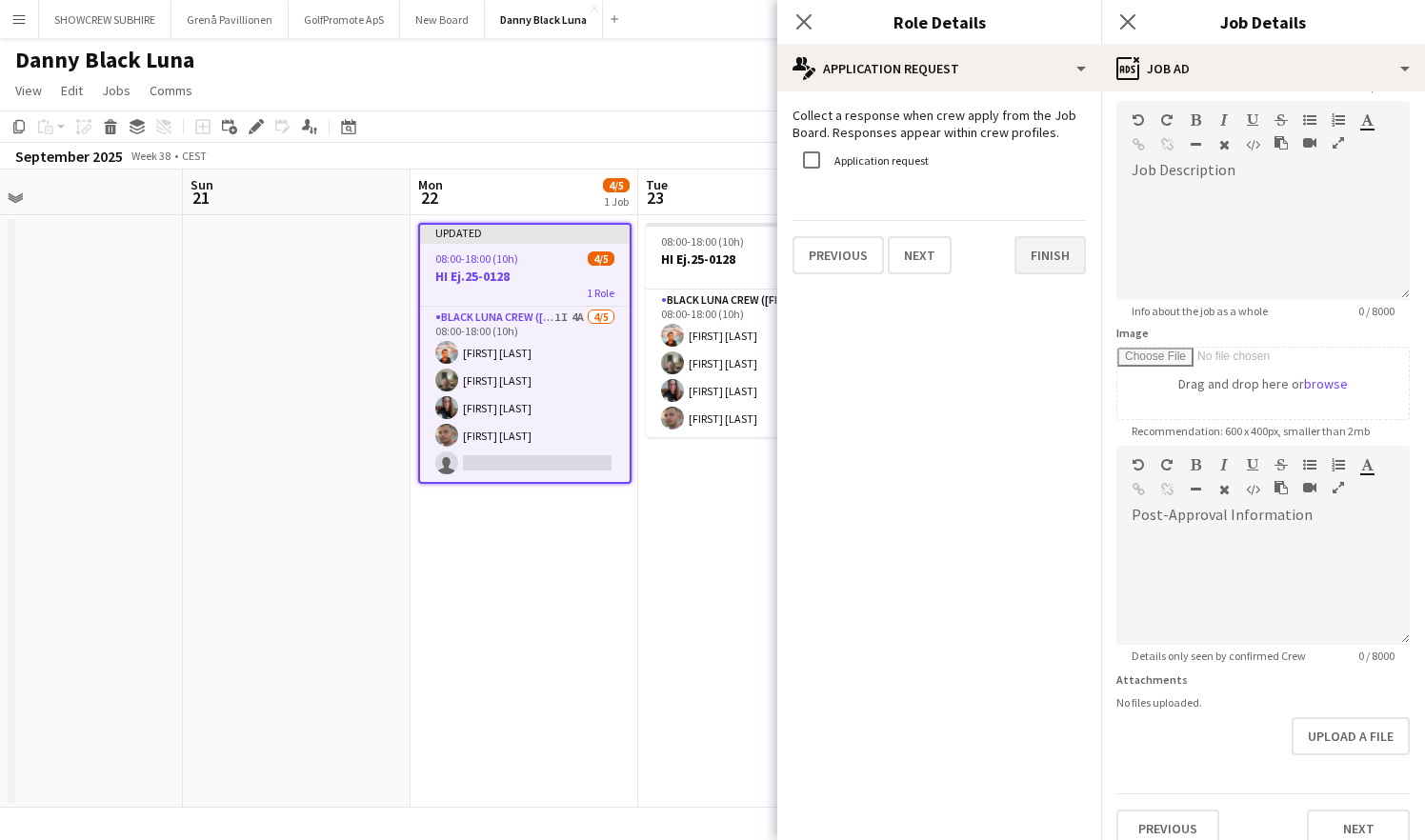 click on "Finish" at bounding box center [1050, 255] 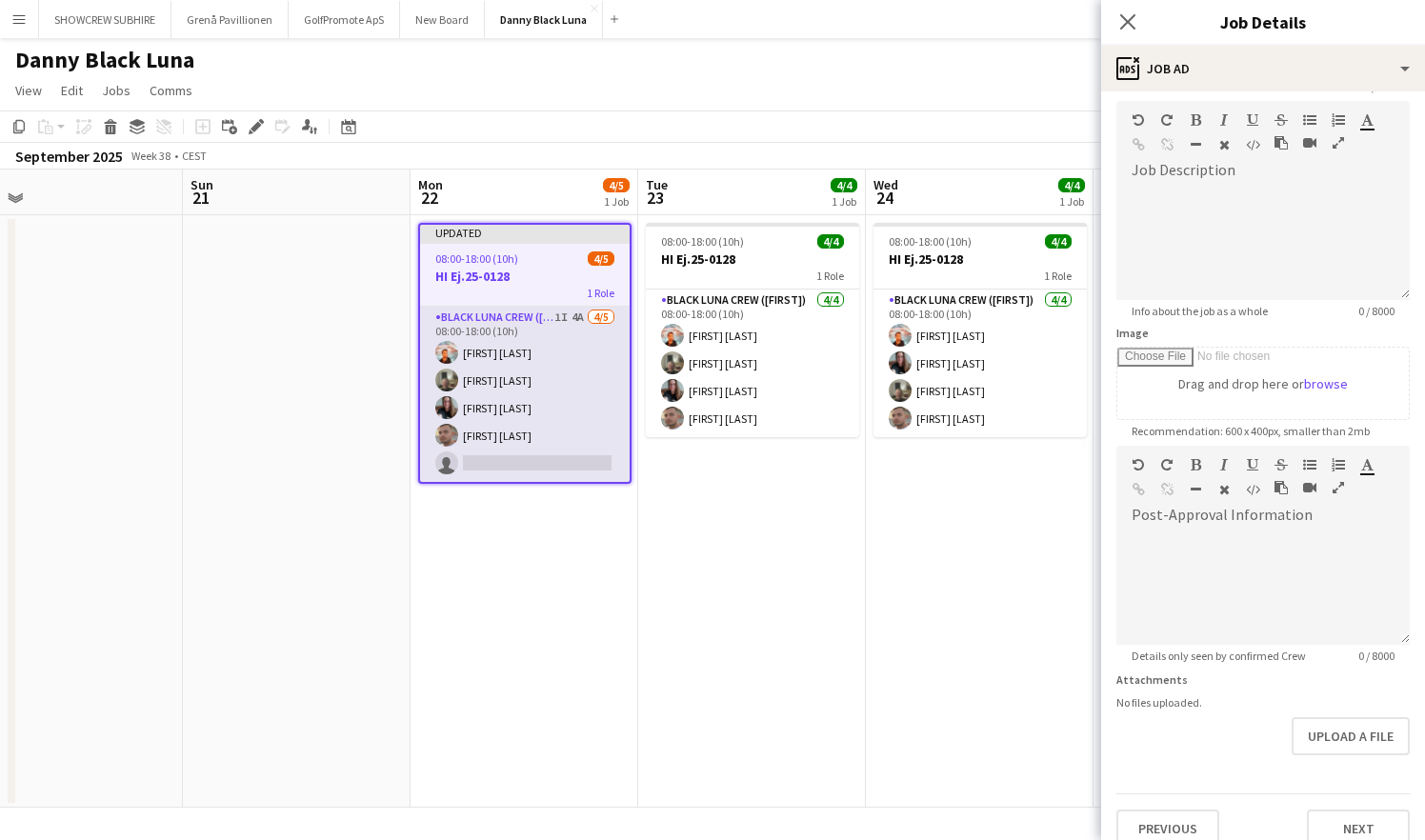 click on "Black Luna Crew ([FIRST])   1I   4A   4/5   08:00-18:00 (10h)
[FIRST] [LAST] [FIRST] [LAST] [FIRST] [LAST] [FIRST] [LAST]
single-neutral-actions" at bounding box center (525, 394) 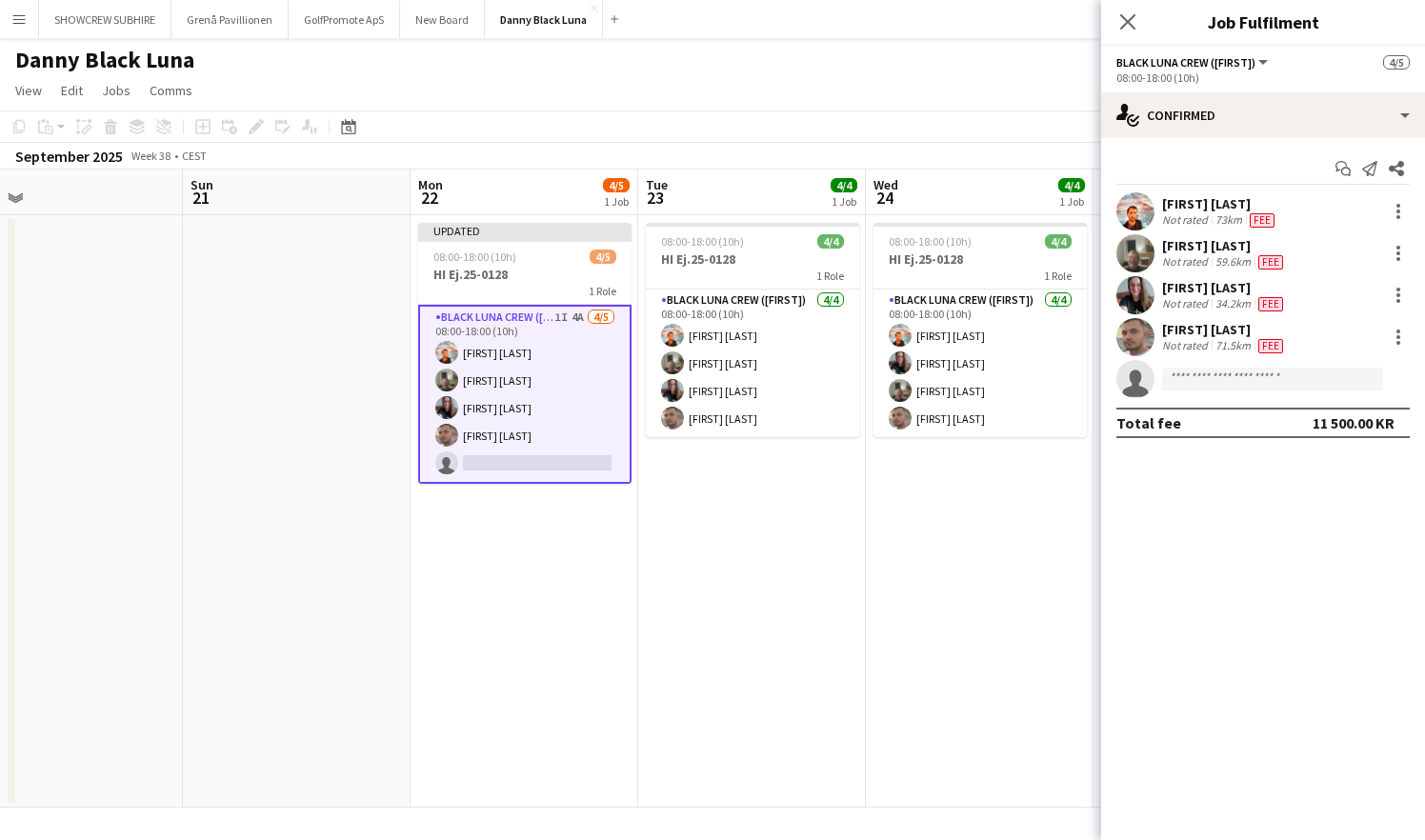 click on "Black Luna Crew ([FIRST])   1I   4A   4/5   08:00-18:00 (10h)
[FIRST] [LAST] [FIRST] [LAST] [FIRST] [LAST] [FIRST] [LAST]
single-neutral-actions" at bounding box center (525, 394) 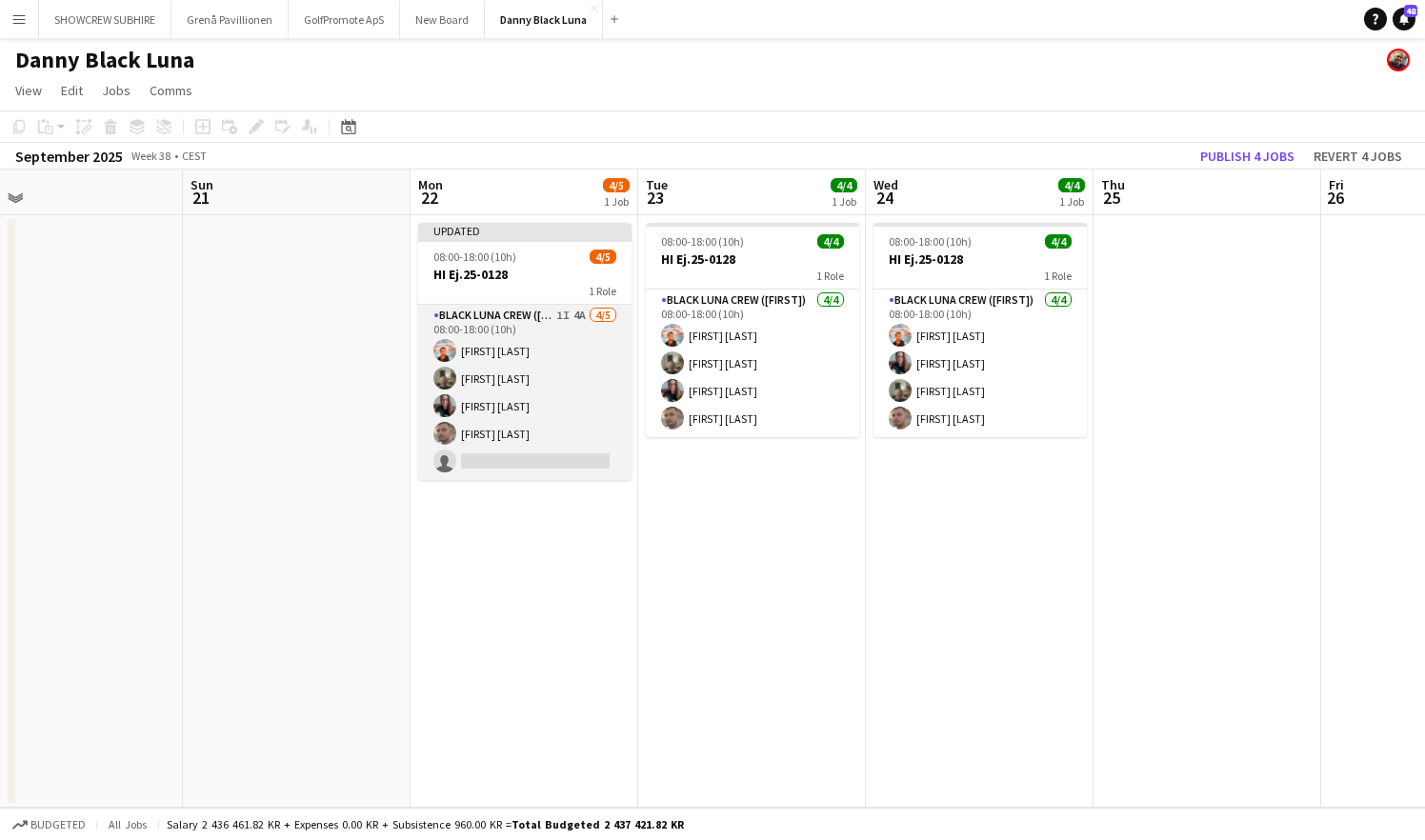 click on "Black Luna Crew ([FIRST])   1I   4A   4/5   08:00-18:00 (10h)
[FIRST] [LAST] [FIRST] [LAST] [FIRST] [LAST] [FIRST] [LAST]
single-neutral-actions" at bounding box center [525, 392] 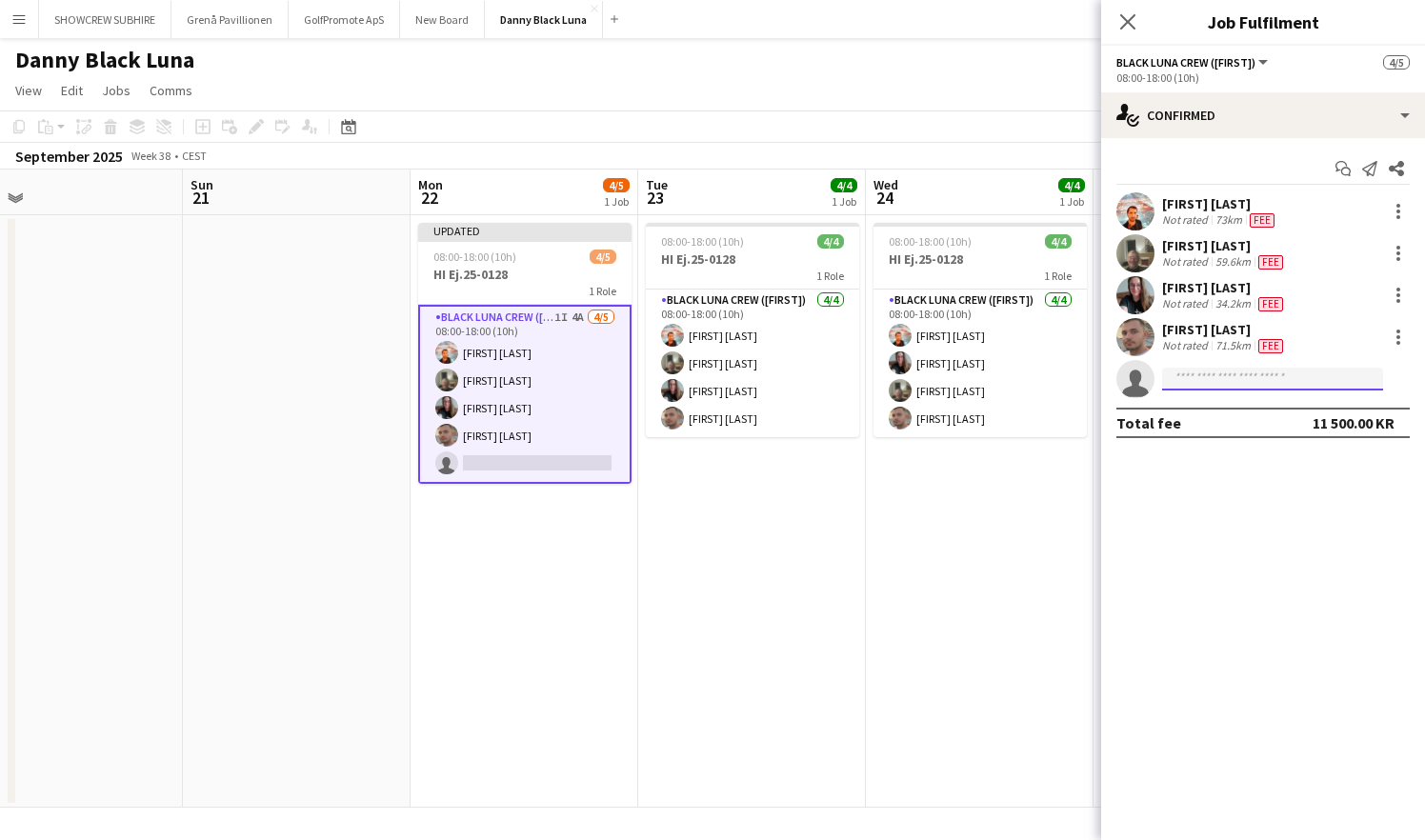 click 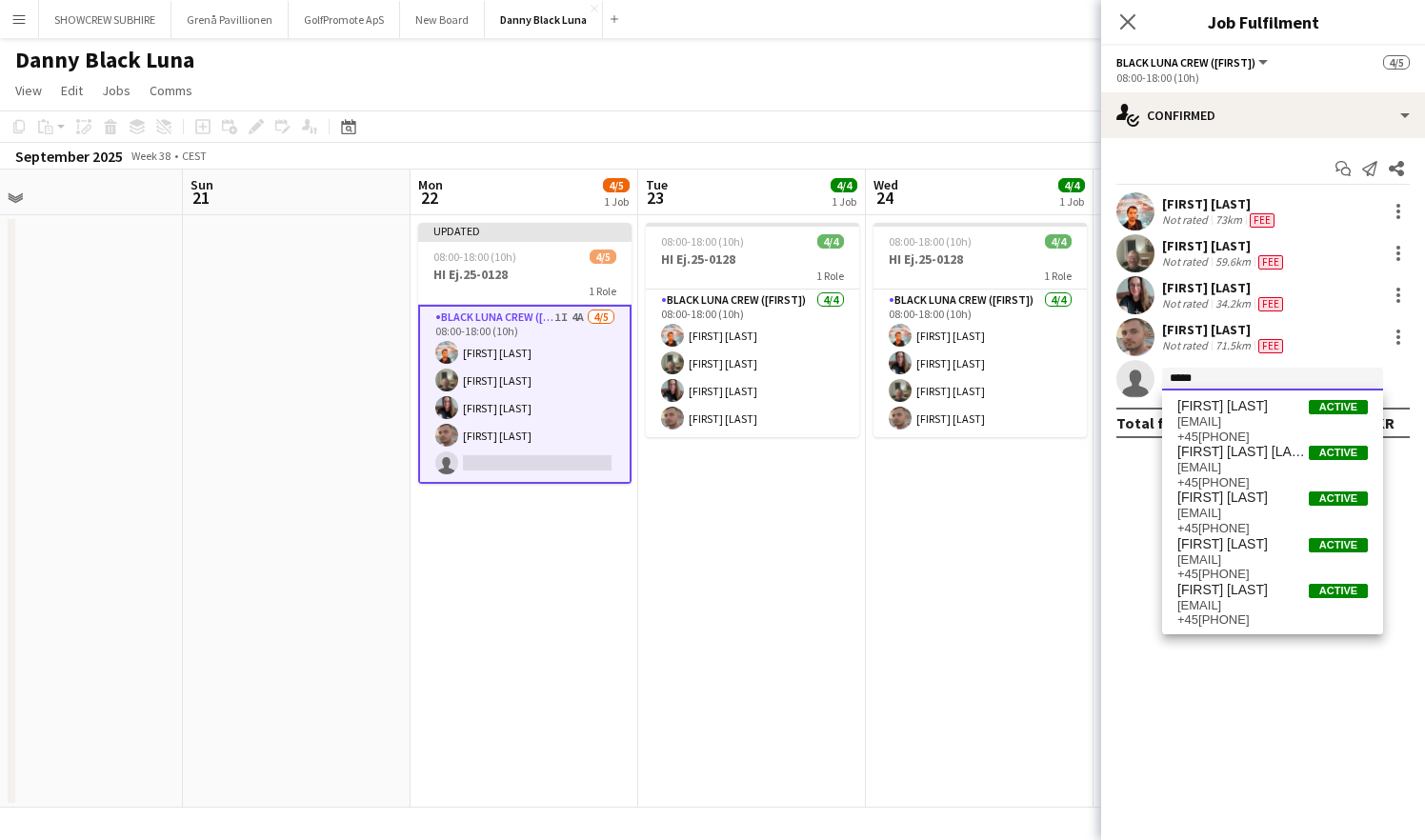 type on "*****" 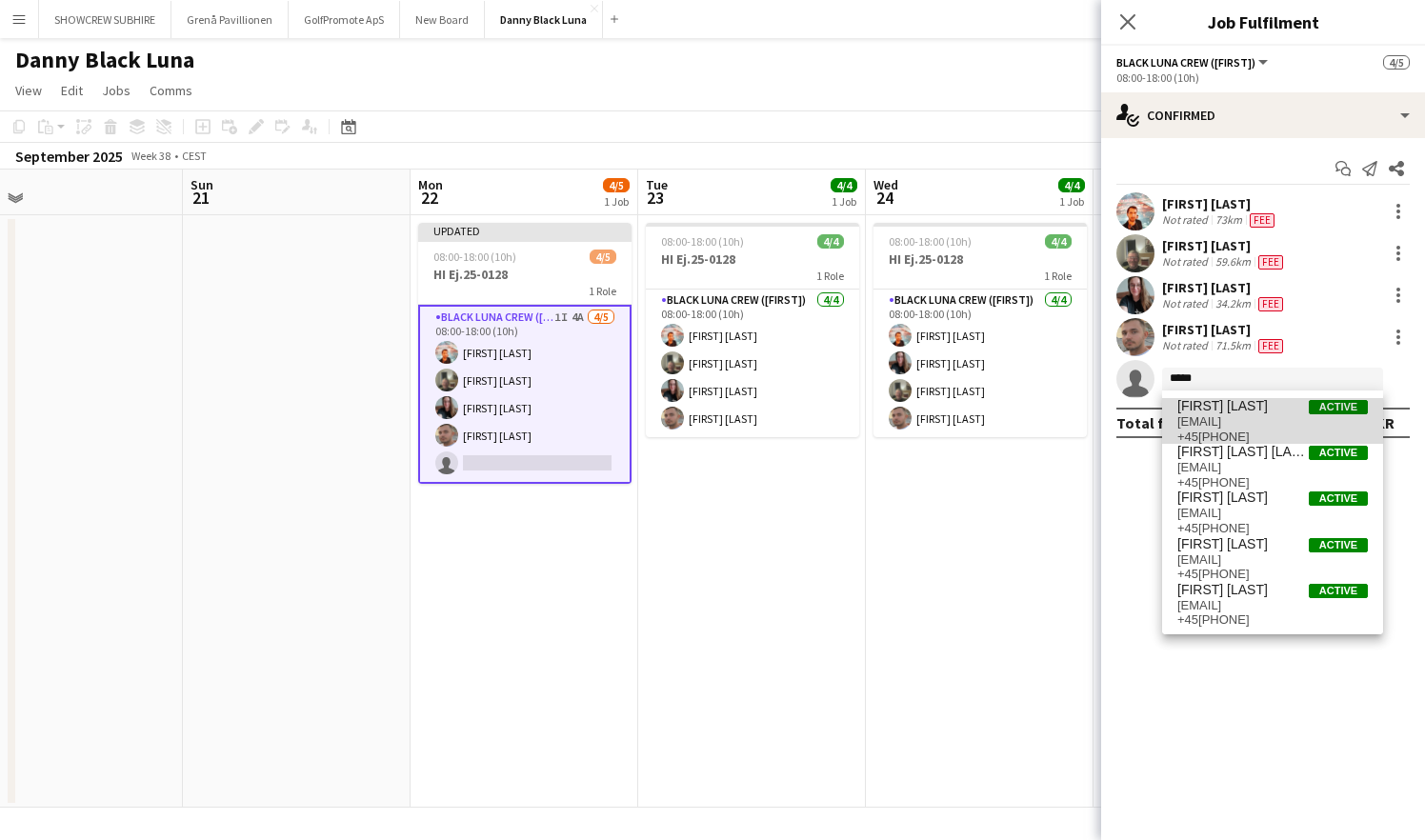 drag, startPoint x: 1226, startPoint y: 381, endPoint x: 1254, endPoint y: 417, distance: 45.607017 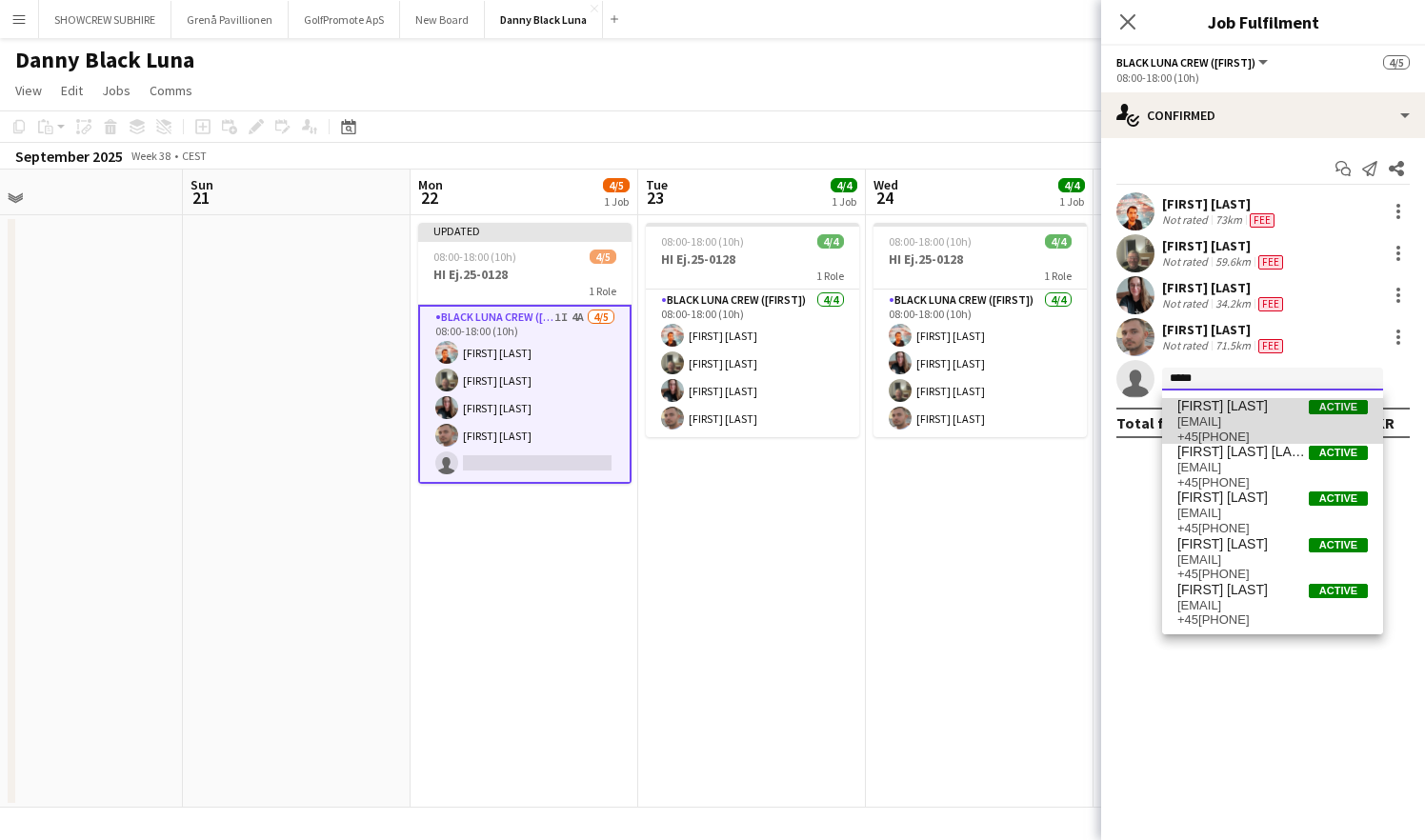 type 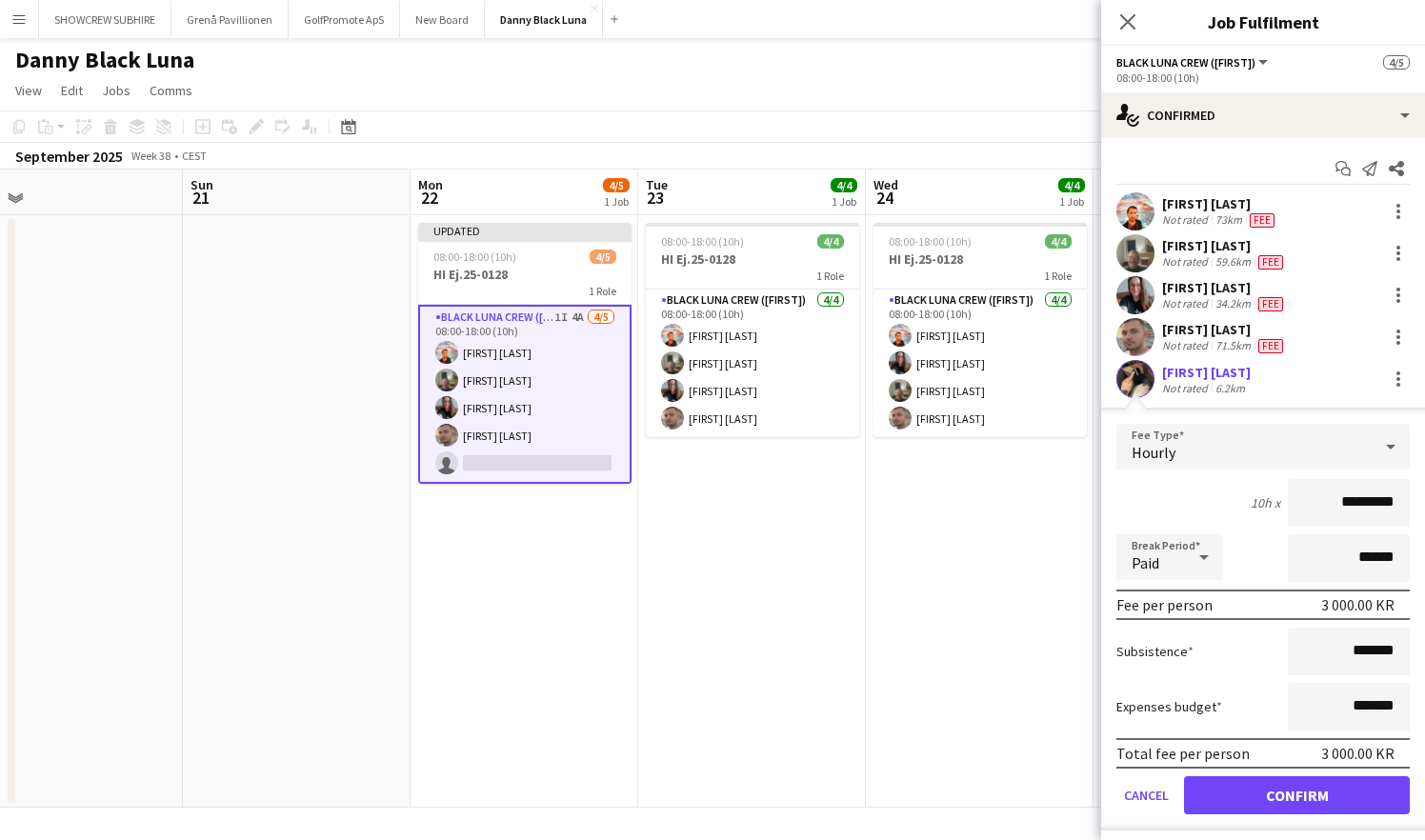 click on "Confirm" at bounding box center [1296, 795] 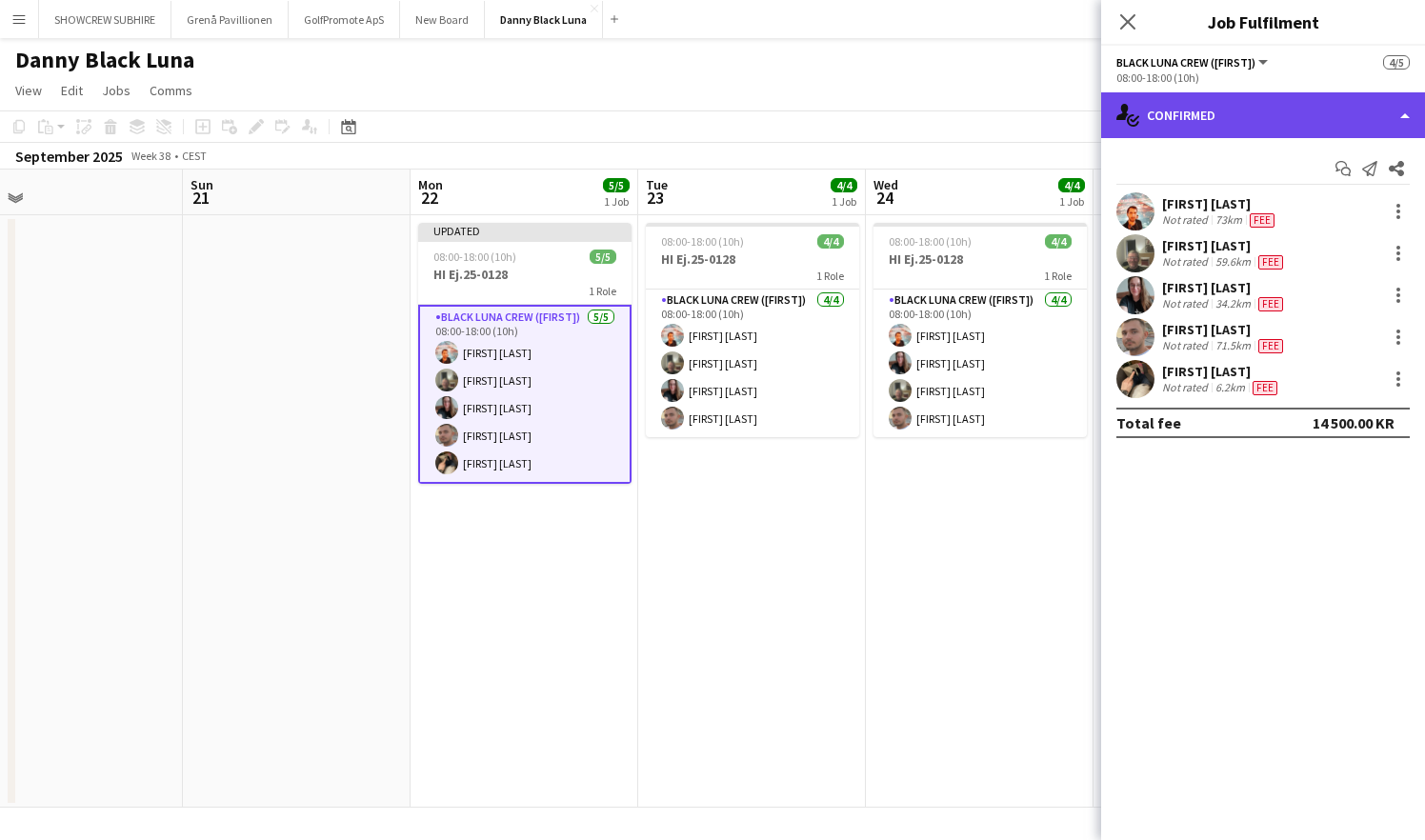 click on "single-neutral-actions-check-2
Confirmed" 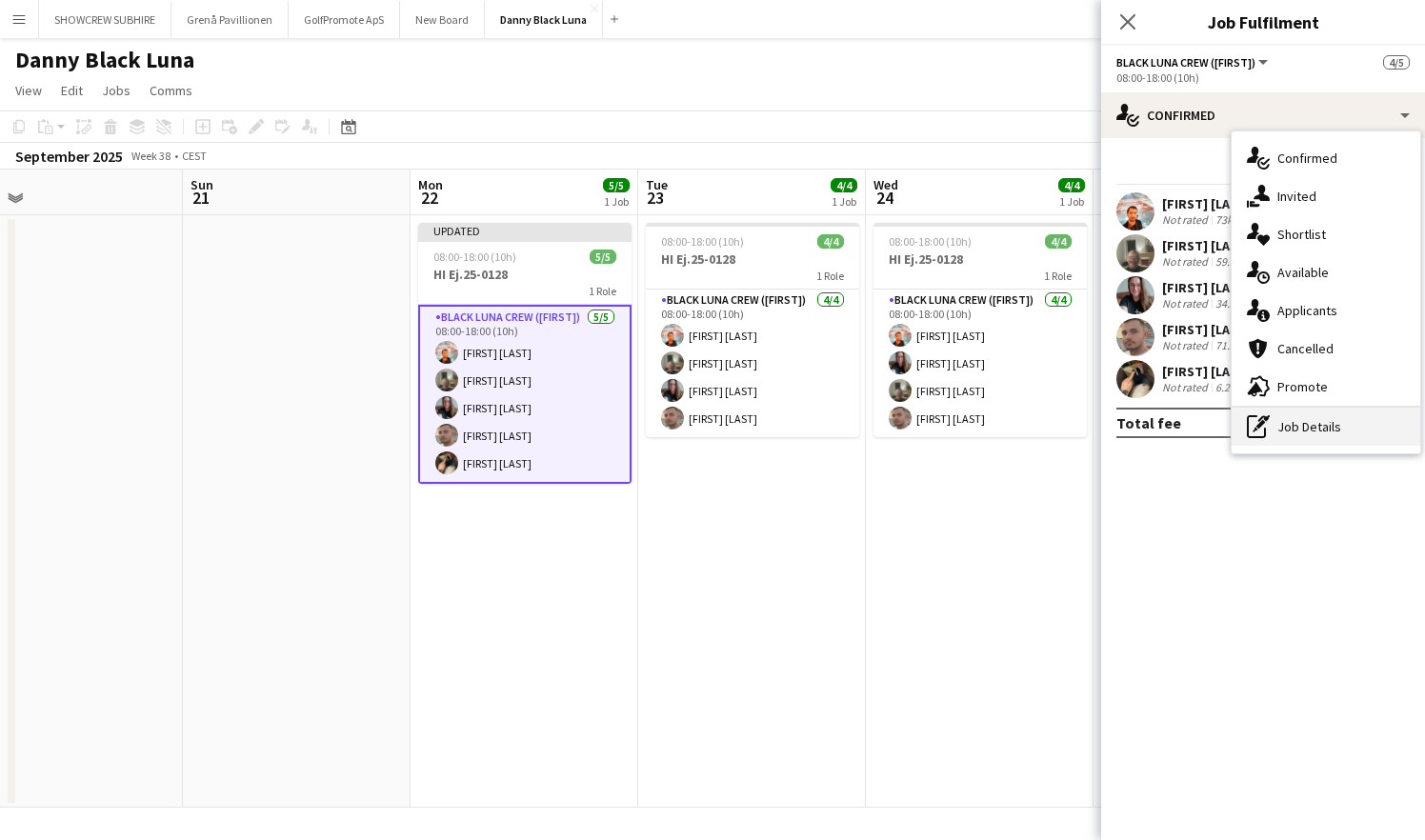 click on "pen-write
Job Details" at bounding box center [1326, 427] 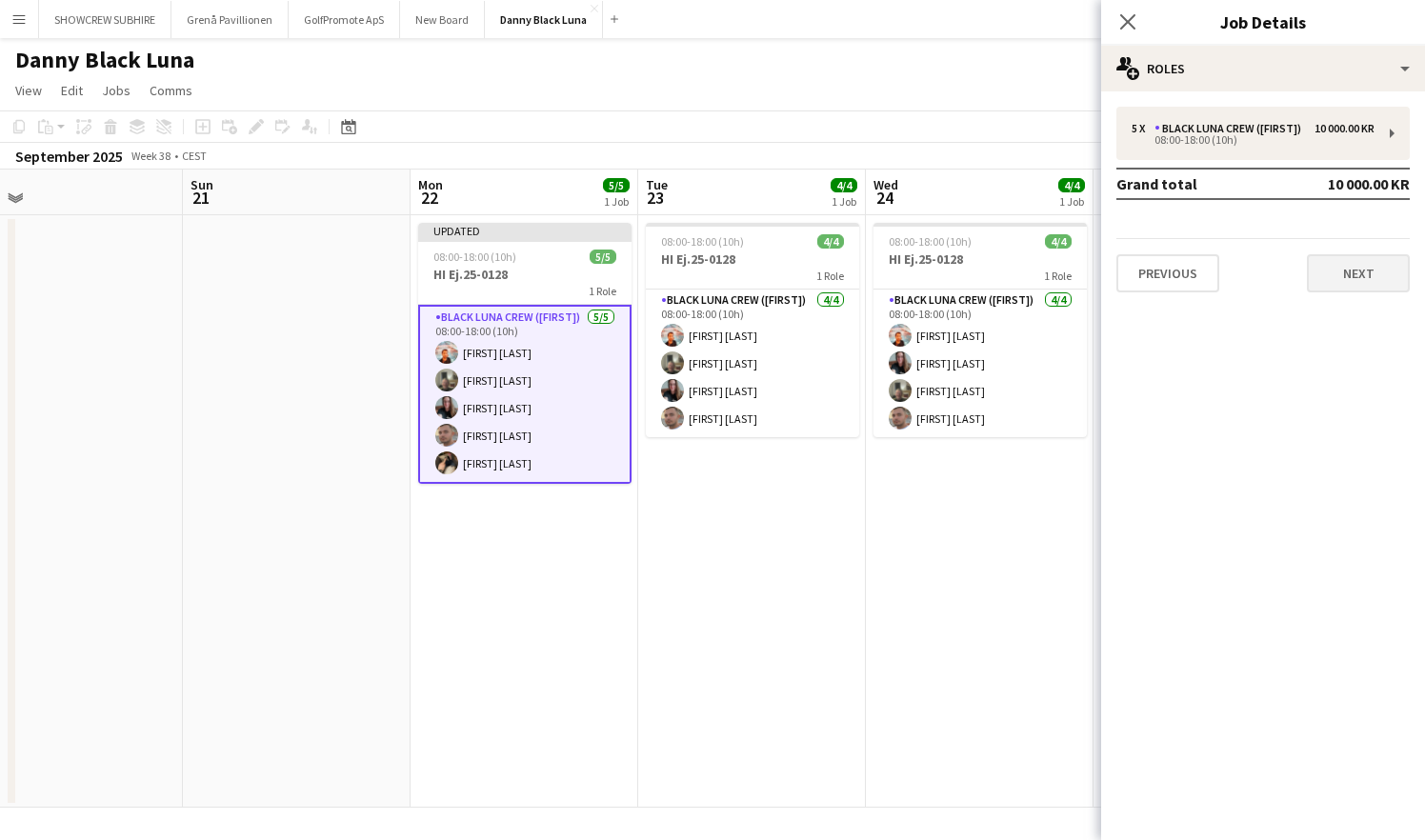click on "Next" at bounding box center [1358, 273] 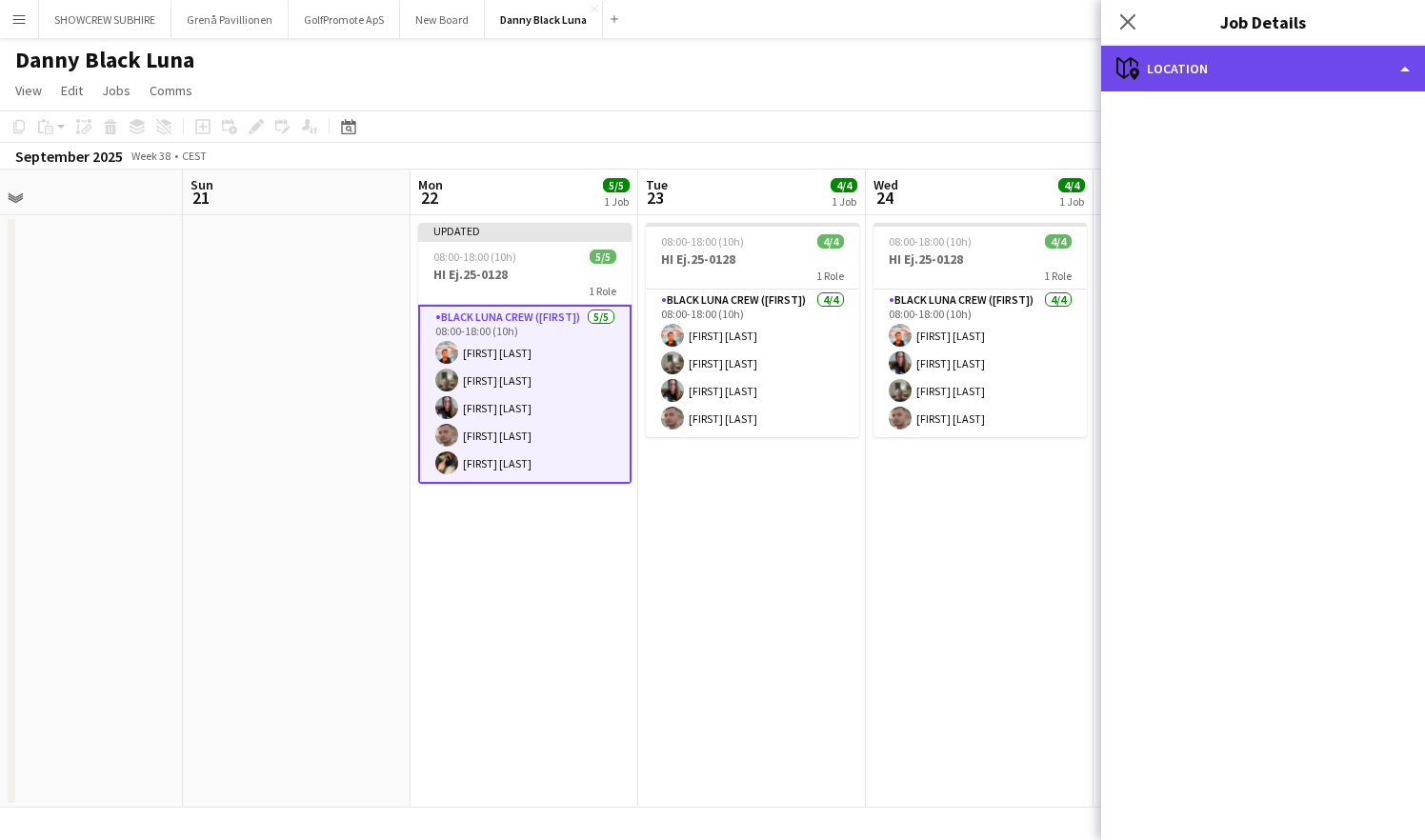 click on "maps-pin-1
Location" 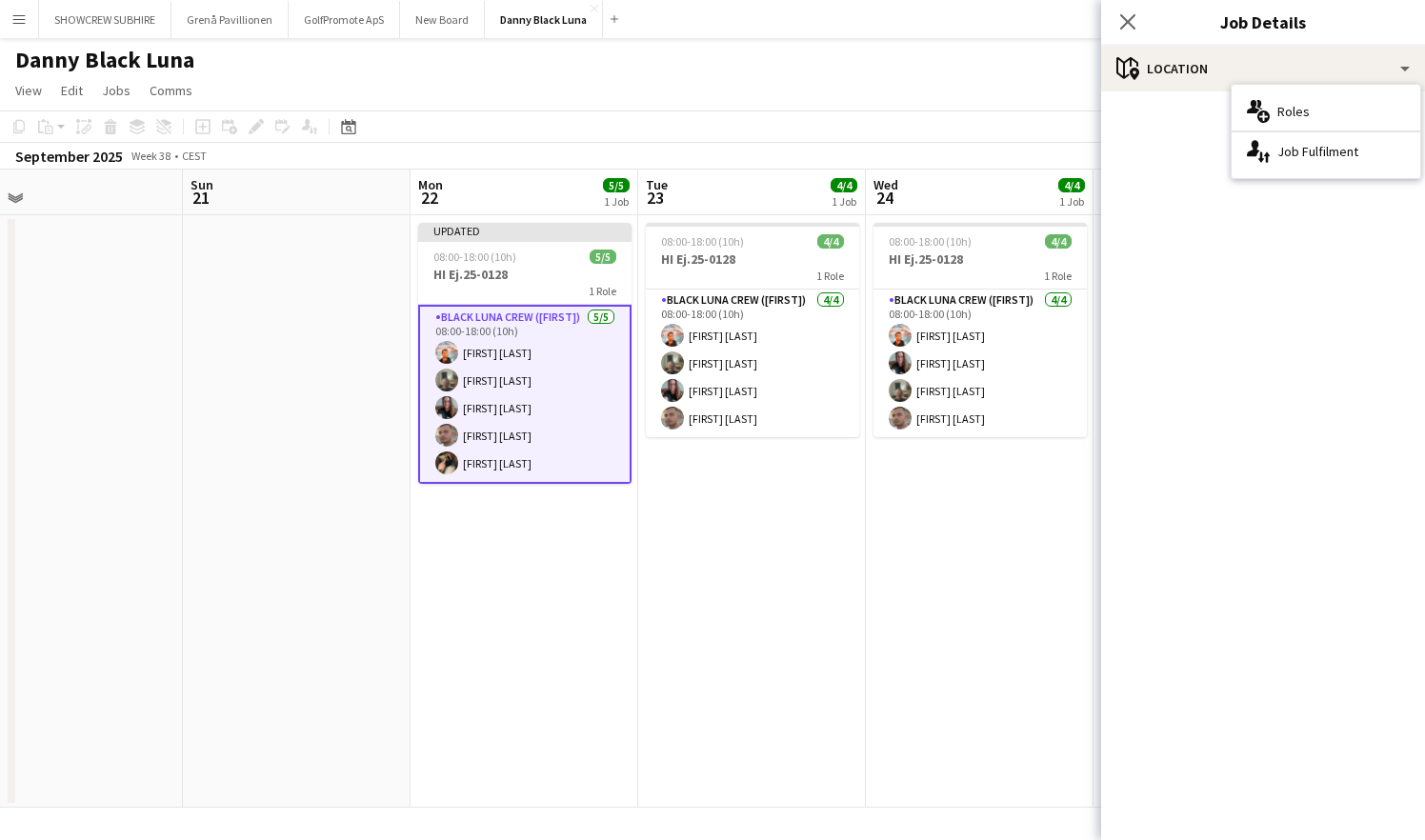 click on "08:00-18:00 (10h)    4/4   HI Ej.25-0128   1 Role    Black Luna Crew ([FIRST])   4/4   08:00-18:00 (10h)
[FIRST] [LAST] [FIRST] [LAST] [FIRST] [LAST] [FIRST] [LAST]" at bounding box center [752, 511] 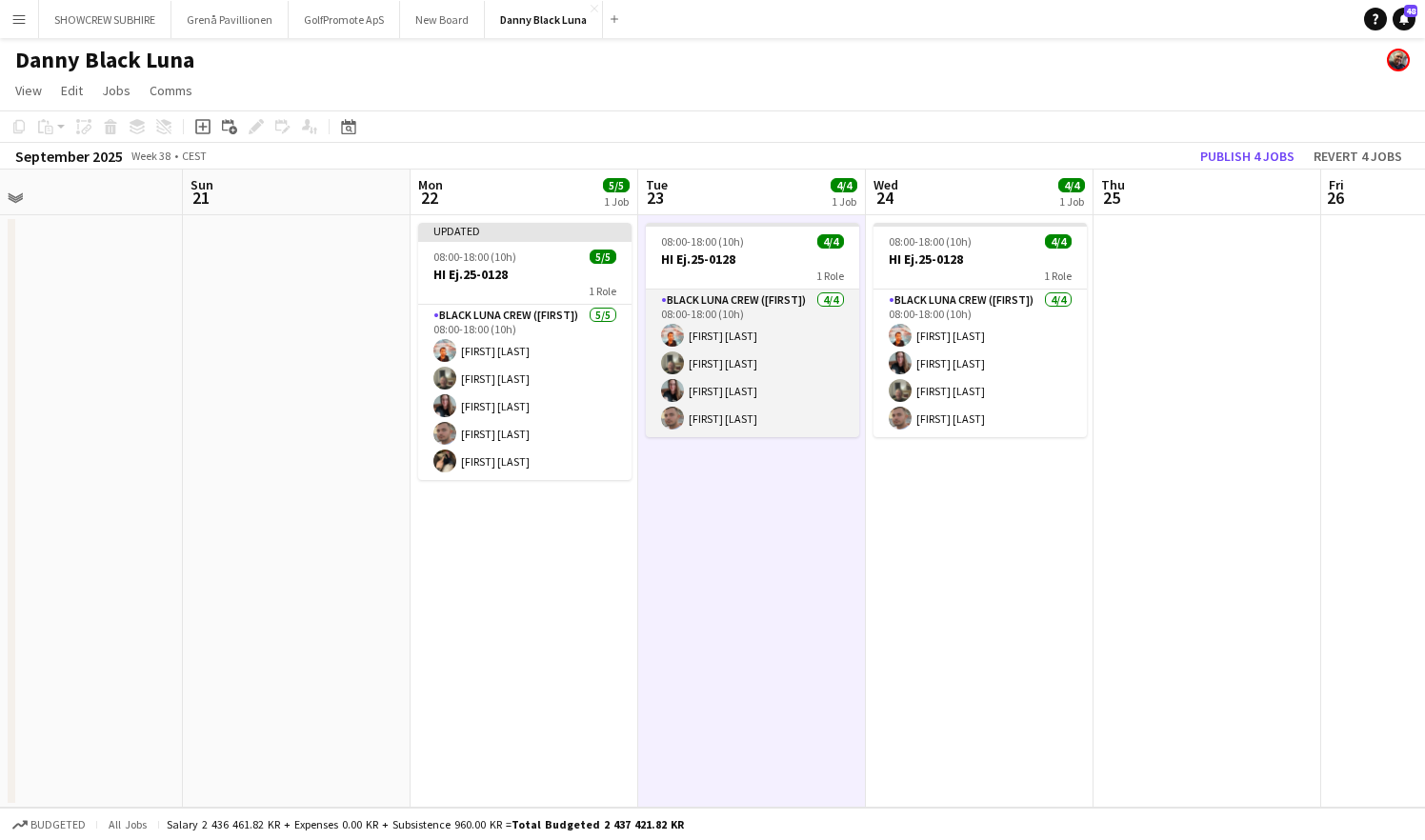 click on "Black Luna Crew ([FIRST])   4/4   08:00-18:00 (10h)
[FIRST] [LAST] [FIRST] [LAST] [FIRST] [LAST] [FIRST] [LAST]" at bounding box center (753, 363) 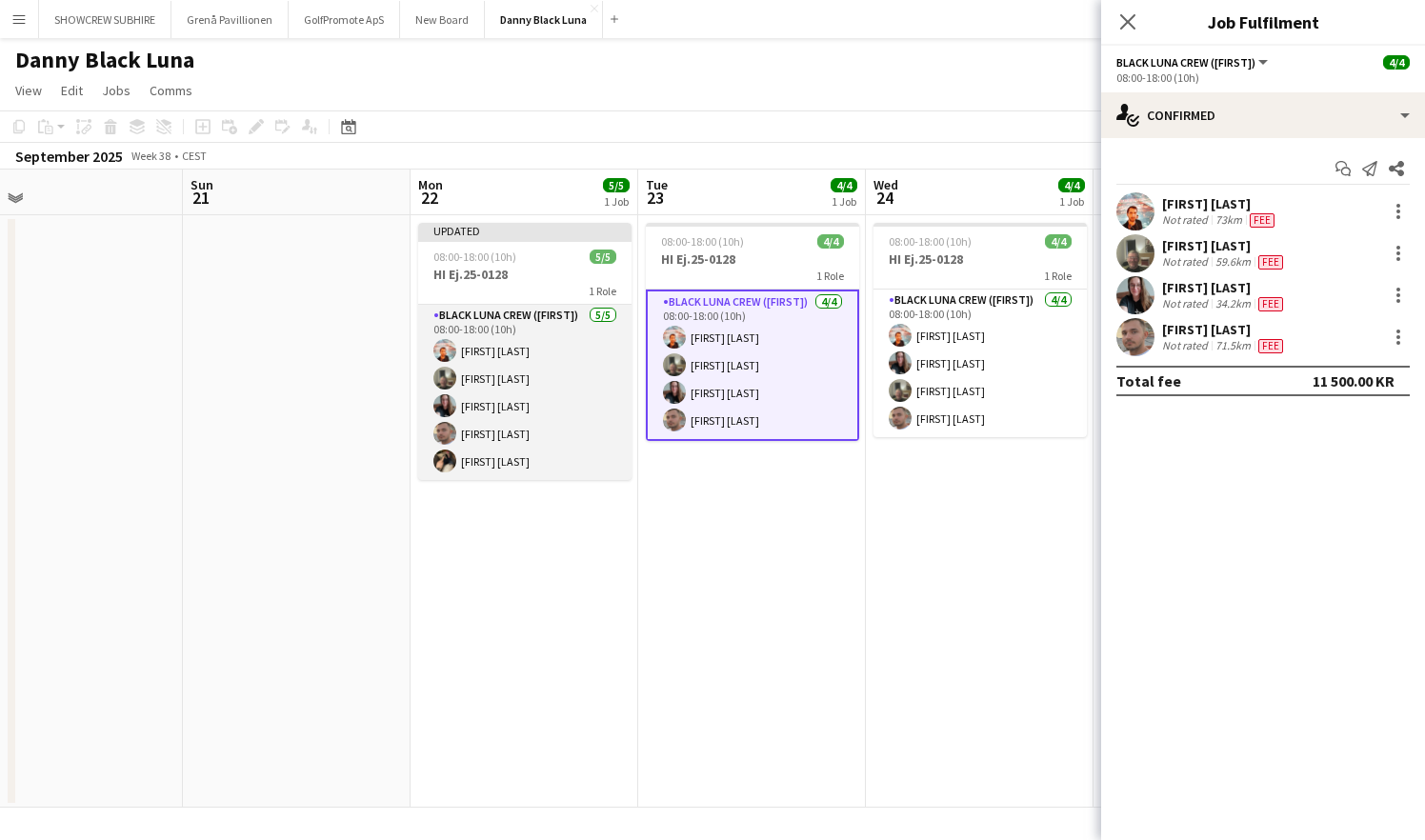 click on "Black Luna Crew ([FIRST])   5/5   08:00-18:00 (10h)
[FIRST] [LAST] [FIRST] [LAST] [FIRST] [LAST] [FIRST] [LAST] [FIRST] [LAST]" at bounding box center [525, 392] 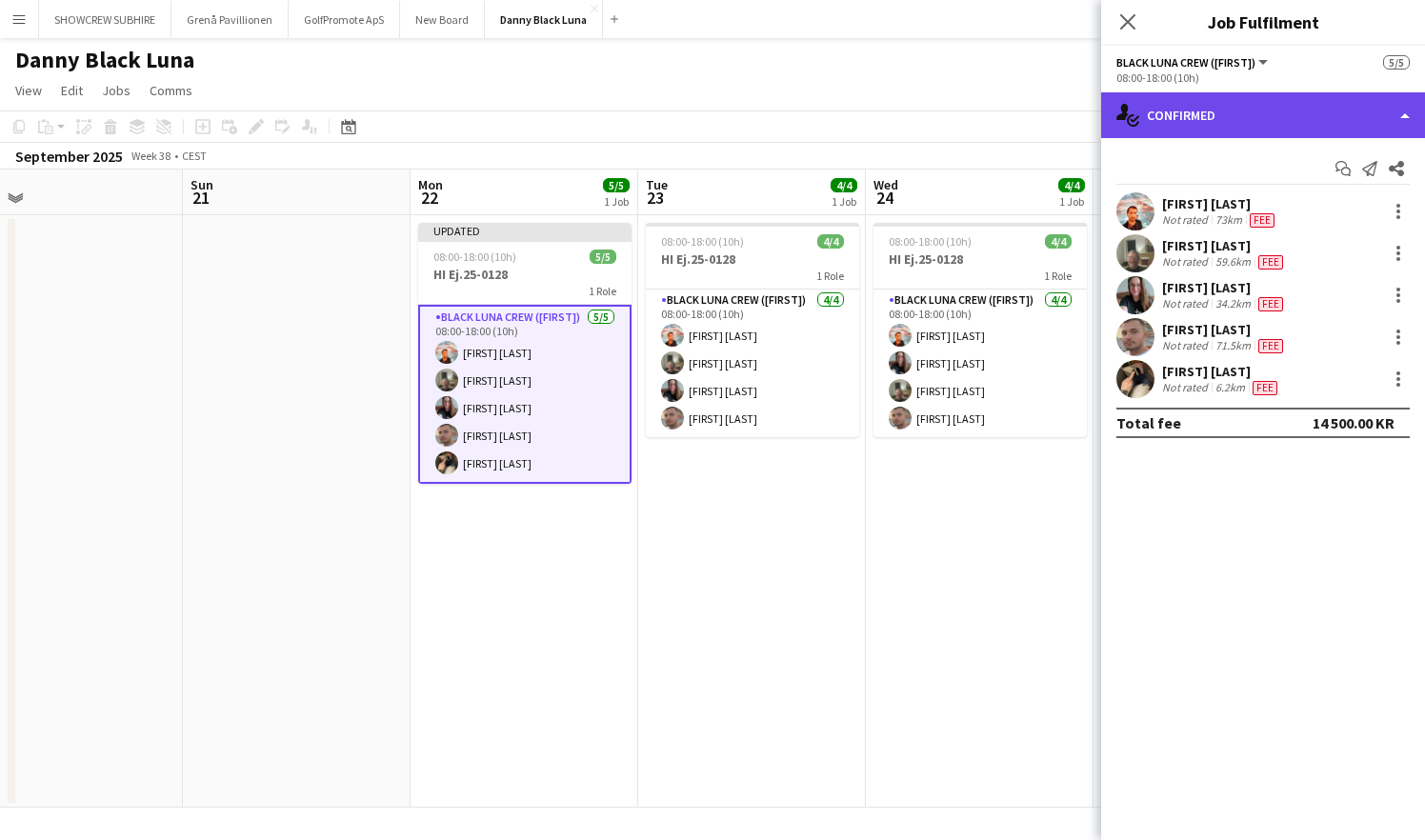 click on "single-neutral-actions-check-2
Confirmed" 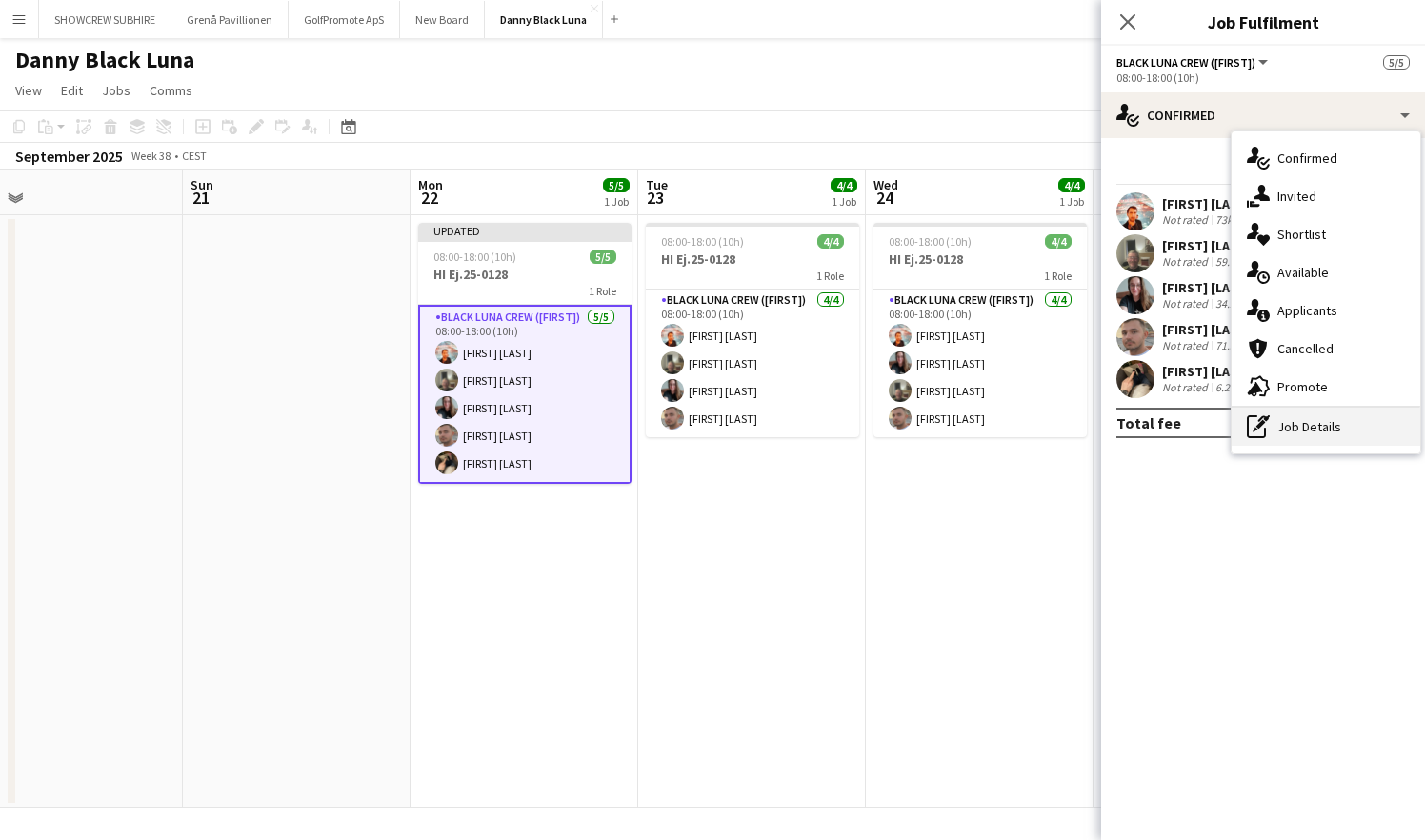 click on "pen-write
Job Details" at bounding box center [1326, 427] 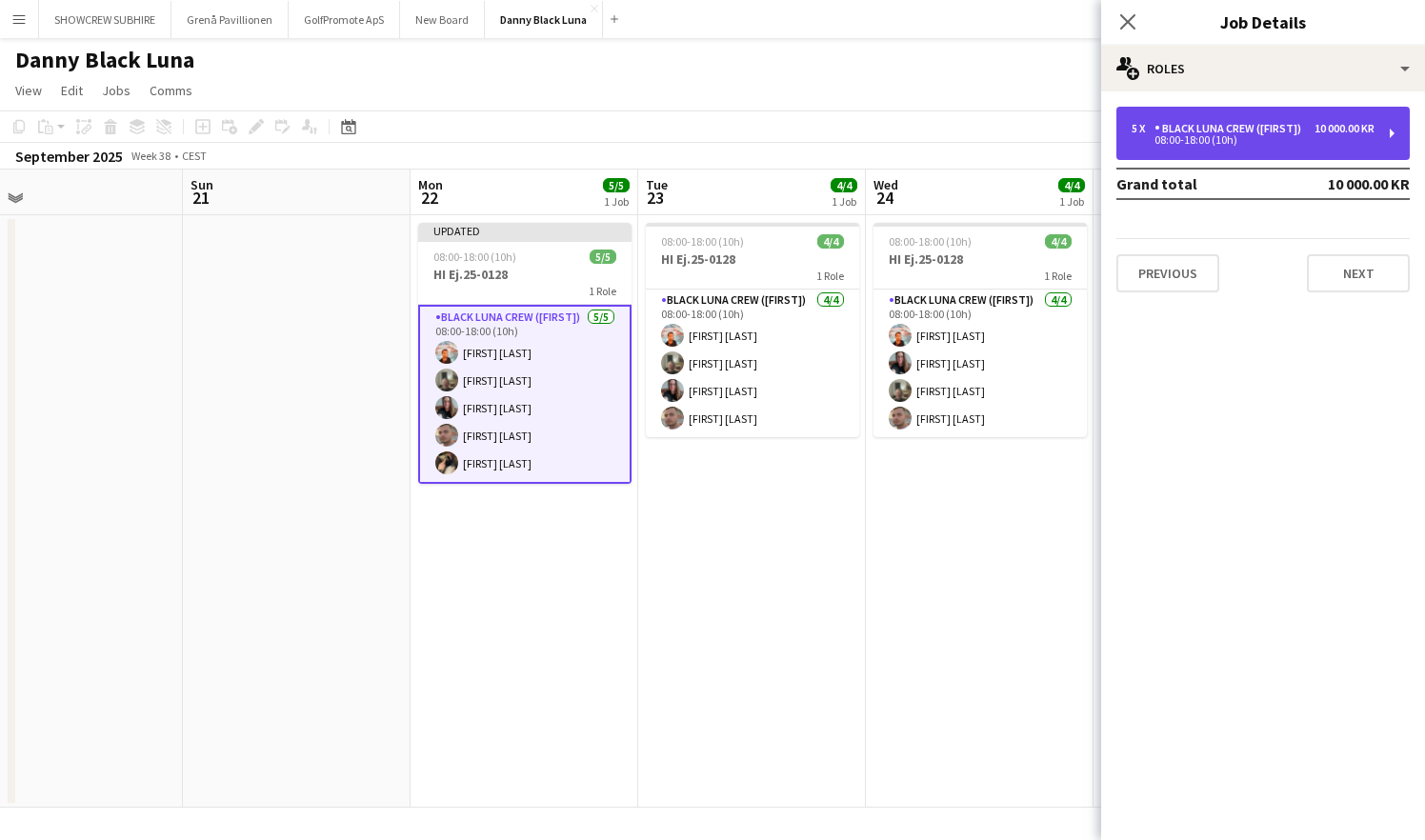 click on "Black Luna Crew ([FIRST])" at bounding box center [1232, 129] 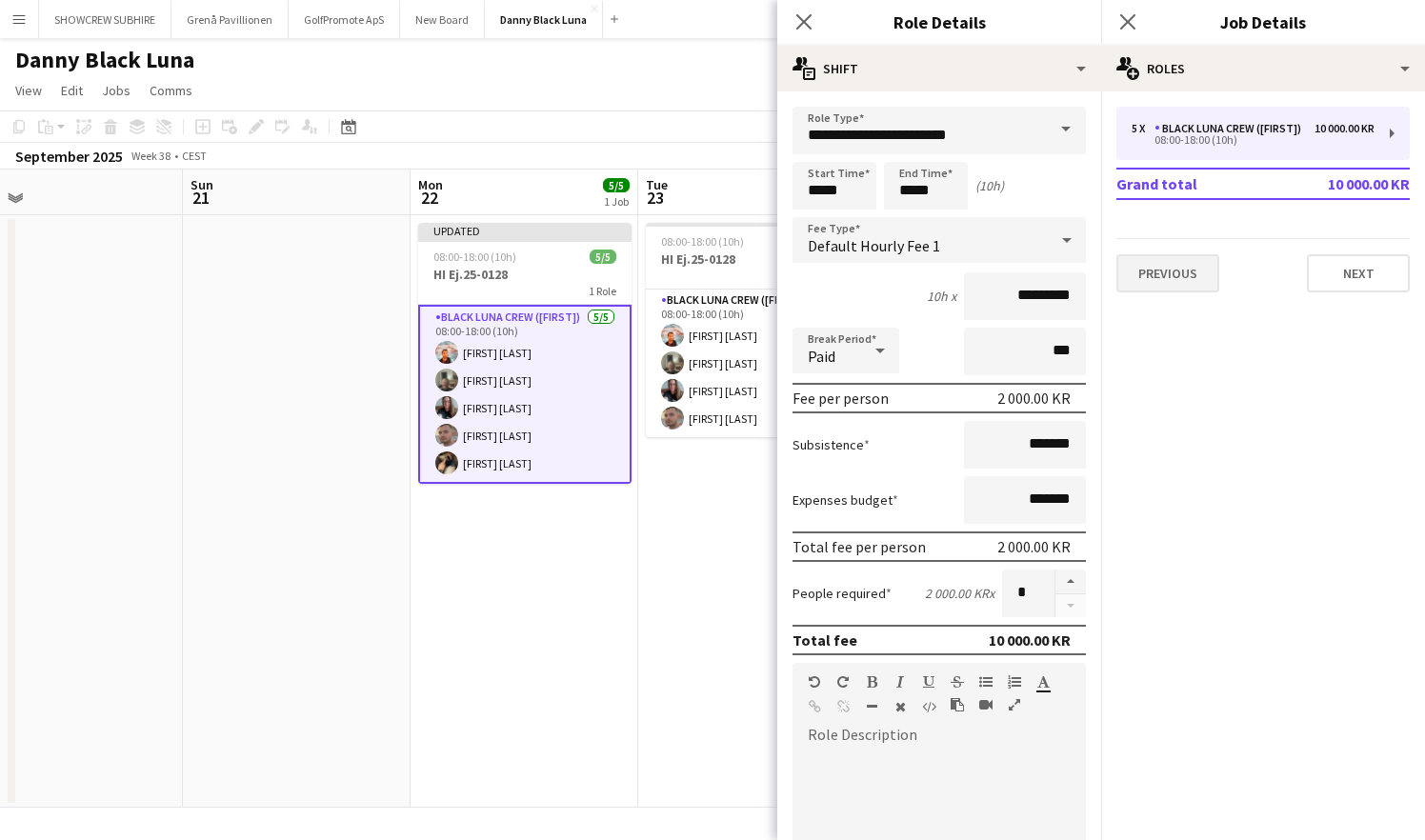 click on "Previous" at bounding box center (1168, 273) 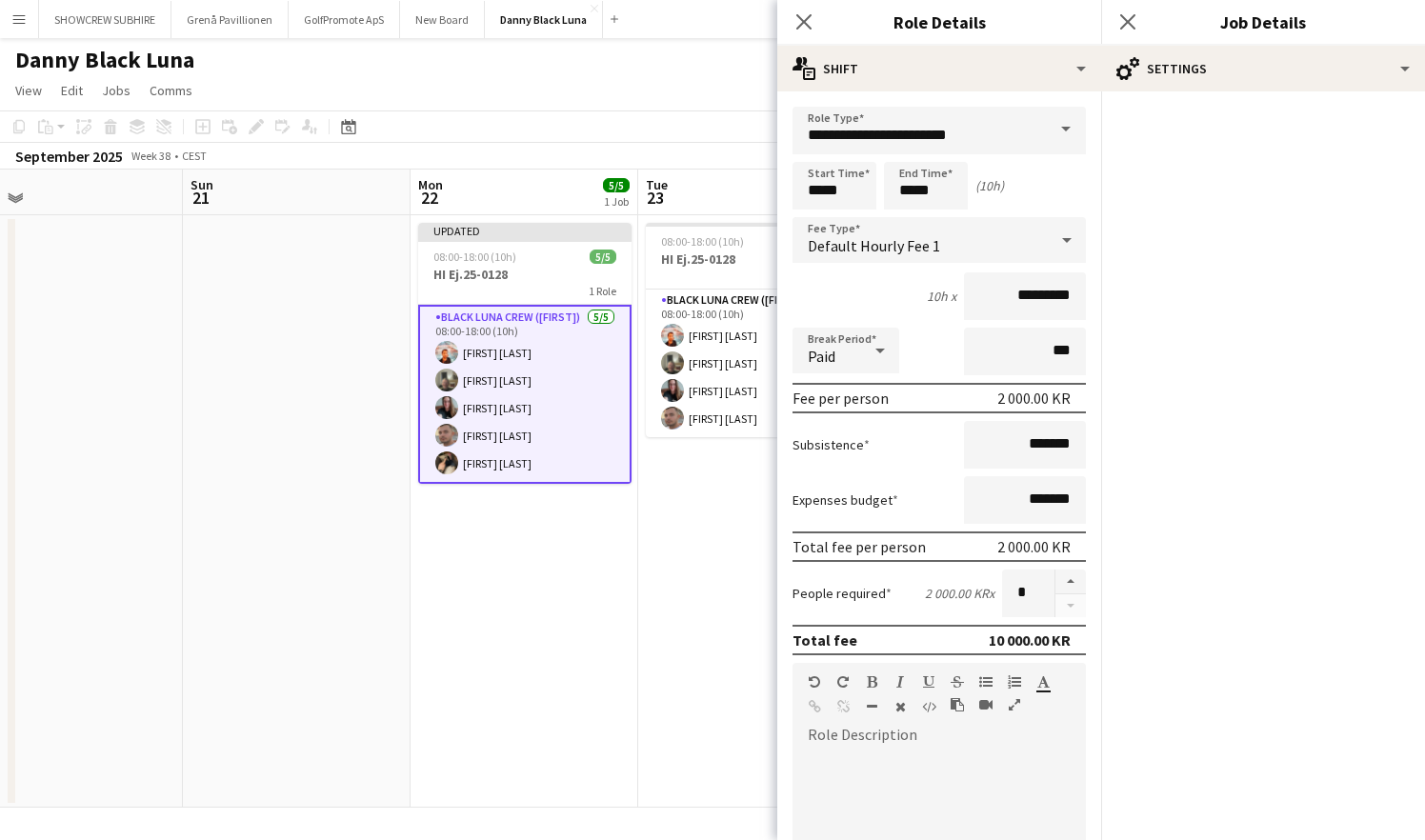 click on "08:00-18:00 (10h)    4/4   HI Ej.25-0128   1 Role    Black Luna Crew ([FIRST])   4/4   08:00-18:00 (10h)
[FIRST] [LAST] [FIRST] [LAST] [FIRST] [LAST] [FIRST] [LAST]" at bounding box center (752, 511) 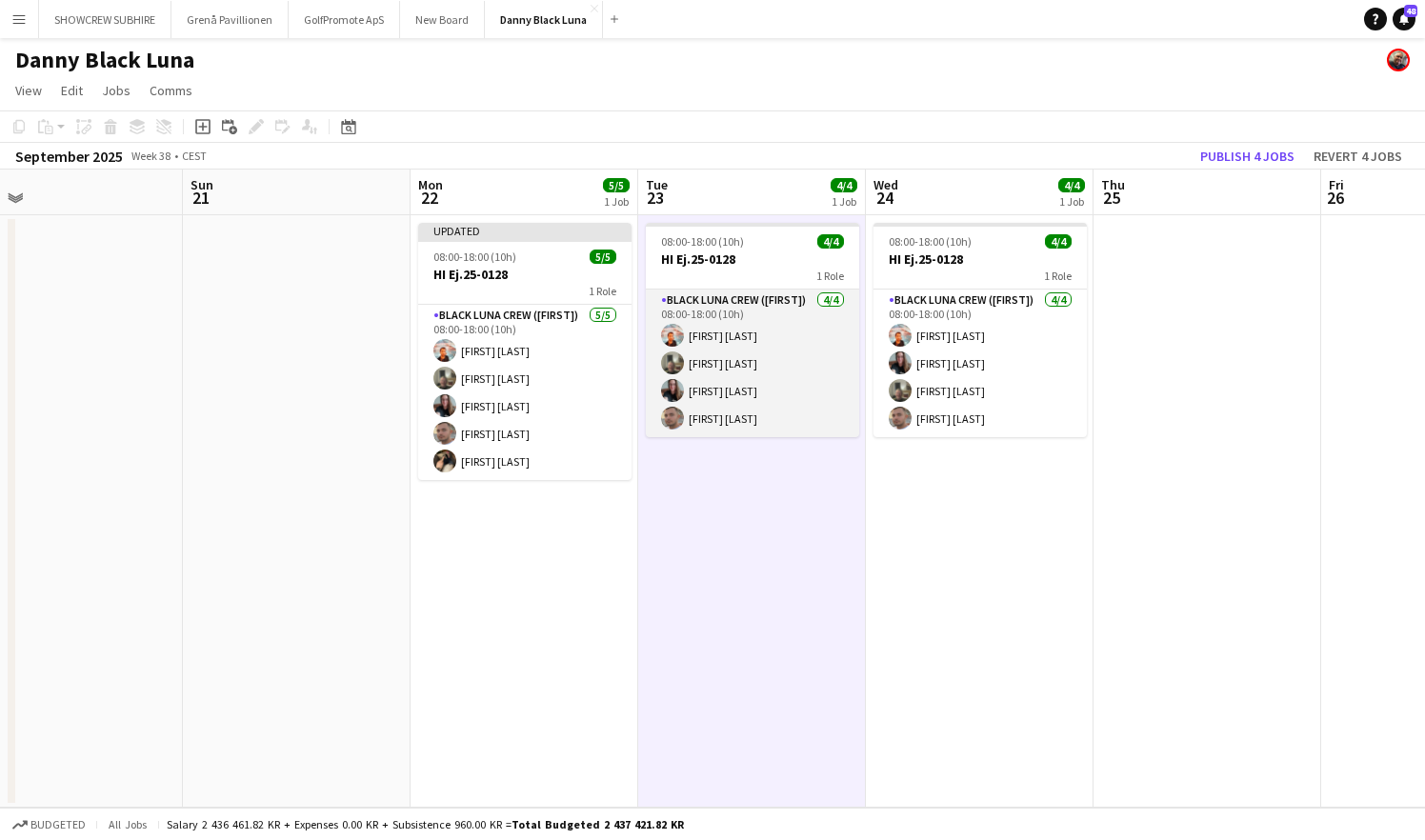 click on "Black Luna Crew ([FIRST])   4/4   08:00-18:00 (10h)
[FIRST] [LAST] [FIRST] [LAST] [FIRST] [LAST] [FIRST] [LAST]" at bounding box center [753, 363] 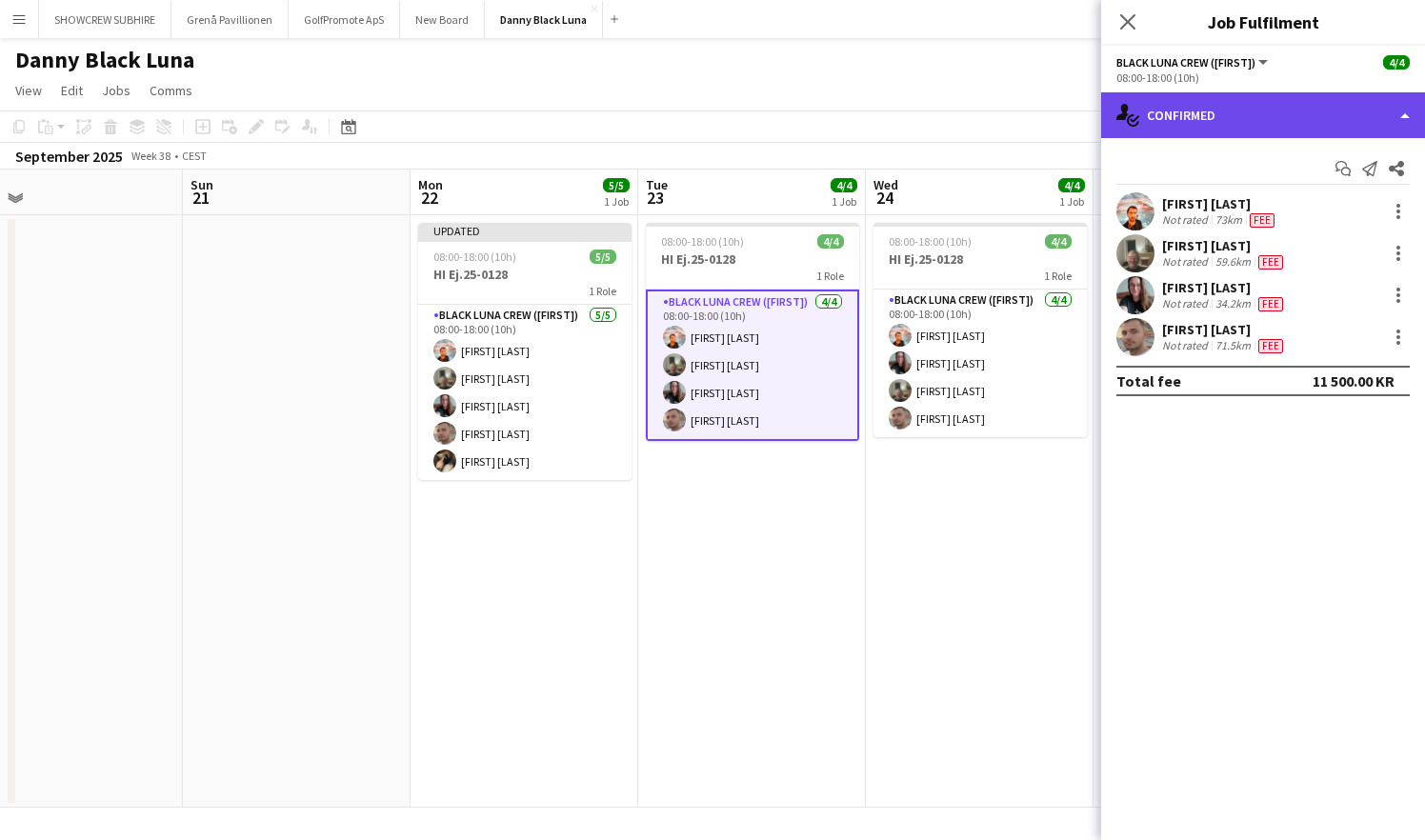 click on "single-neutral-actions-check-2
Confirmed" 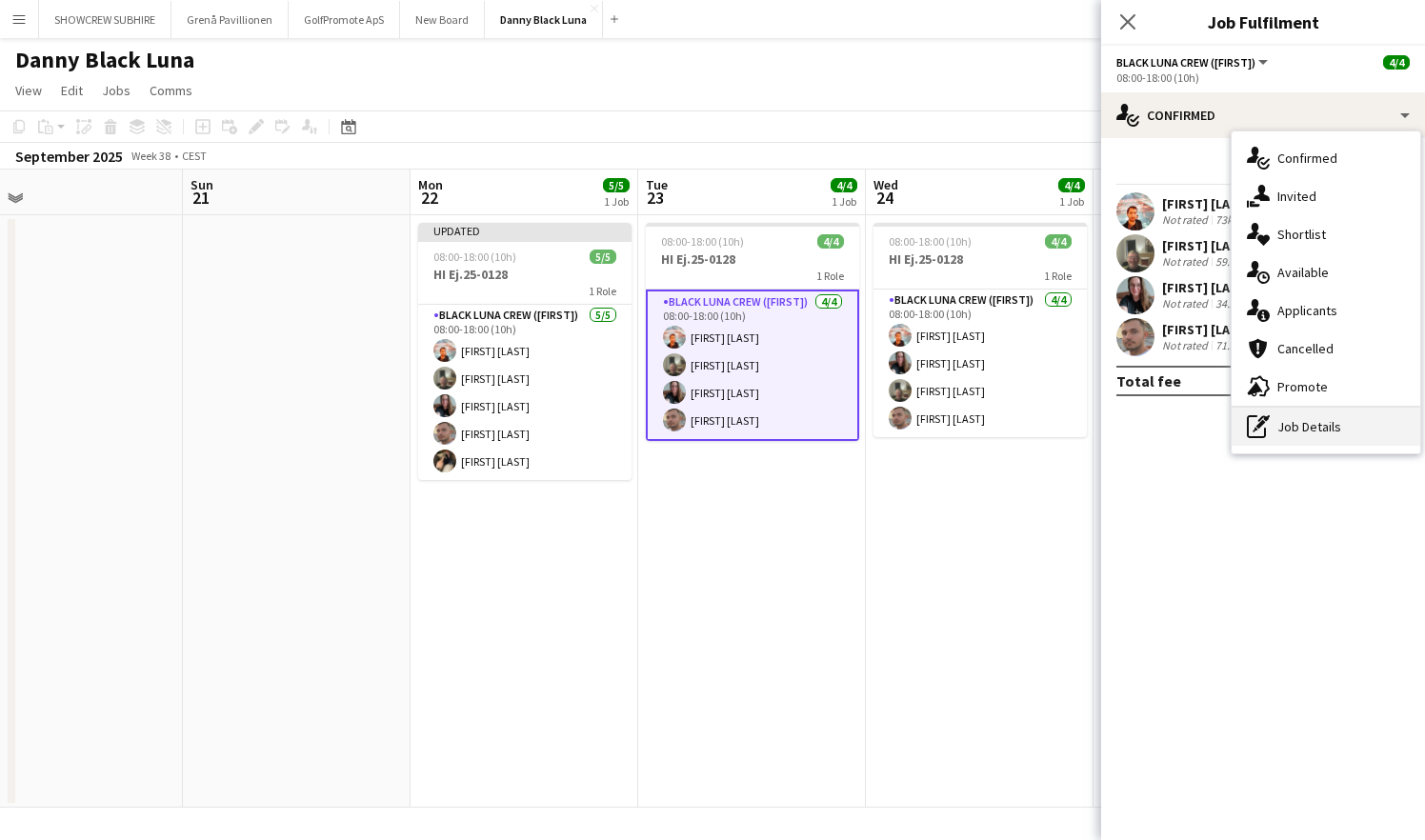 click on "pen-write
Job Details" at bounding box center (1326, 427) 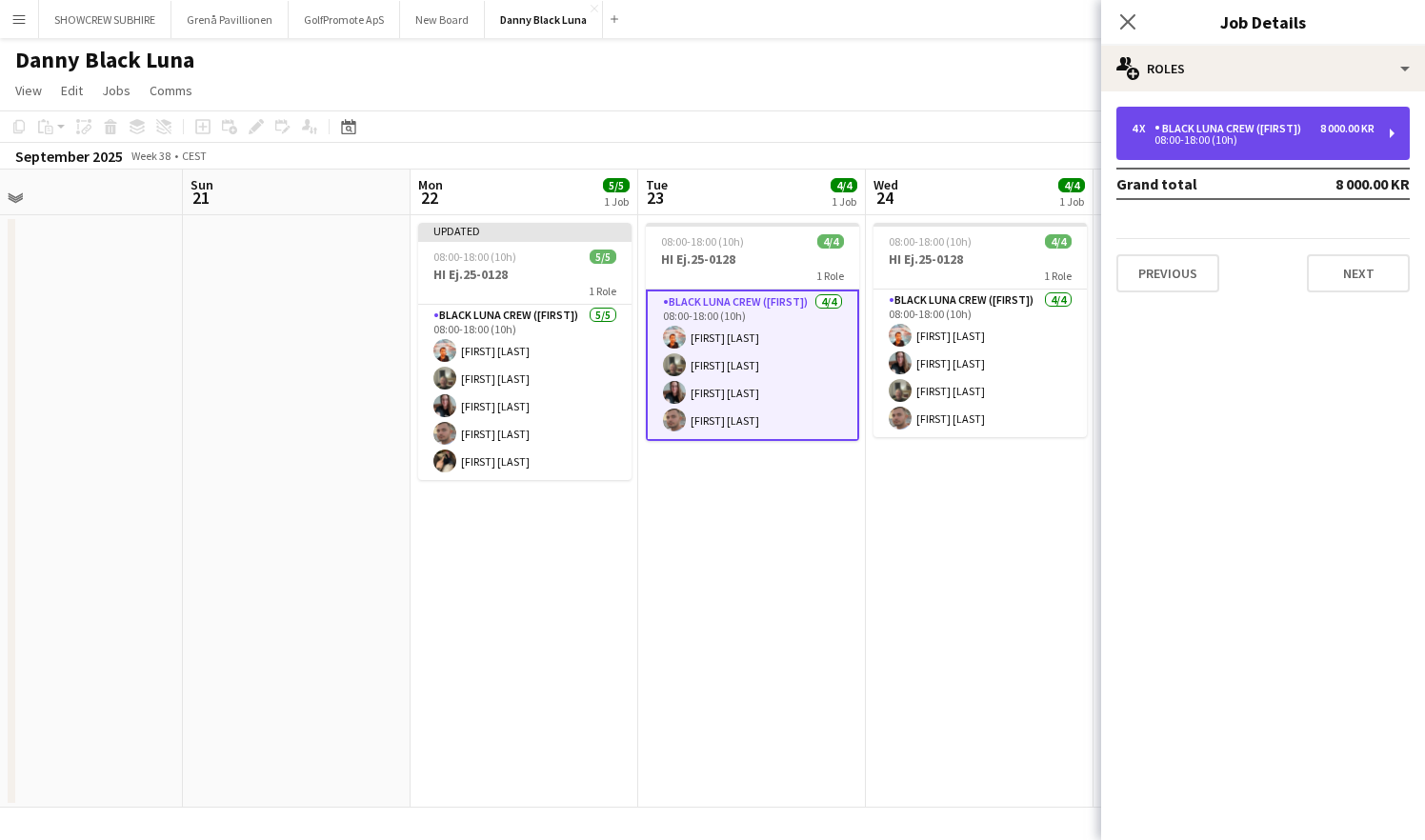 click on "4 x    Black Luna Crew ([FIRST])   8 000.00 KR   08:00-18:00 (10h)" at bounding box center [1263, 133] 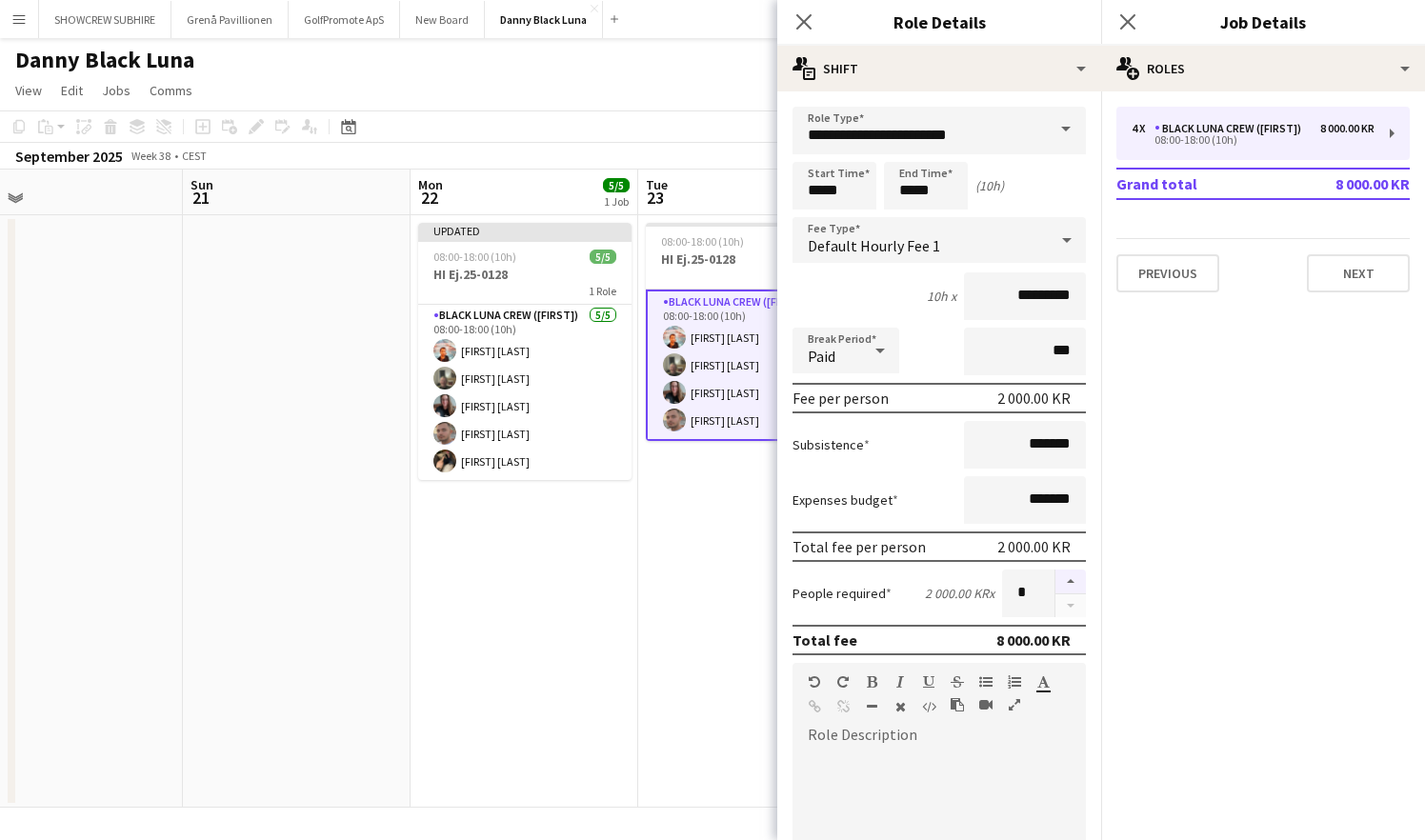 click at bounding box center [1071, 582] 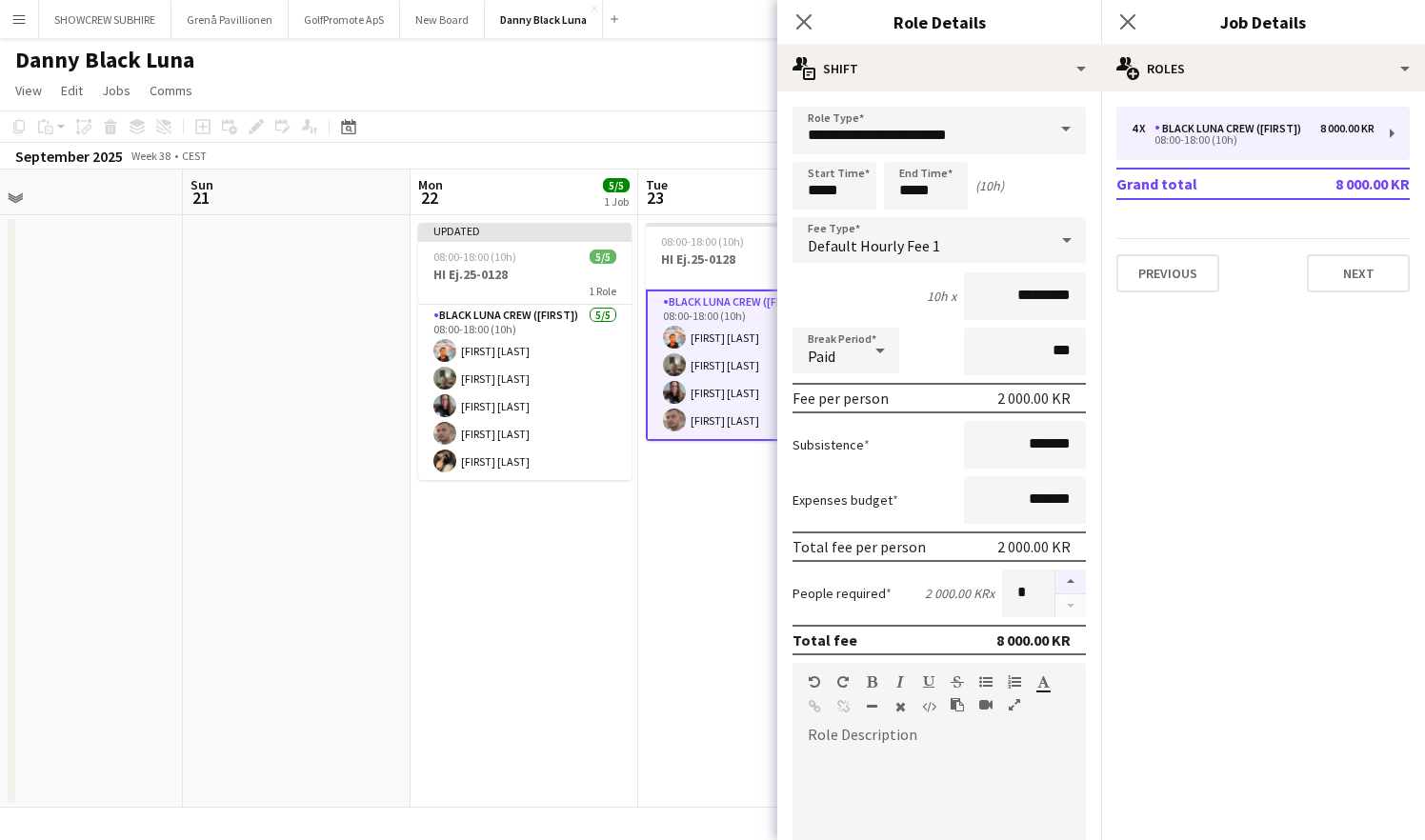 type on "*" 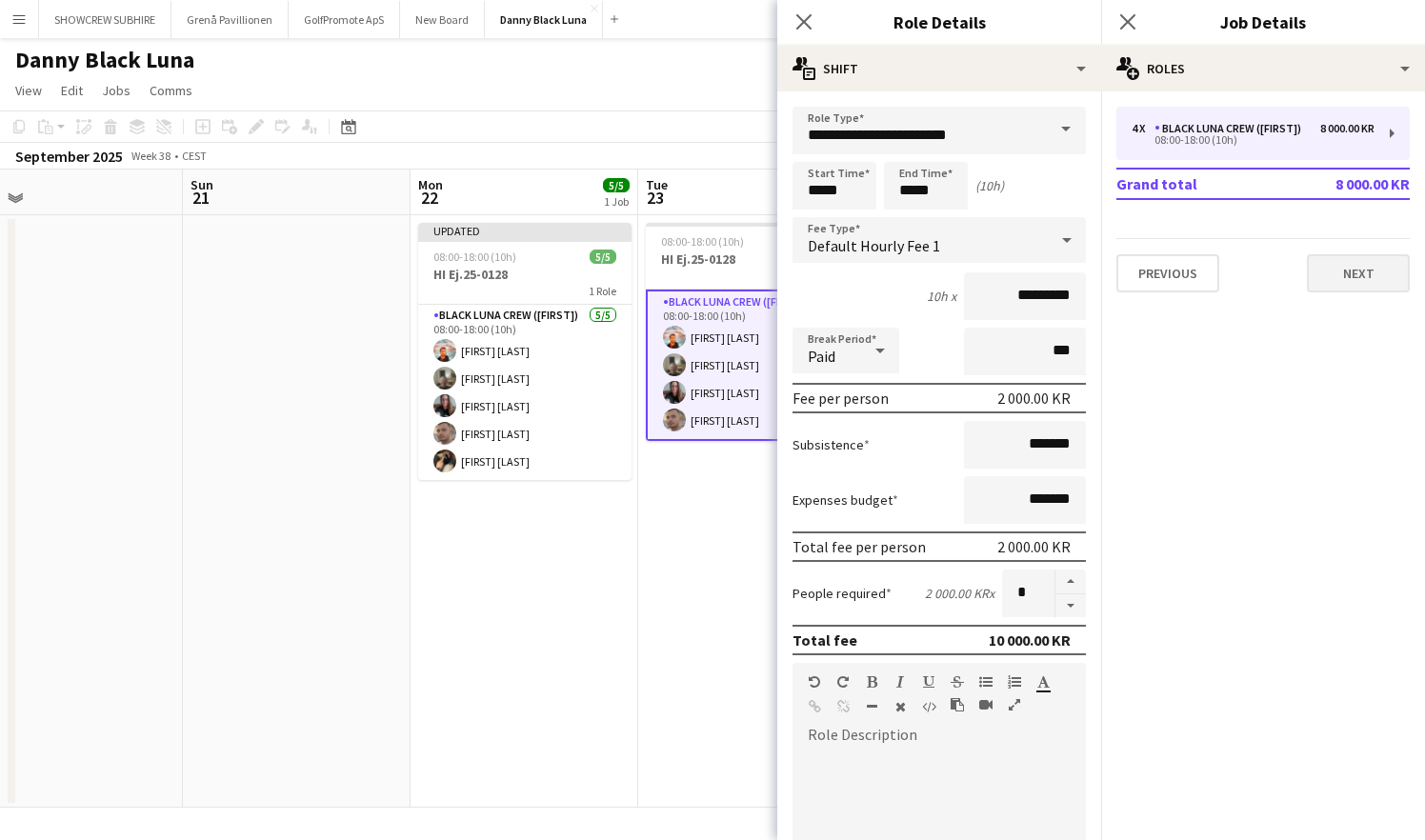 click on "Next" at bounding box center [1358, 273] 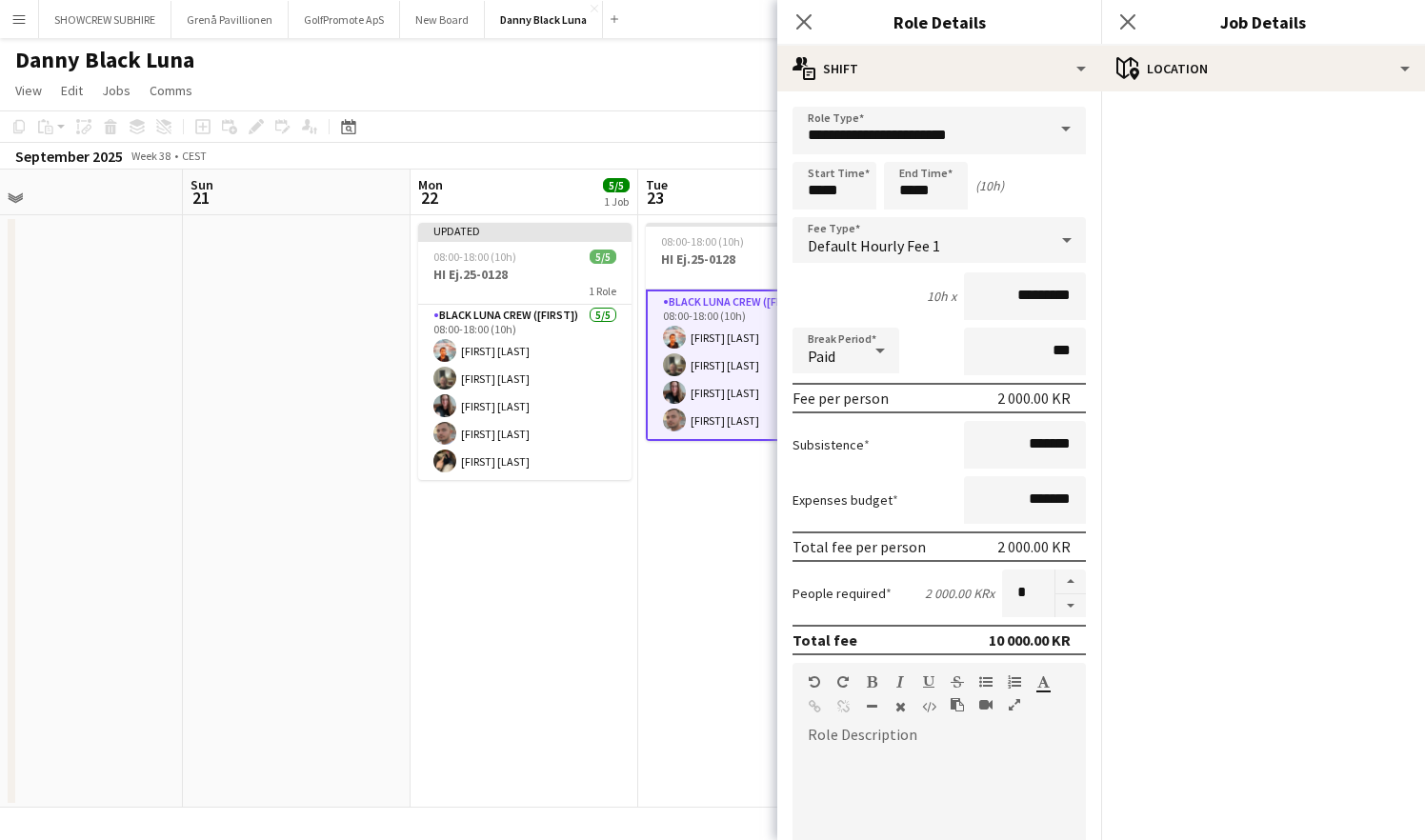 click on "08:00-18:00 (10h)    4/4   HI Ej.25-0128   1 Role    Black Luna Crew ([FIRST])   4/4   08:00-18:00 (10h)
[FIRST] [LAST] [FIRST] [LAST] [FIRST] [LAST] [FIRST] [LAST]" at bounding box center (752, 511) 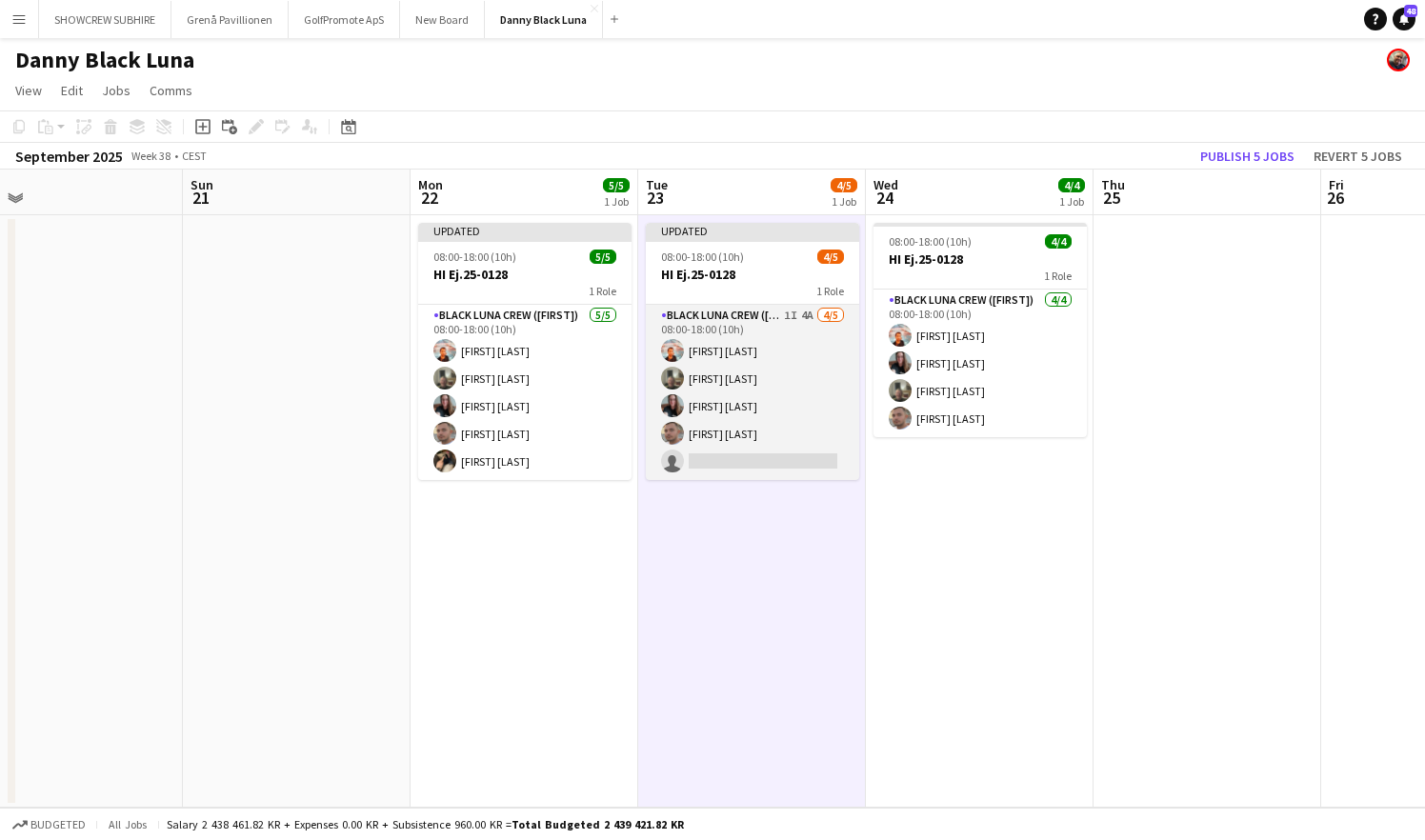 click on "Black Luna Crew ([FIRST])   1I   4A   4/5   08:00-18:00 (10h)
[FIRST] [LAST] [FIRST] [LAST] [FIRST] [LAST] [FIRST] [LAST]
single-neutral-actions" at bounding box center (753, 392) 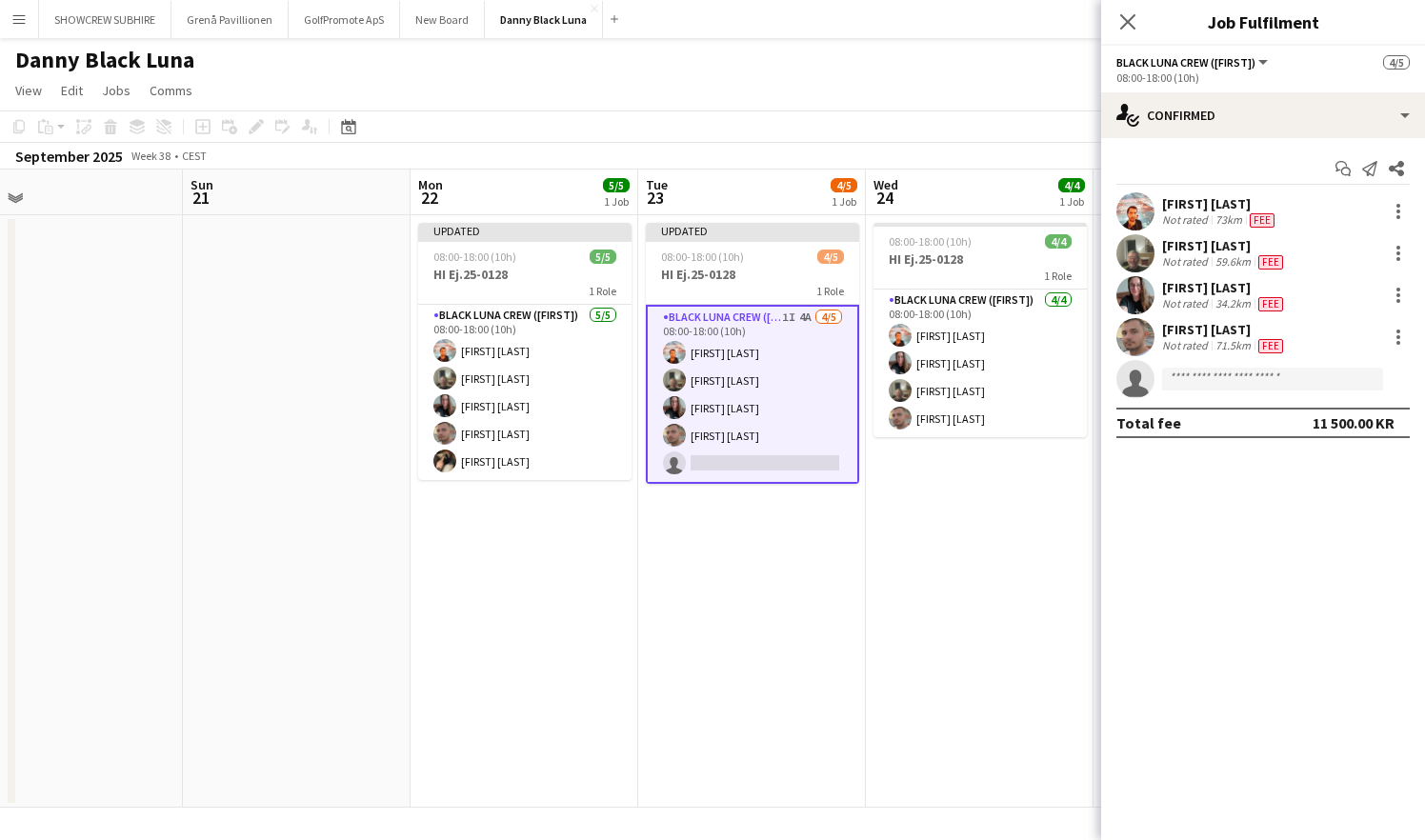 click on "Black Luna Crew ([FIRST])   1I   4A   4/5   08:00-18:00 (10h)
[FIRST] [LAST] [FIRST] [LAST] [FIRST] [LAST] [FIRST] [LAST]
single-neutral-actions" at bounding box center (753, 394) 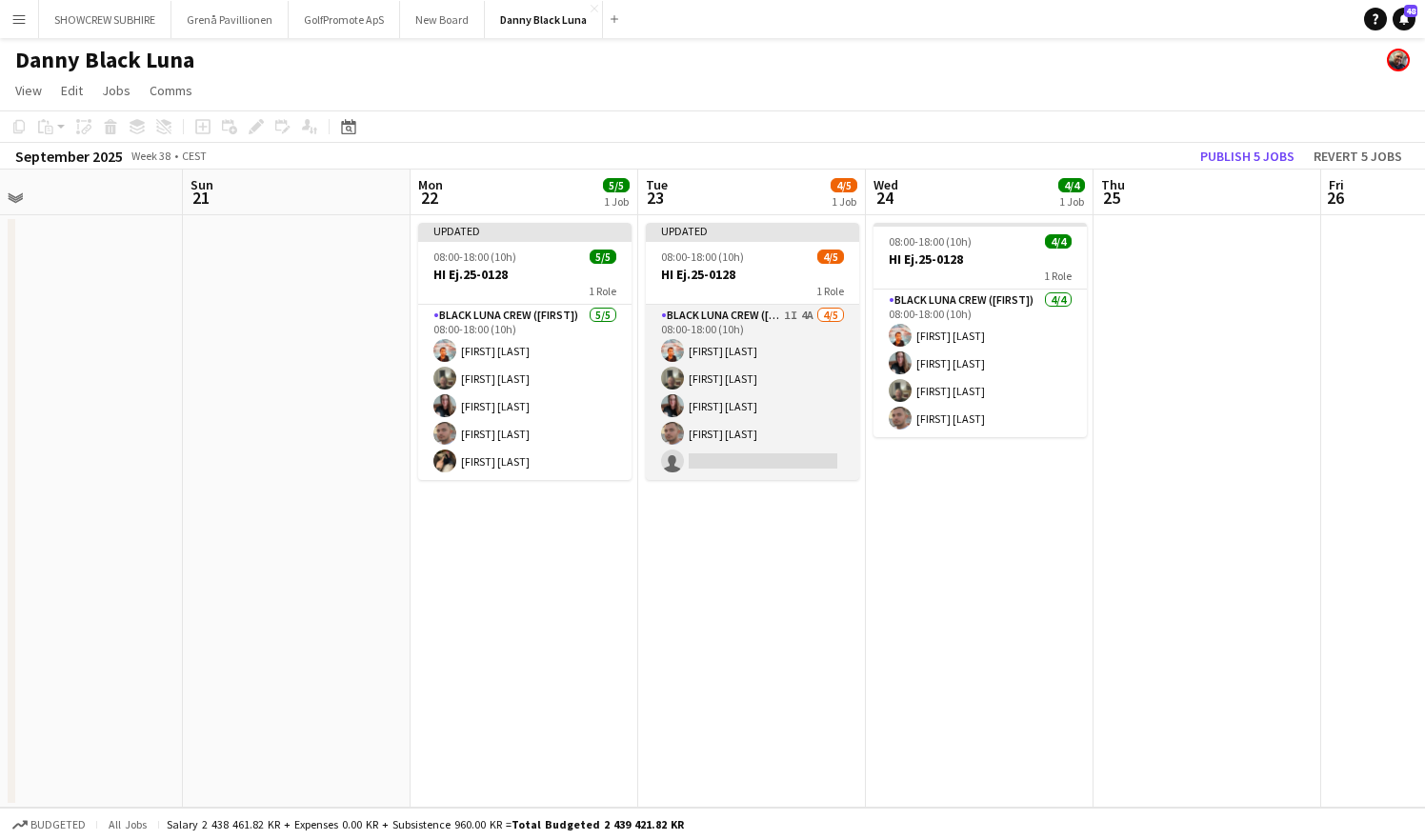 click on "Black Luna Crew ([FIRST])   1I   4A   4/5   08:00-18:00 (10h)
[FIRST] [LAST] [FIRST] [LAST] [FIRST] [LAST] [FIRST] [LAST]
single-neutral-actions" at bounding box center (753, 392) 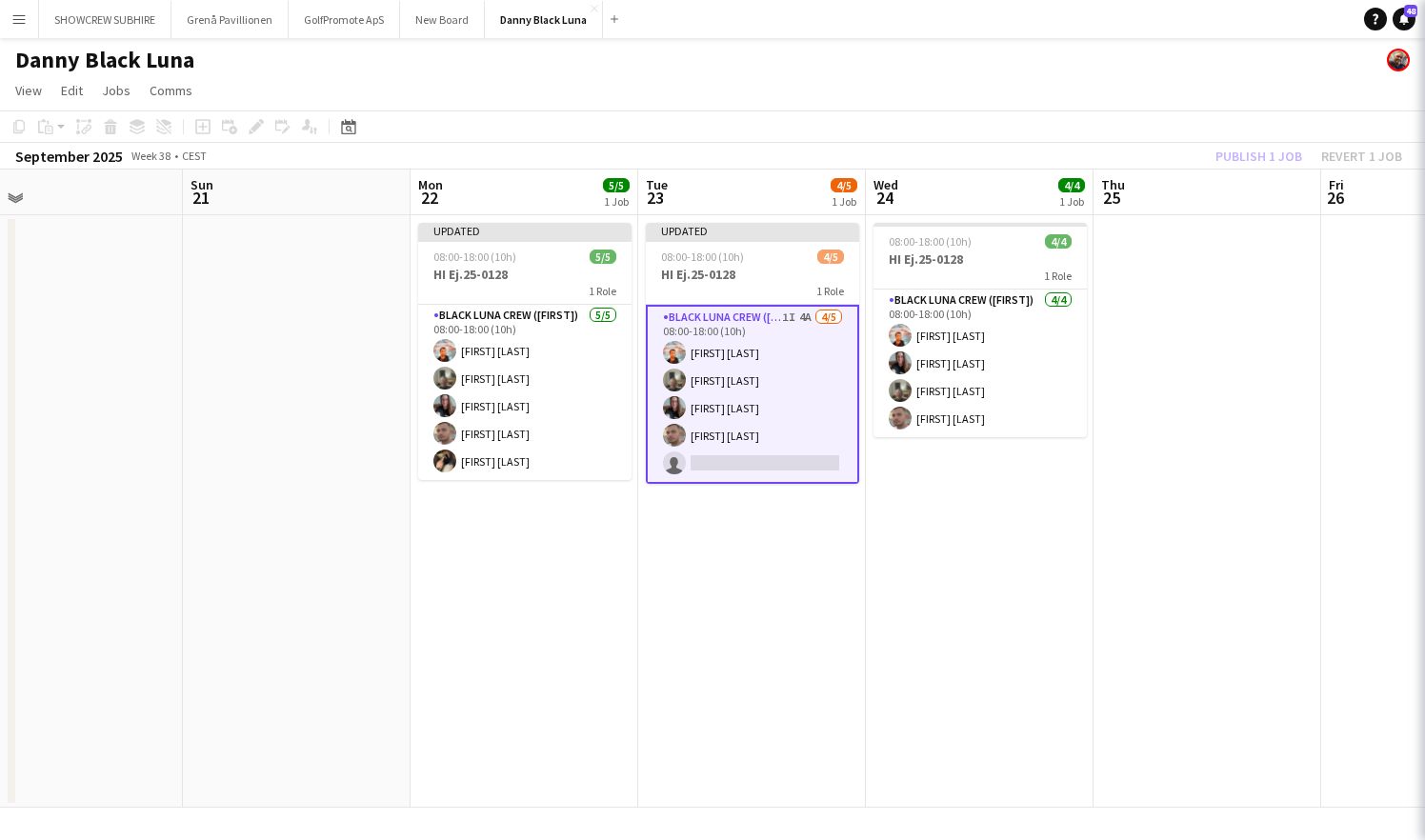 click on "Black Luna Crew ([FIRST])   1I   4A   4/5   08:00-18:00 (10h)
[FIRST] [LAST] [FIRST] [LAST] [FIRST] [LAST] [FIRST] [LAST]
single-neutral-actions" at bounding box center [753, 394] 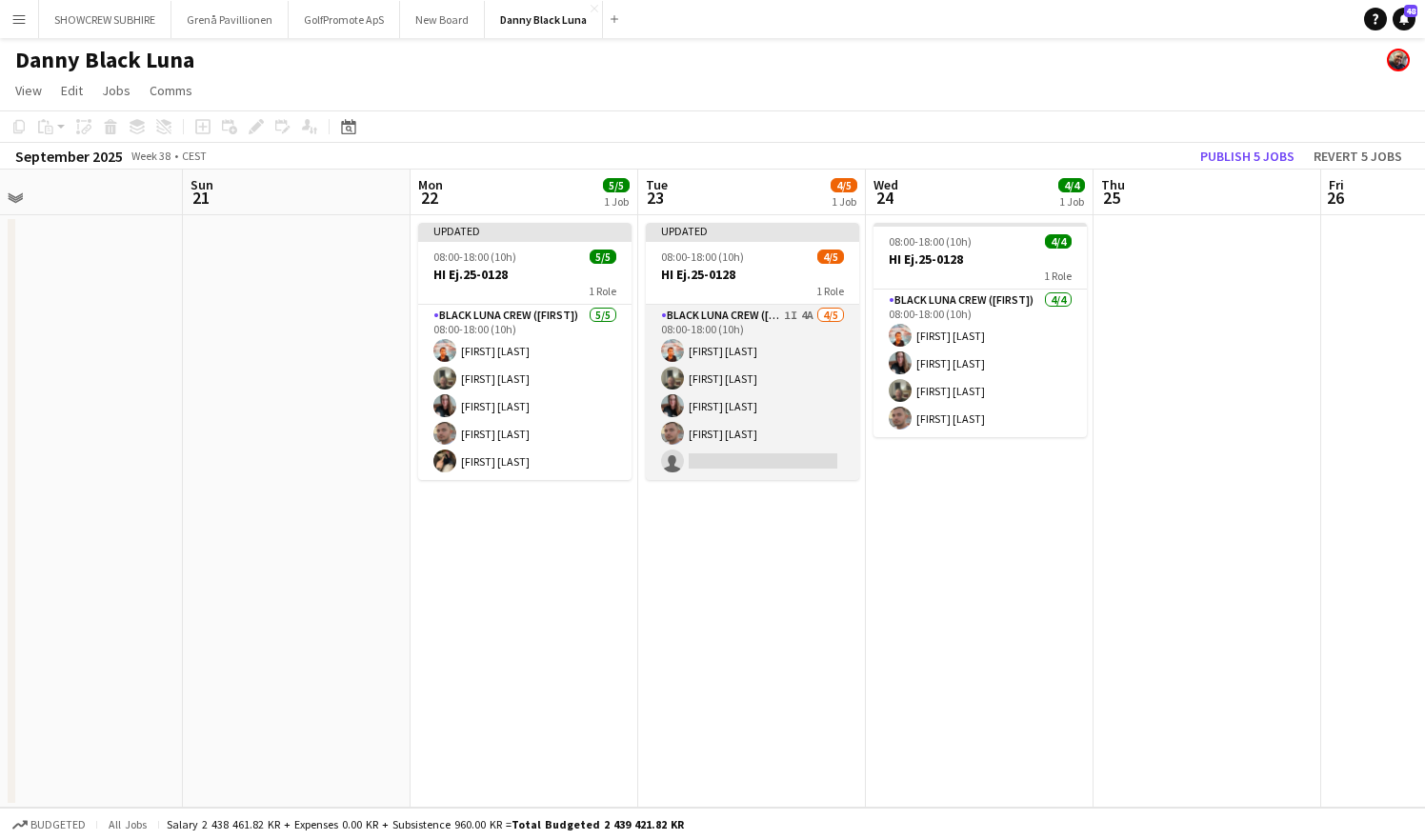 click on "Black Luna Crew ([FIRST])   1I   4A   4/5   08:00-18:00 (10h)
[FIRST] [LAST] [FIRST] [LAST] [FIRST] [LAST] [FIRST] [LAST]
single-neutral-actions" at bounding box center (753, 392) 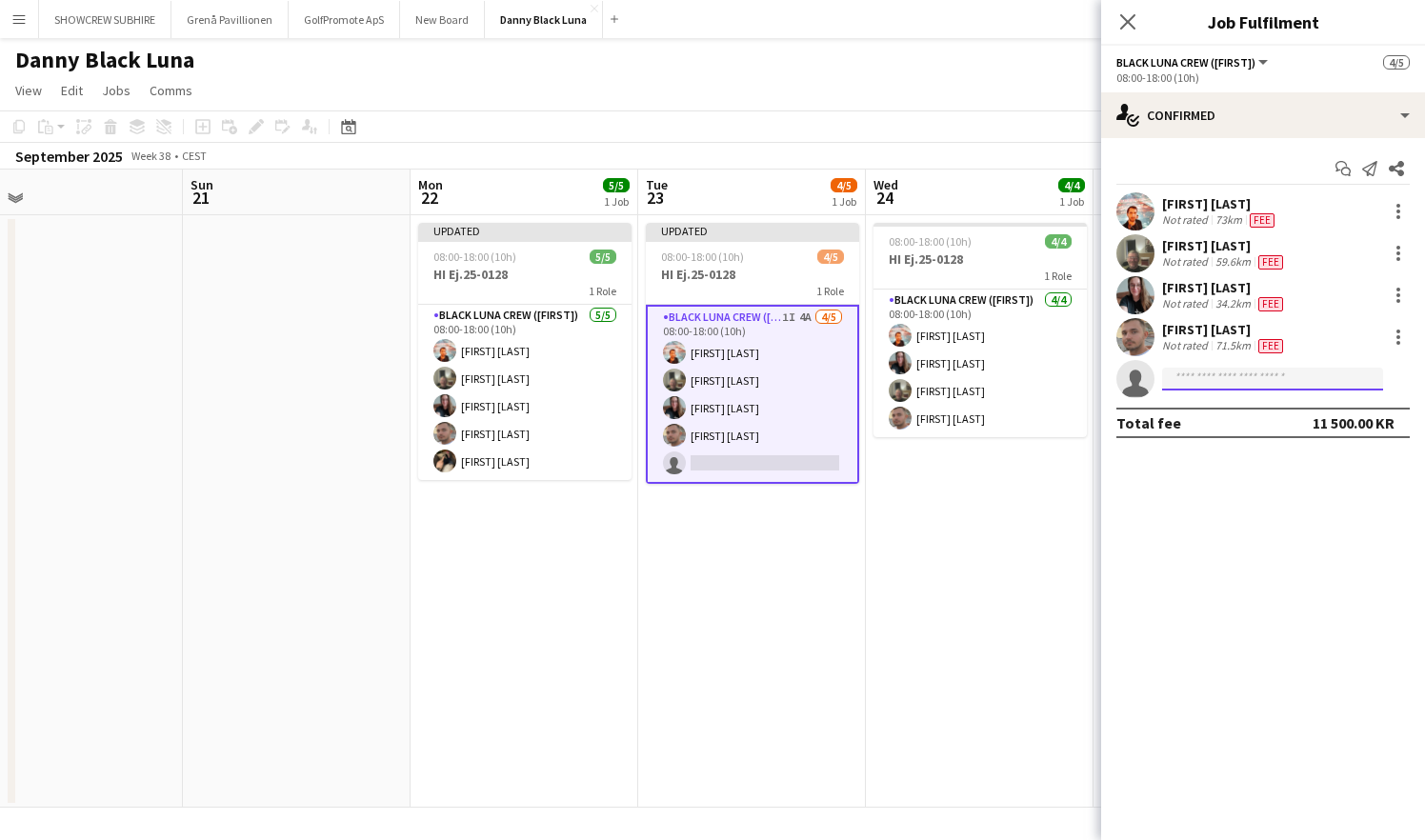 click 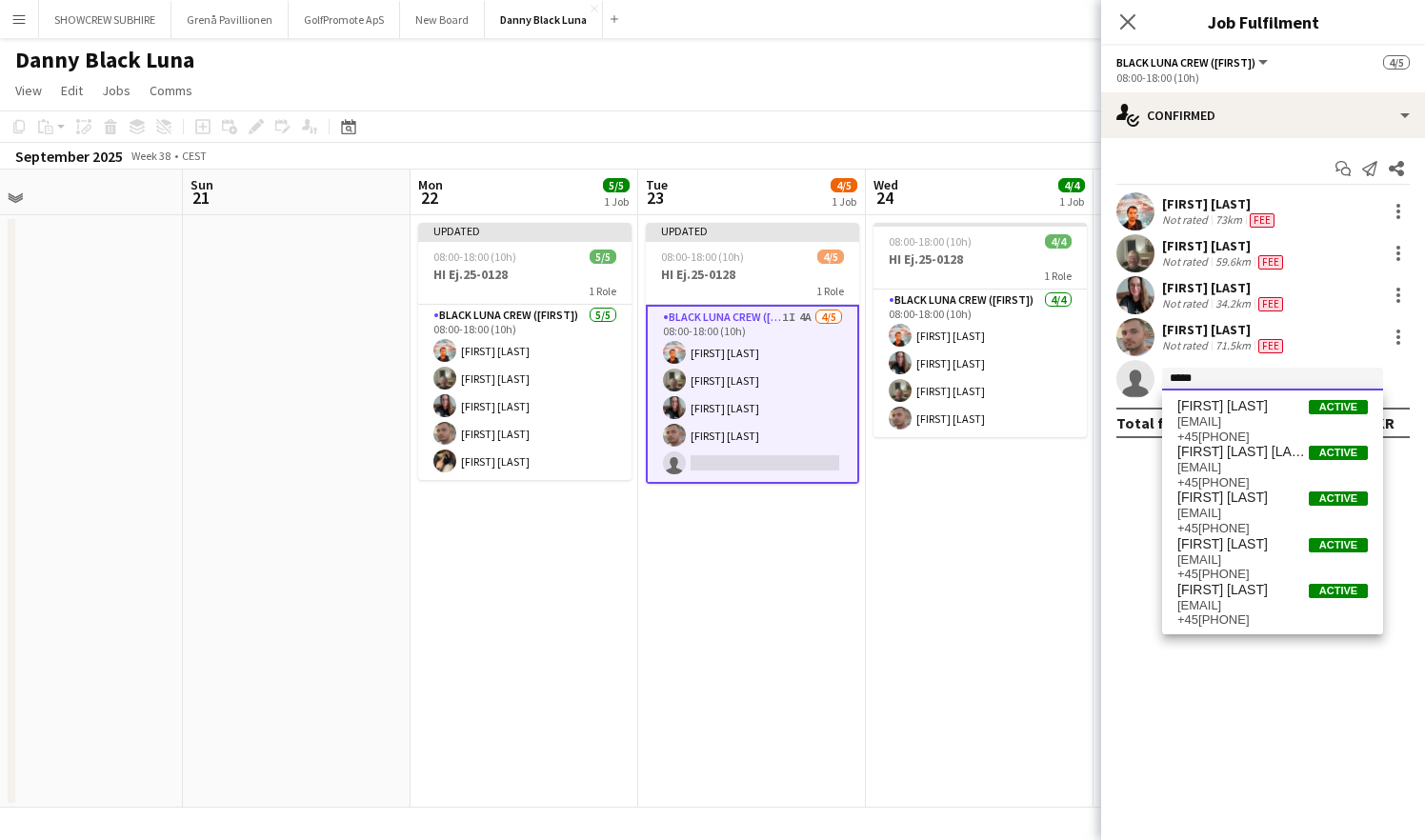type on "*****" 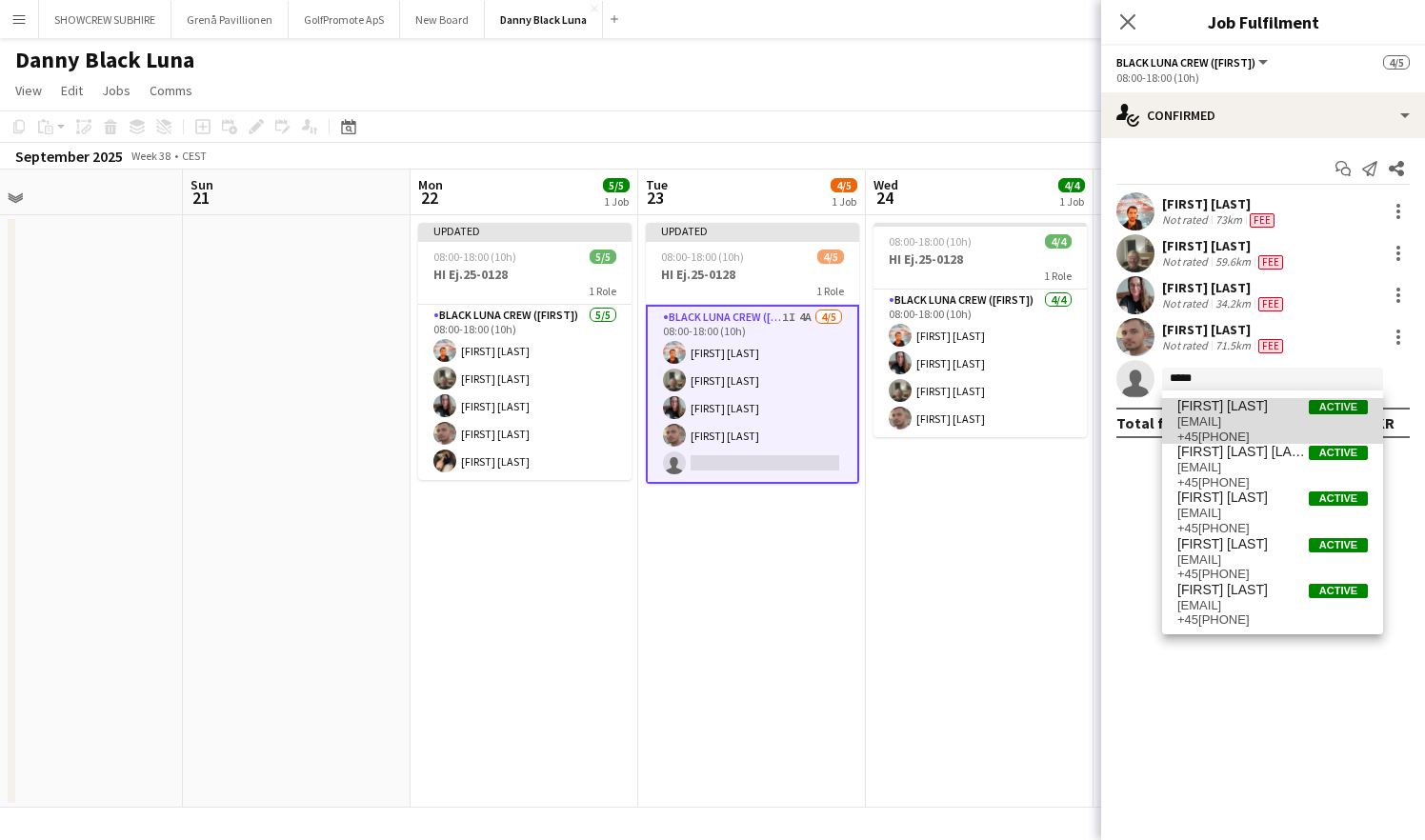 drag, startPoint x: 1228, startPoint y: 378, endPoint x: 1244, endPoint y: 414, distance: 39.39543 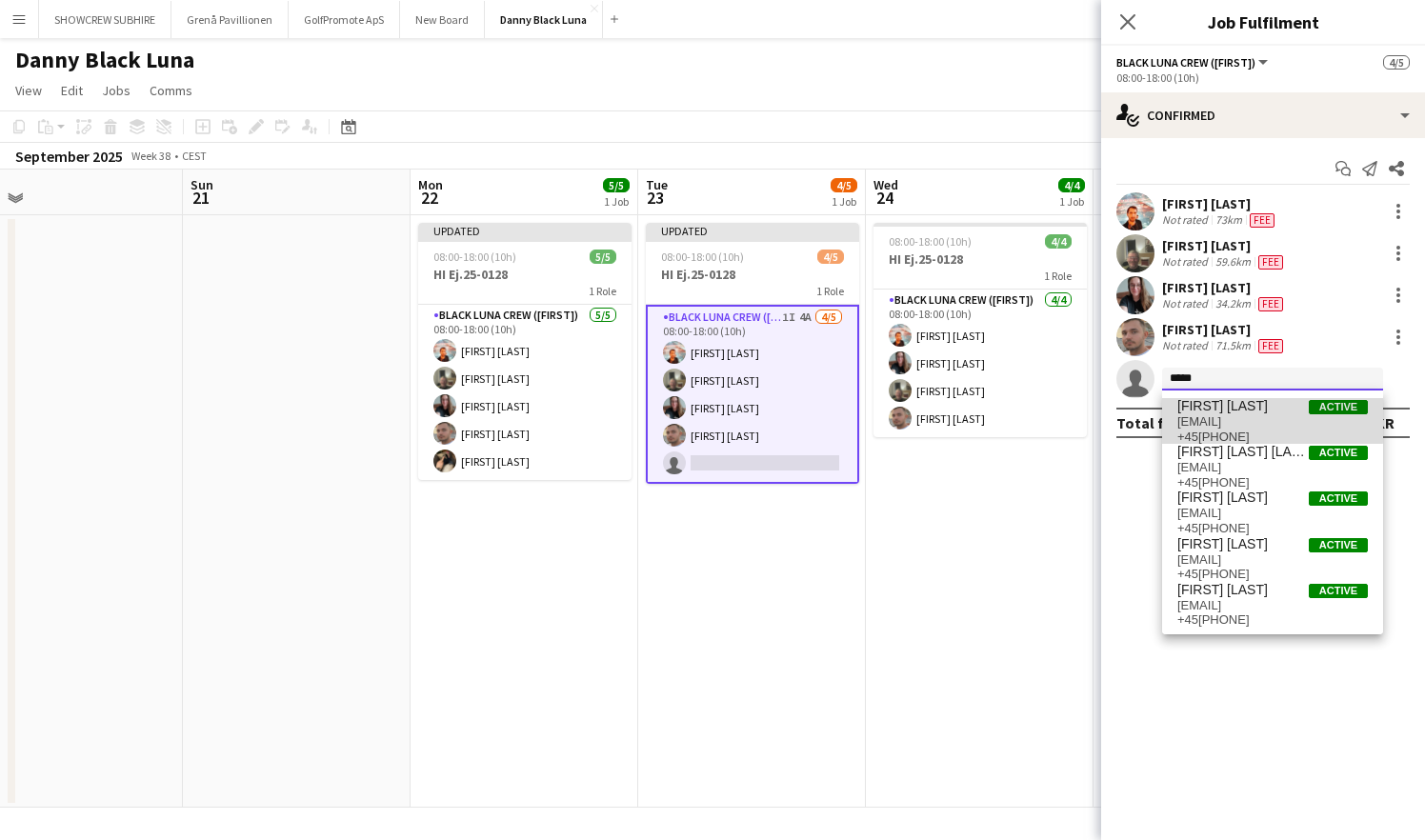 type 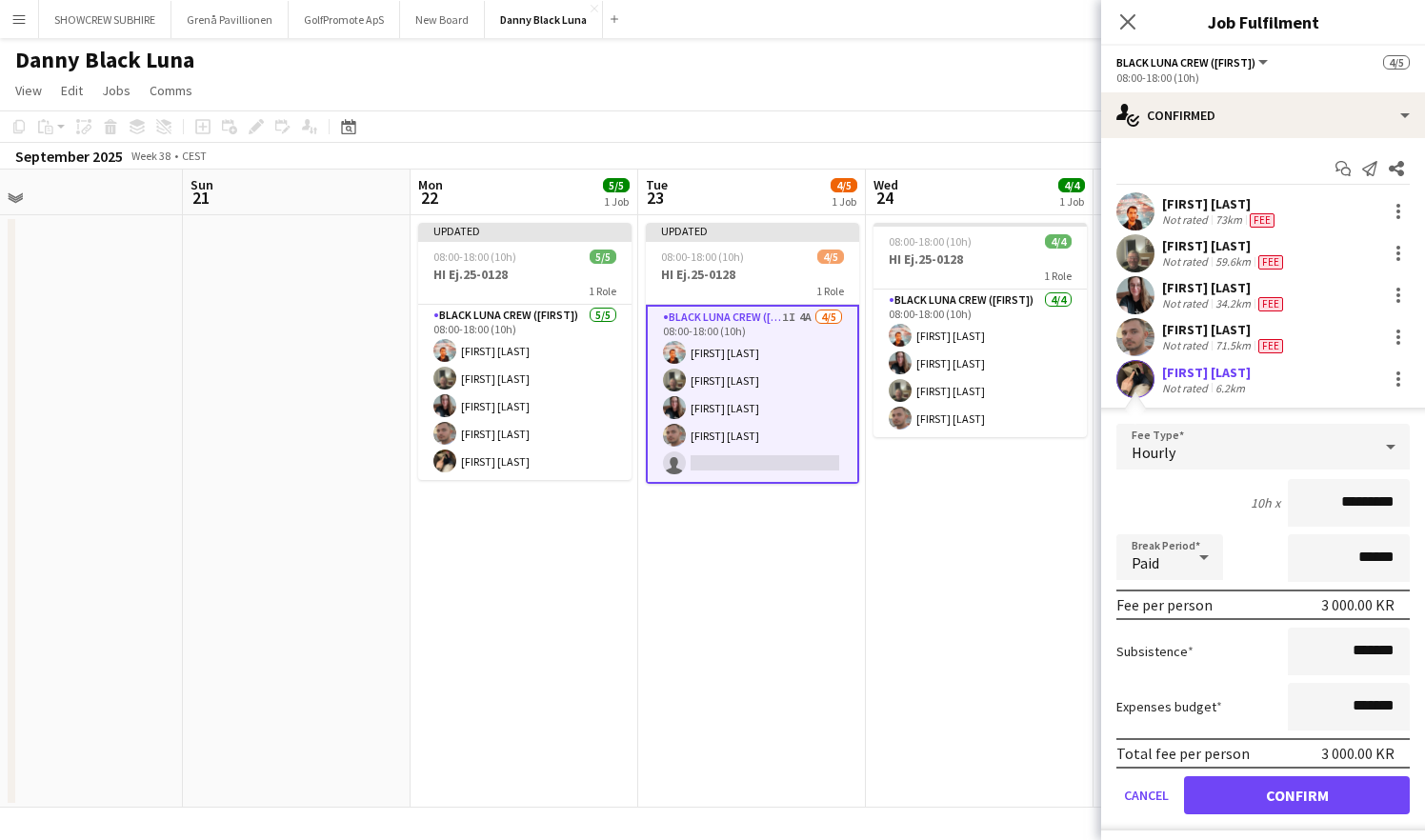 click on "Confirm" at bounding box center [1296, 795] 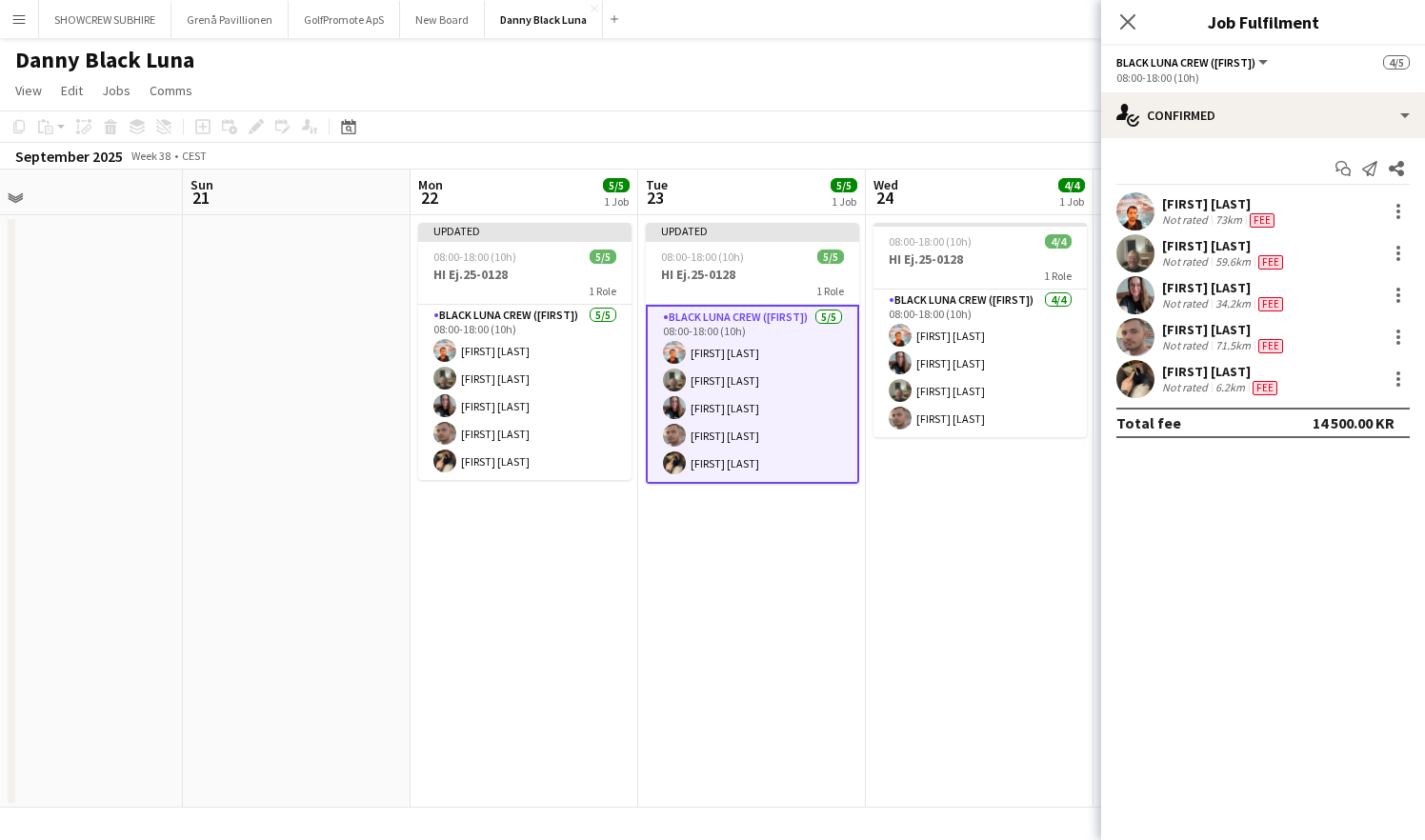 click on "08:00-18:00 (10h)    4/4   HI Ej.25-0128    1 Role    Black Luna Crew ([FIRST])   4/4   08:00-18:00 (10h)
[FIRST] [LAST] [FIRST] [LAST] [FIRST] [LAST] [FIRST] [LAST]" at bounding box center [979, 511] 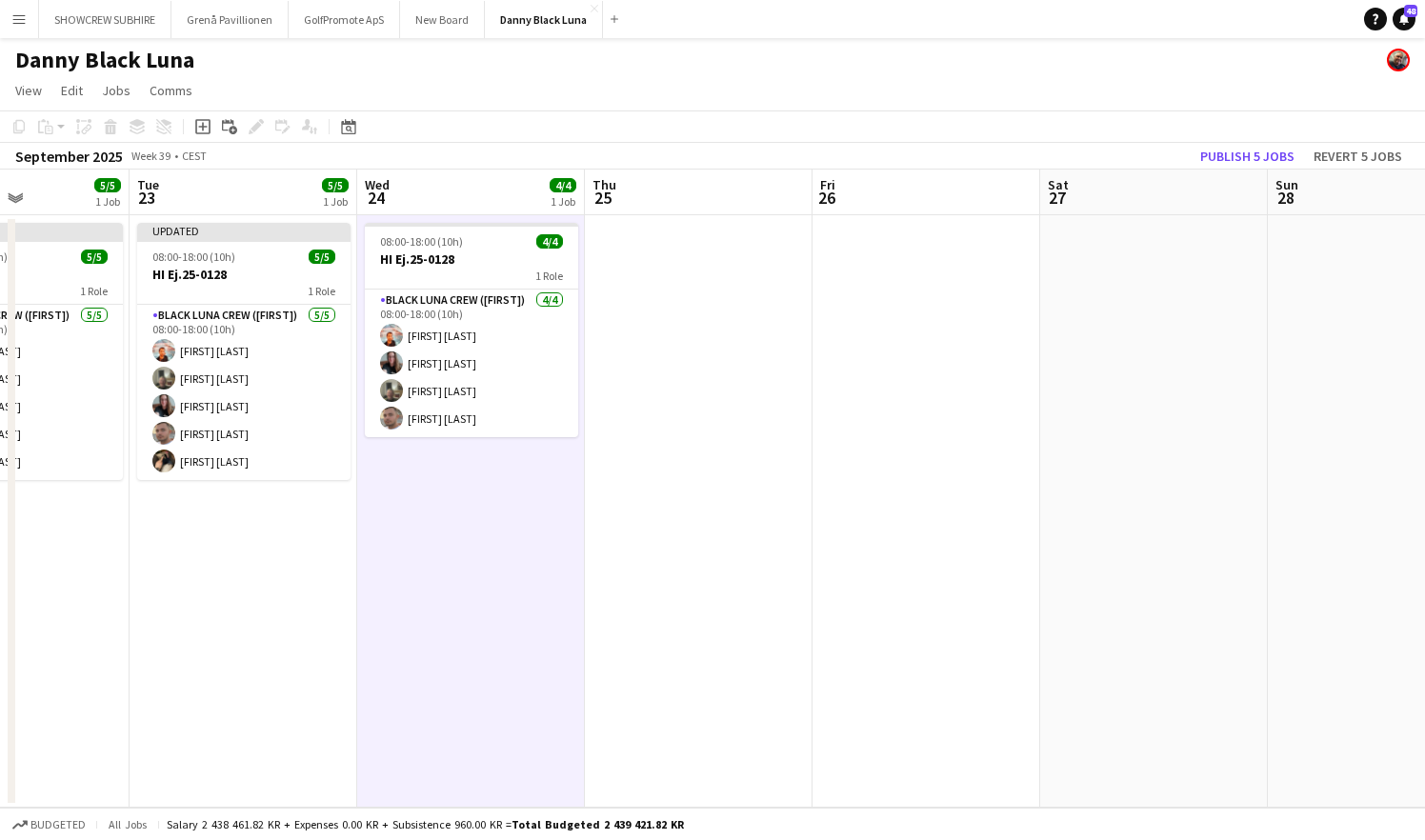 scroll, scrollTop: 0, scrollLeft: 552, axis: horizontal 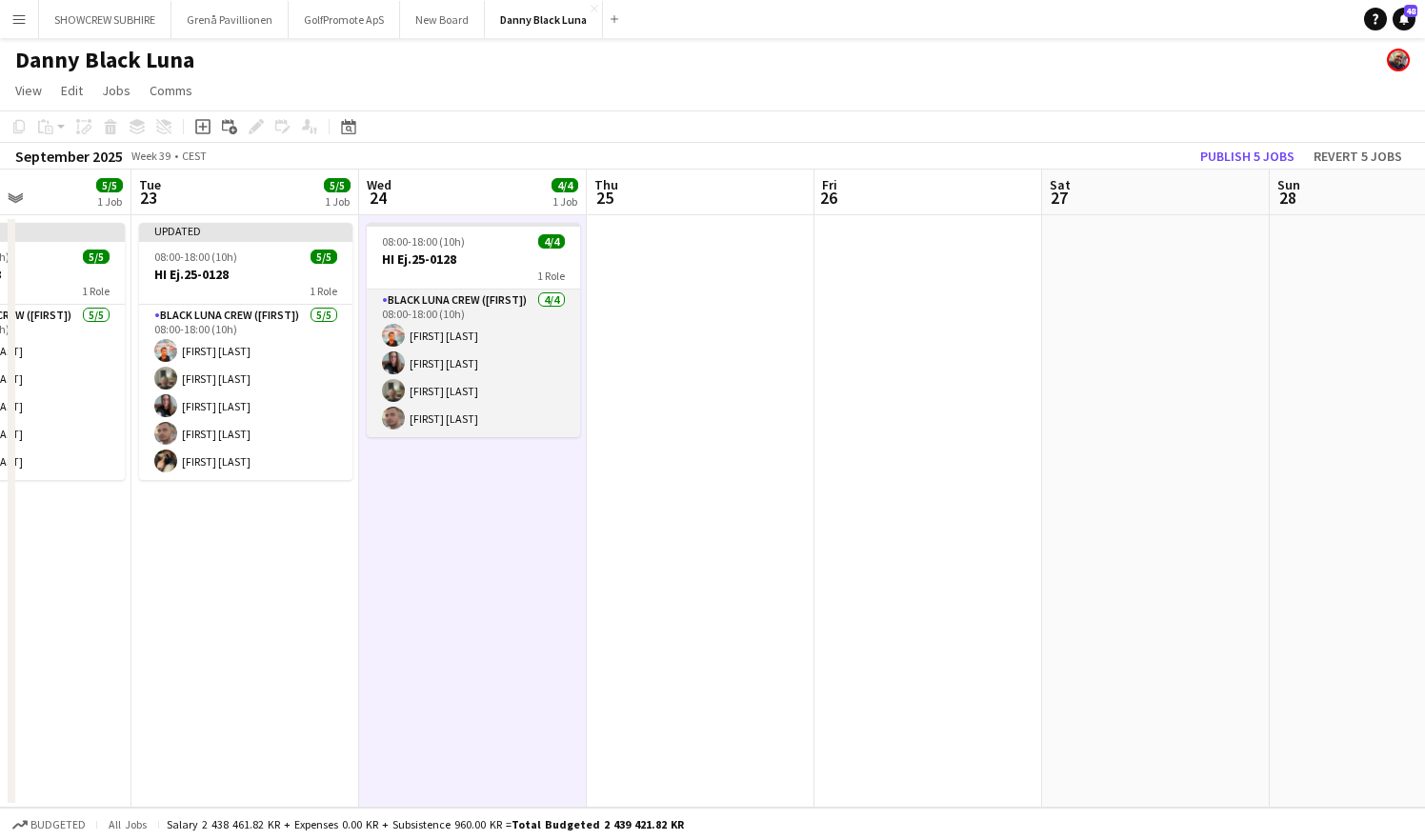 click on "Black Luna Crew ([FIRST])   4/4   08:00-18:00 (10h)
[FIRST] [LAST] [FIRST] [LAST] [FIRST] [LAST] [FIRST] [LAST]" at bounding box center (473, 363) 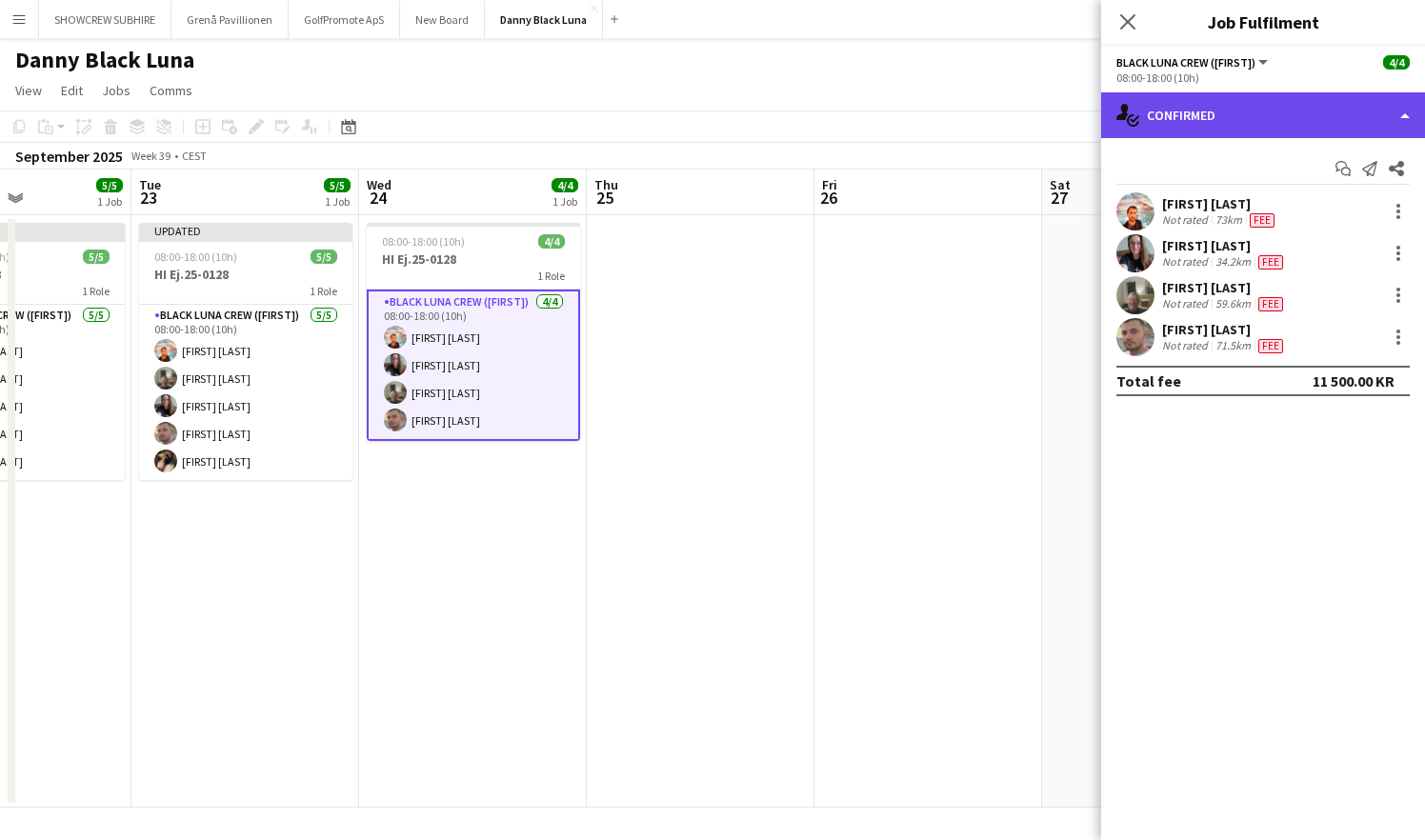 click on "single-neutral-actions-check-2
Confirmed" 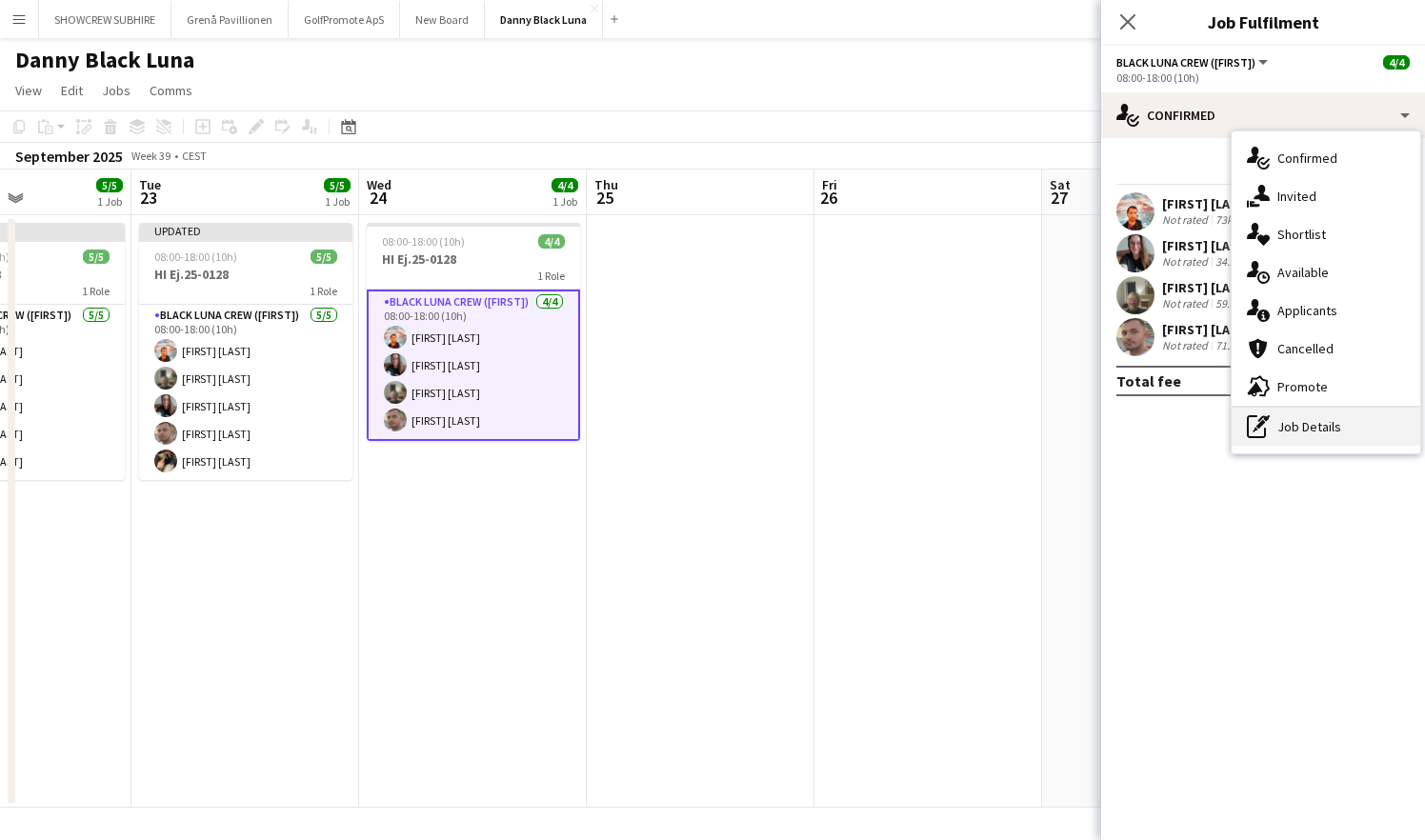 click on "pen-write
Job Details" at bounding box center (1326, 427) 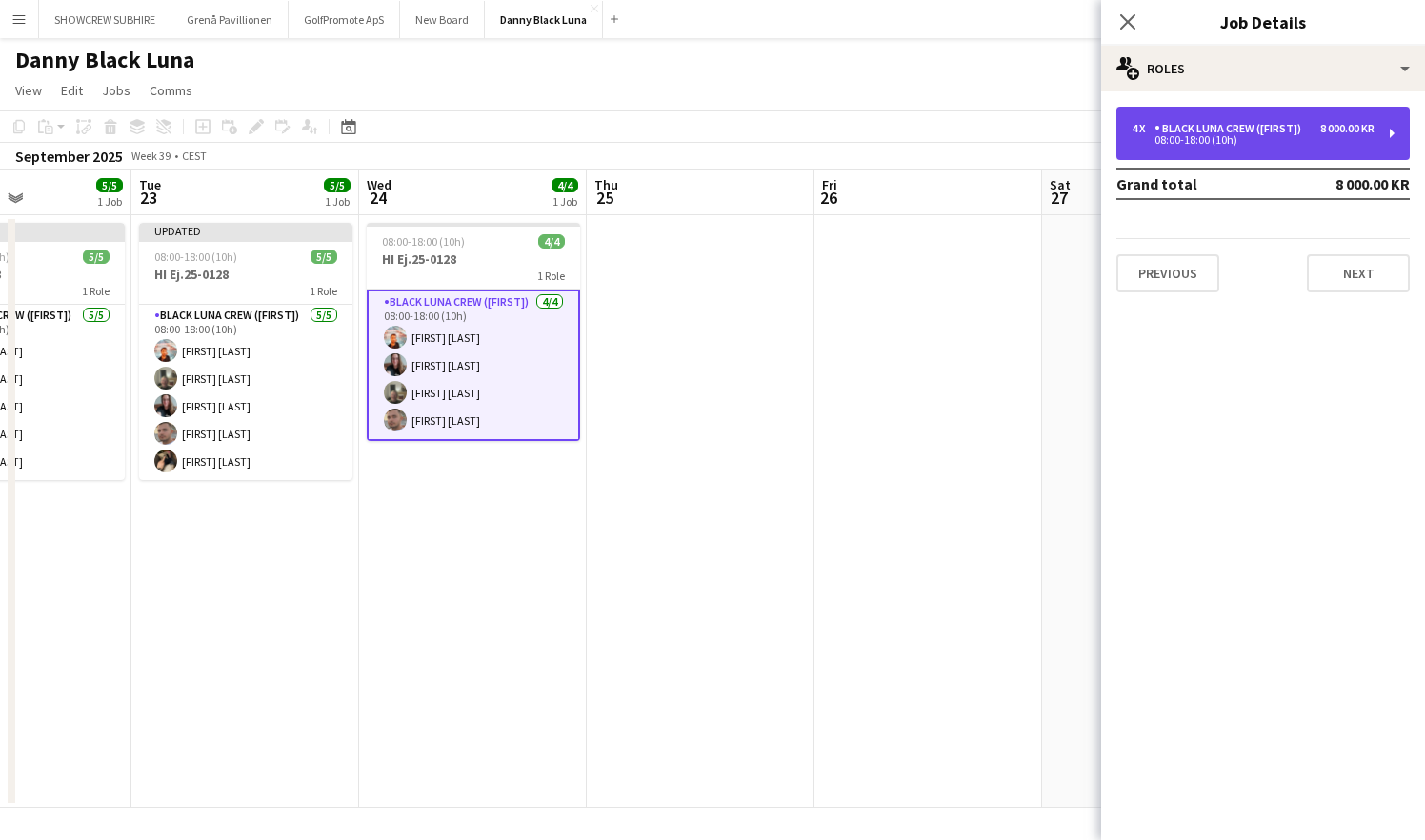 click on "Black Luna Crew ([FIRST])" at bounding box center (1232, 129) 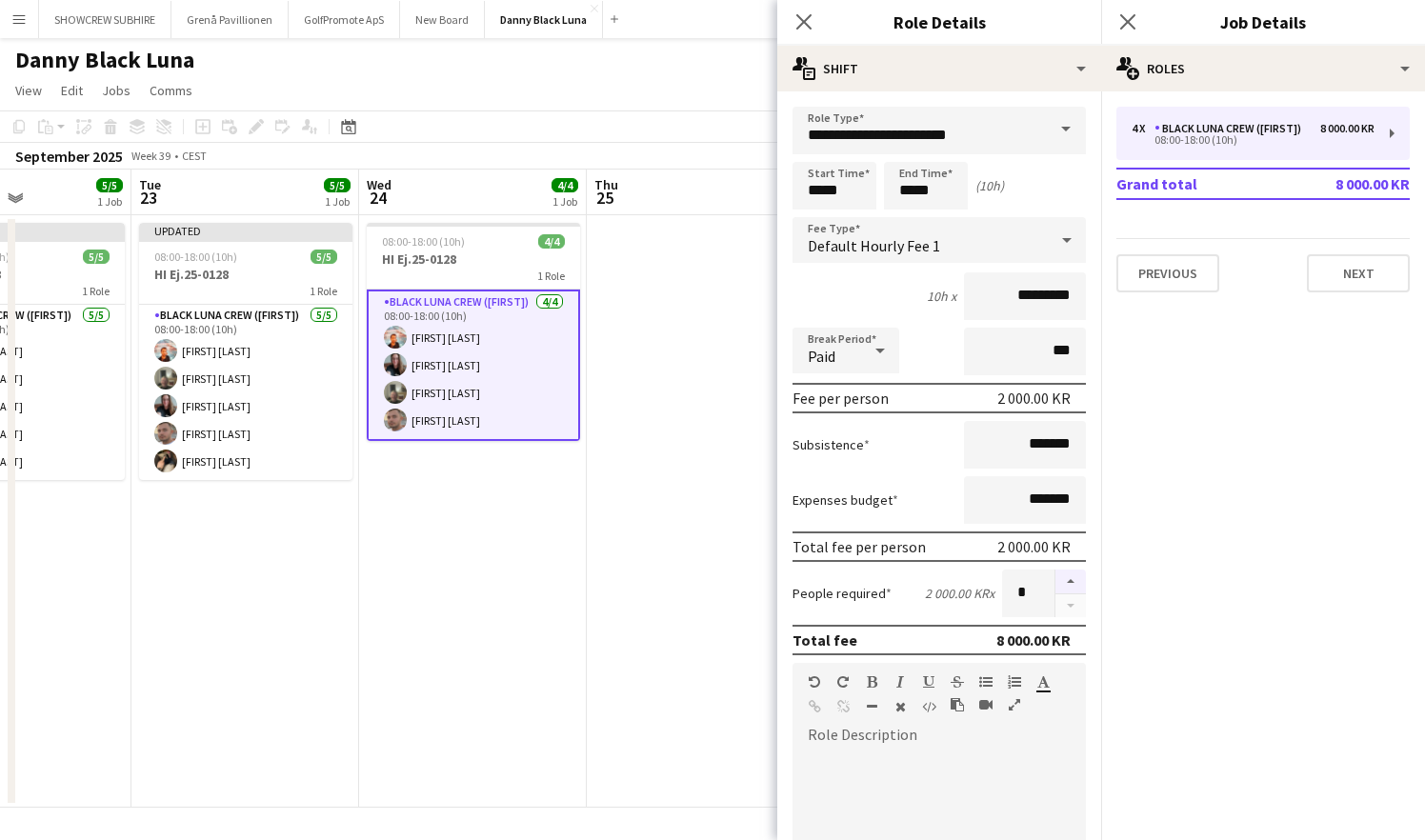click at bounding box center (1071, 582) 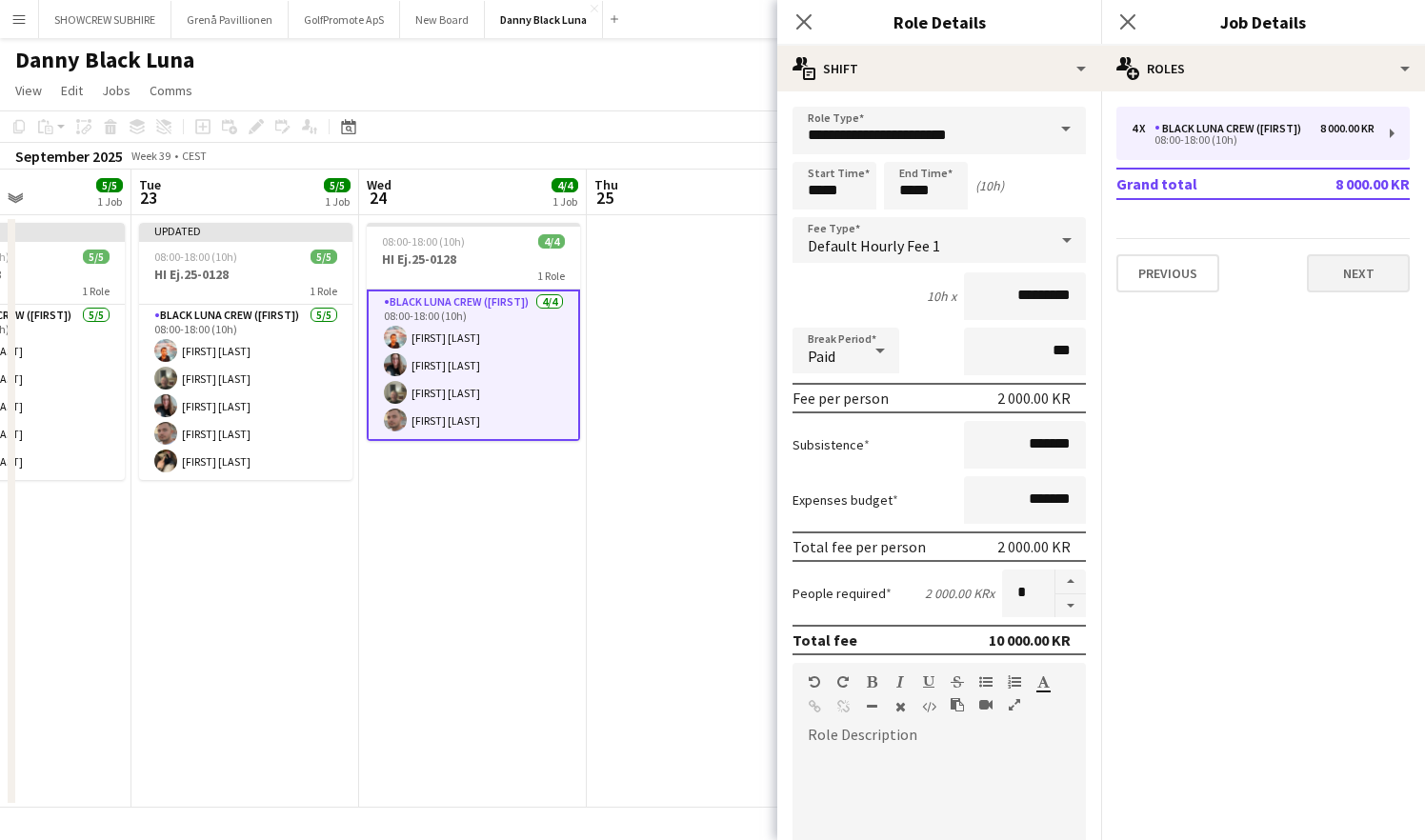 click on "Next" at bounding box center [1358, 273] 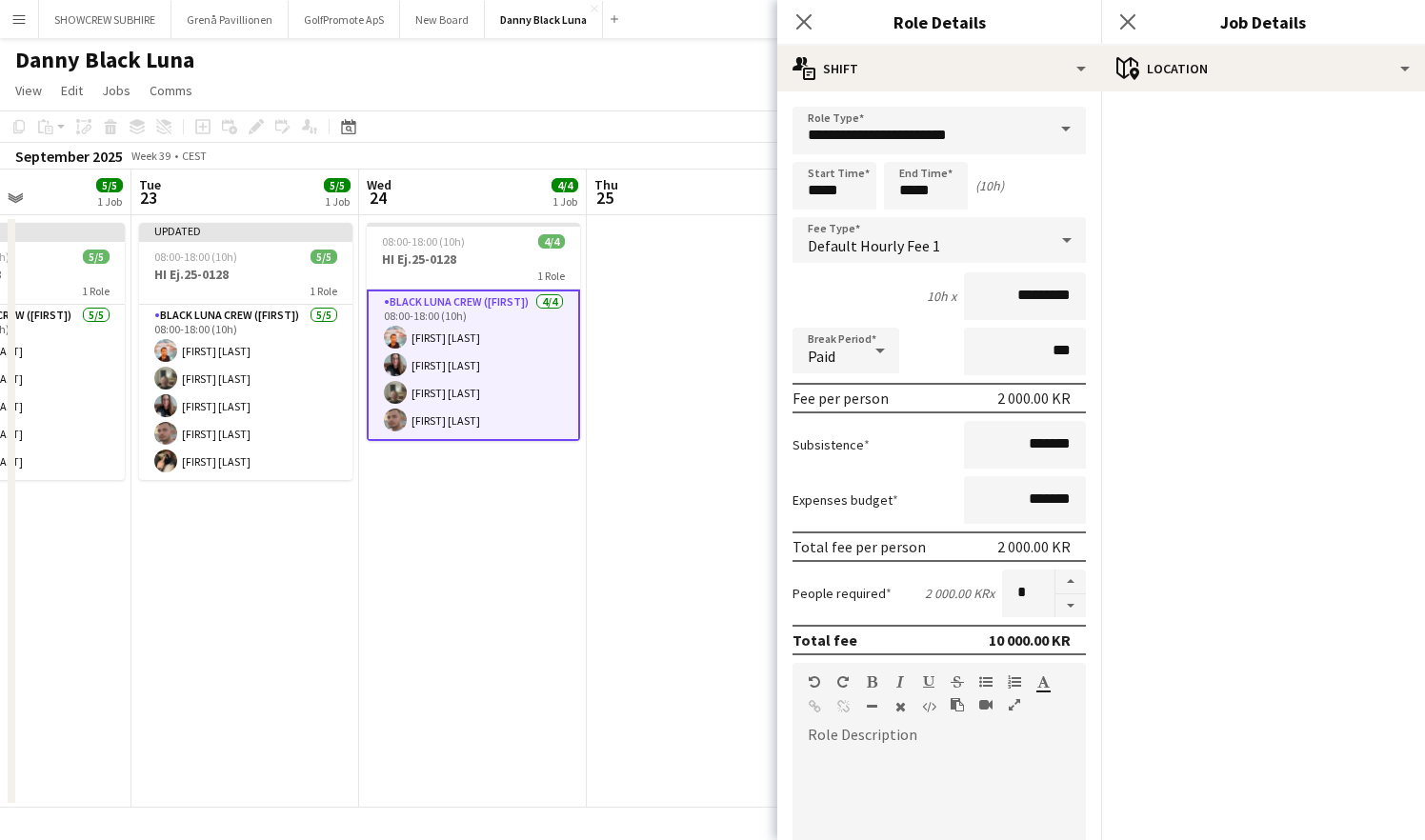 scroll, scrollTop: 0, scrollLeft: 0, axis: both 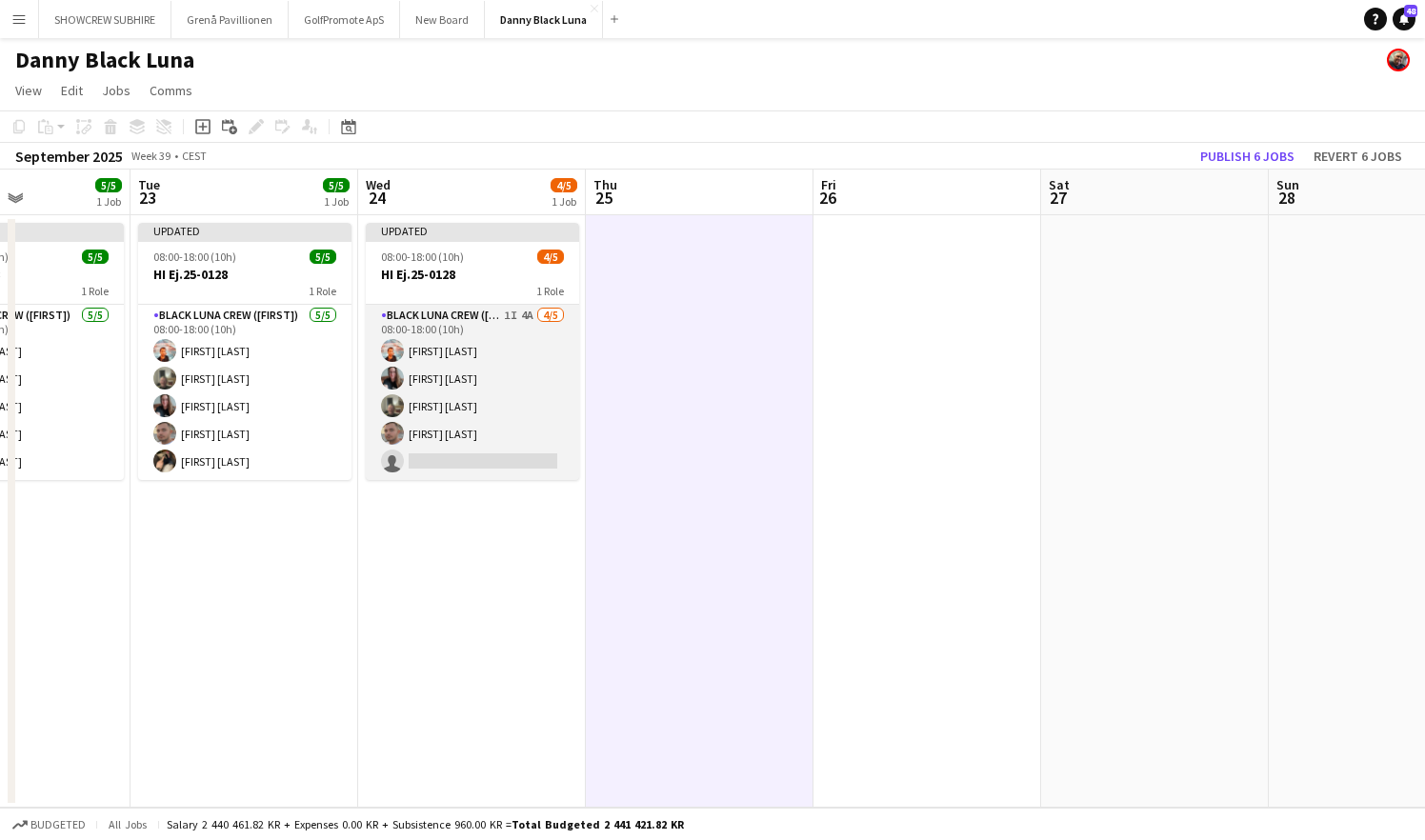 click on "Black Luna Crew ([FIRST])   1I   4A   4/5   08:00-18:00 (10h)
[FIRST] [LAST] [FIRST] [LAST] [FIRST] [LAST] [FIRST] [LAST]
single-neutral-actions" at bounding box center (472, 392) 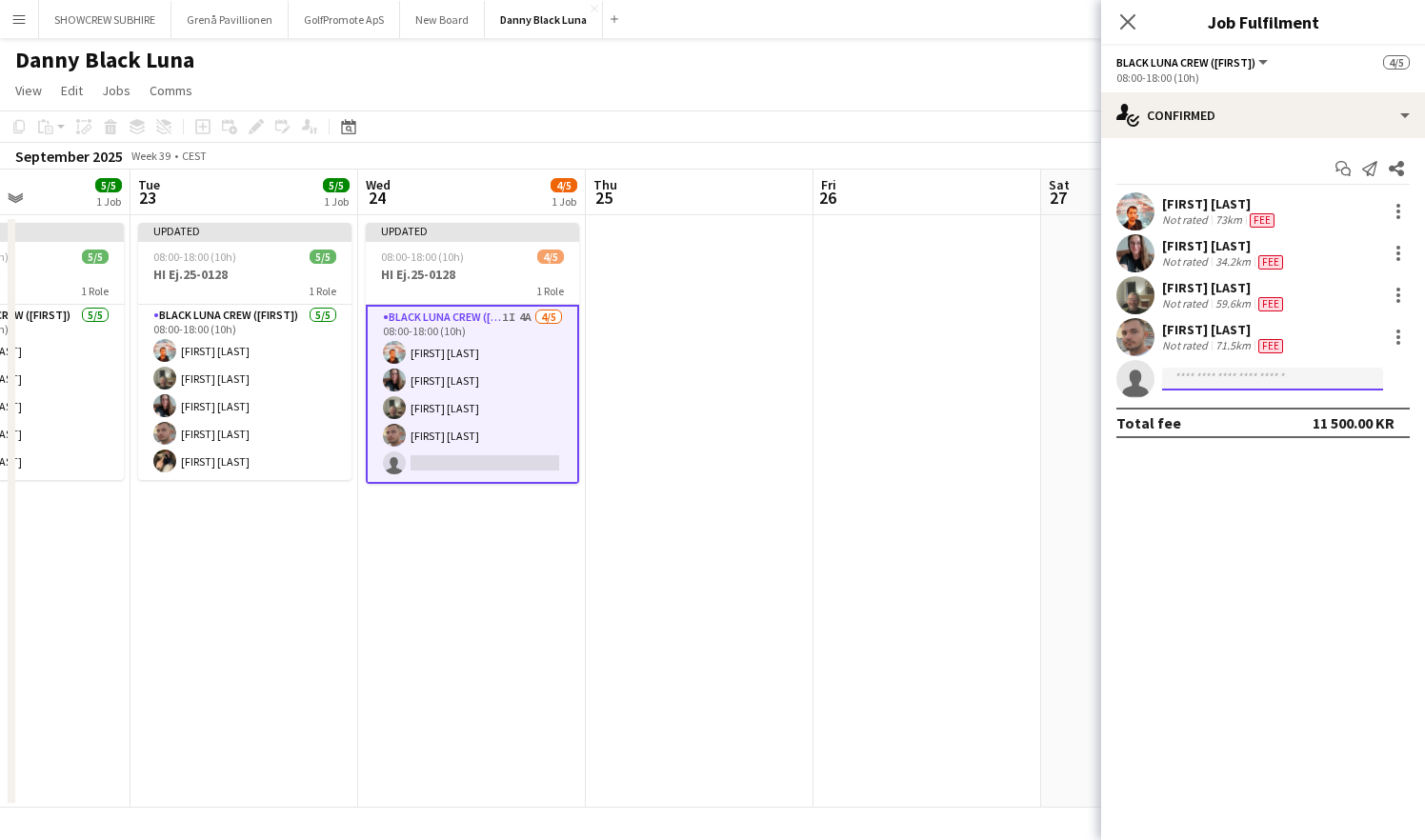click 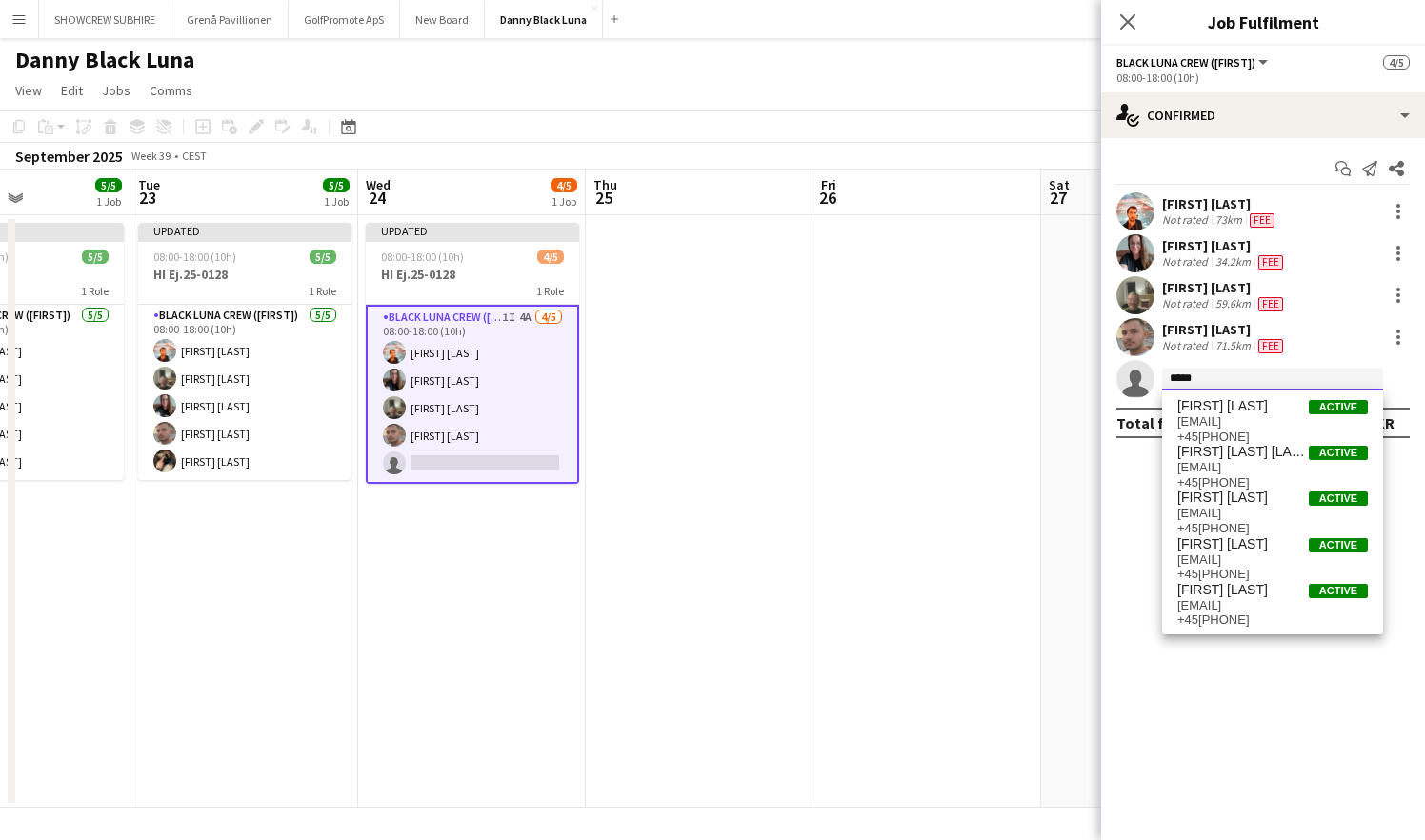 type on "*****" 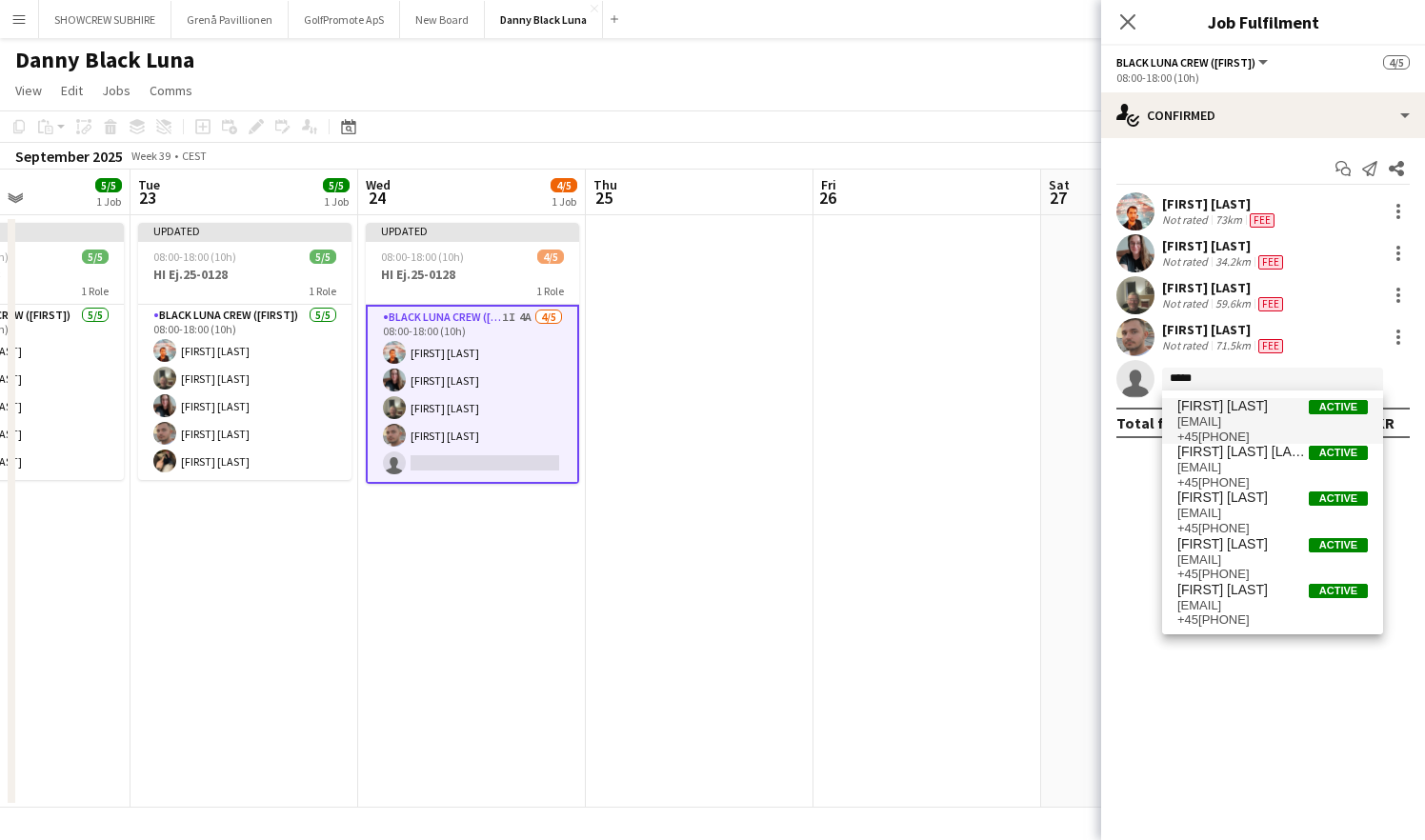 drag, startPoint x: 1200, startPoint y: 379, endPoint x: 1264, endPoint y: 409, distance: 70.68239 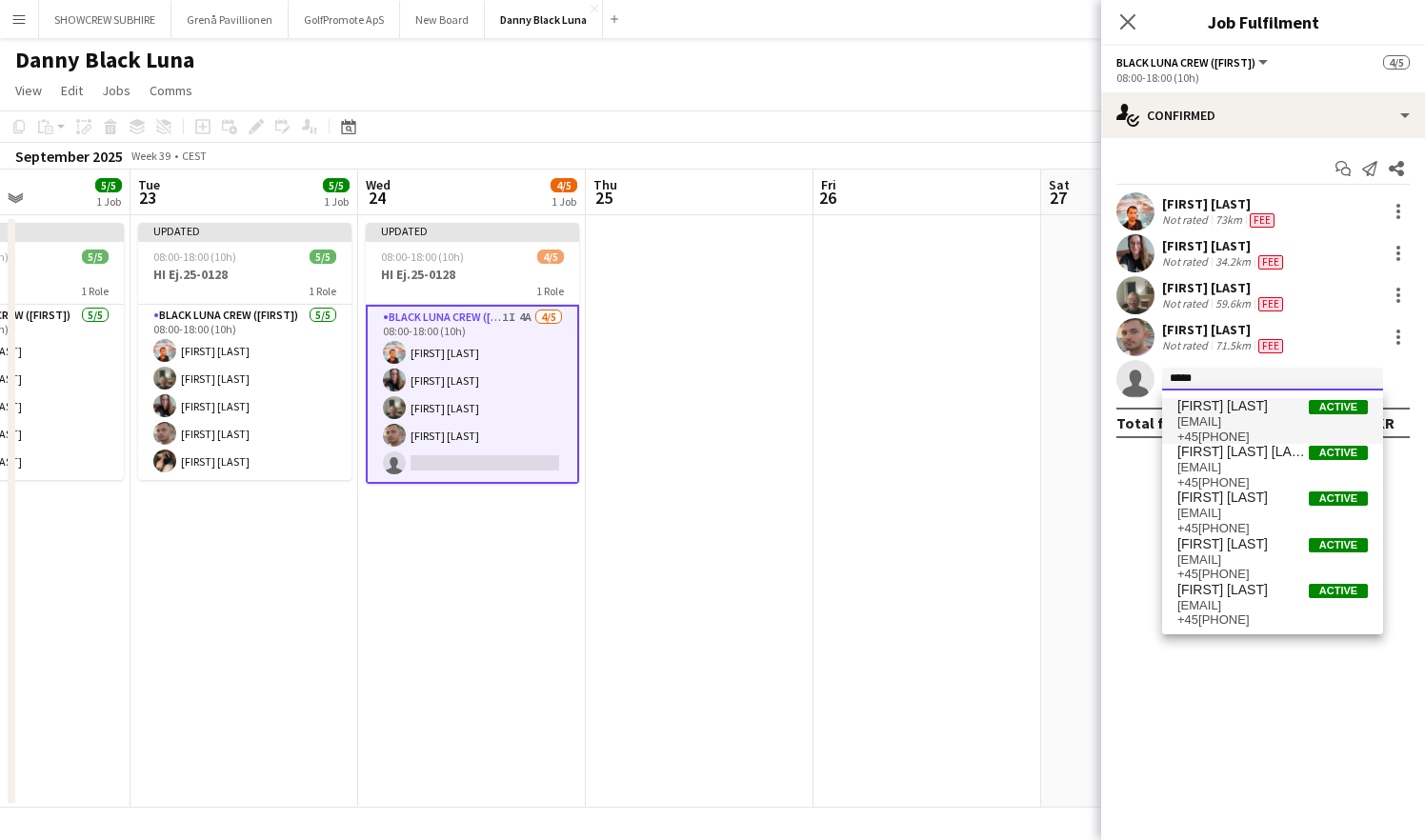 type 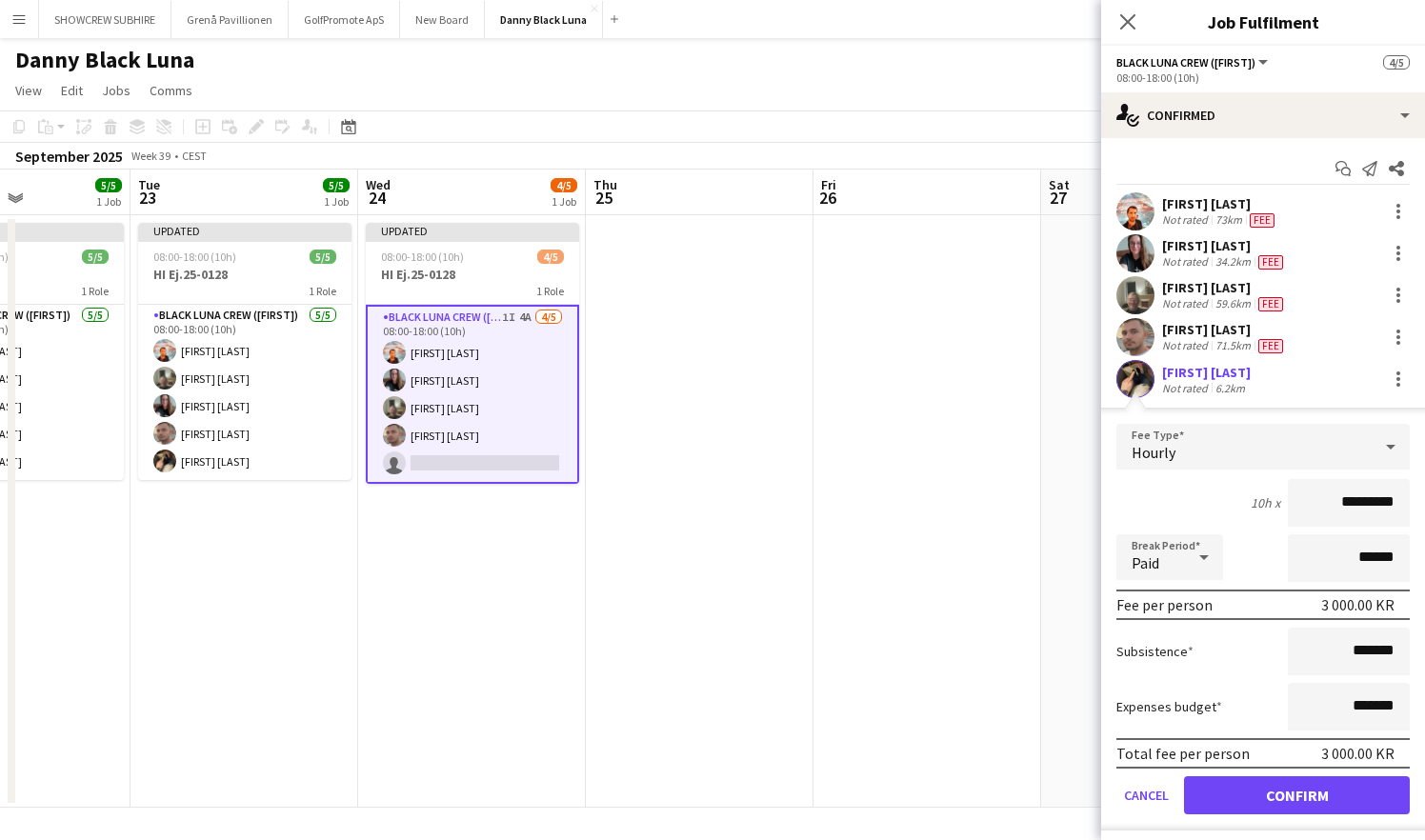 click on "Confirm" at bounding box center (1296, 795) 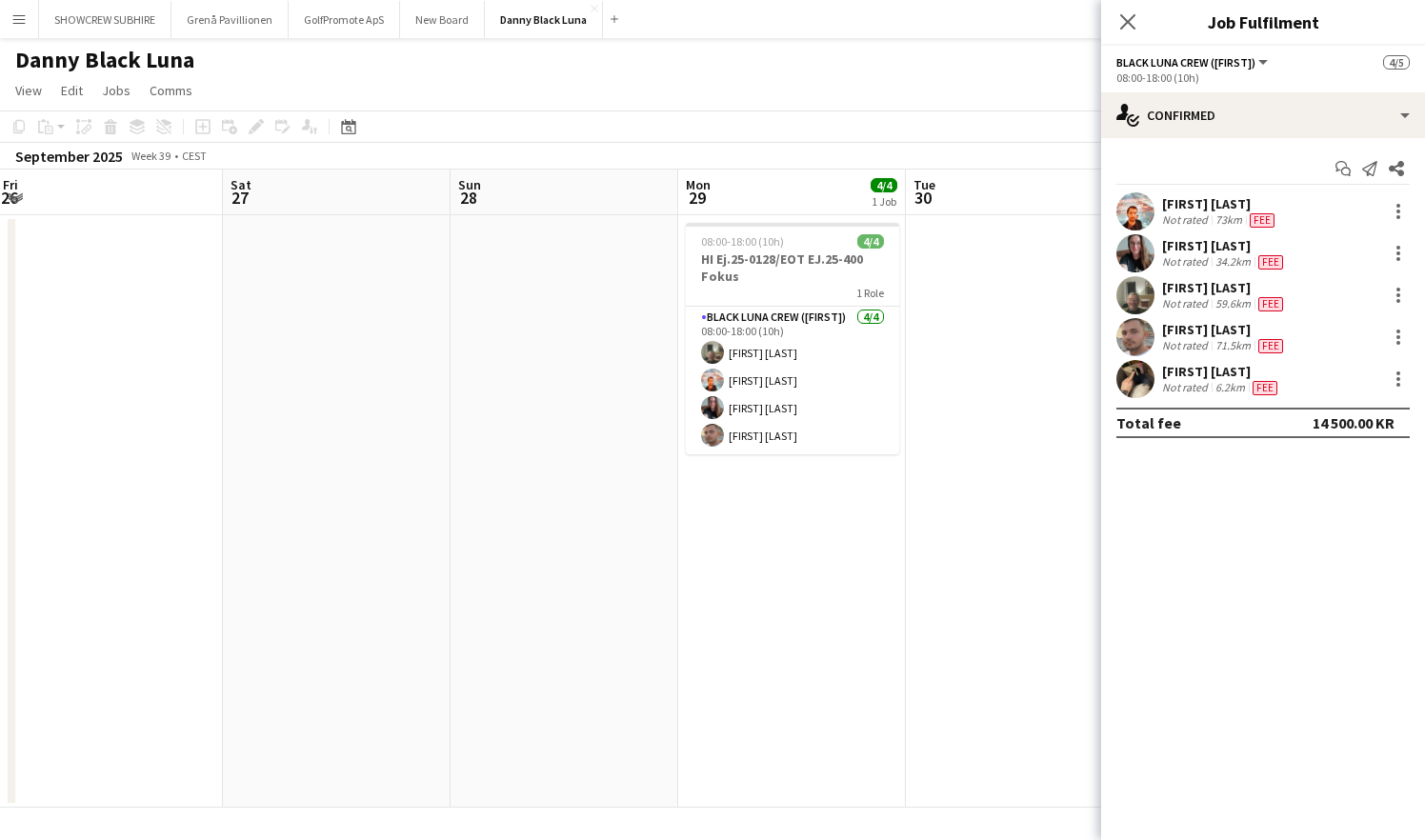 scroll, scrollTop: 0, scrollLeft: 702, axis: horizontal 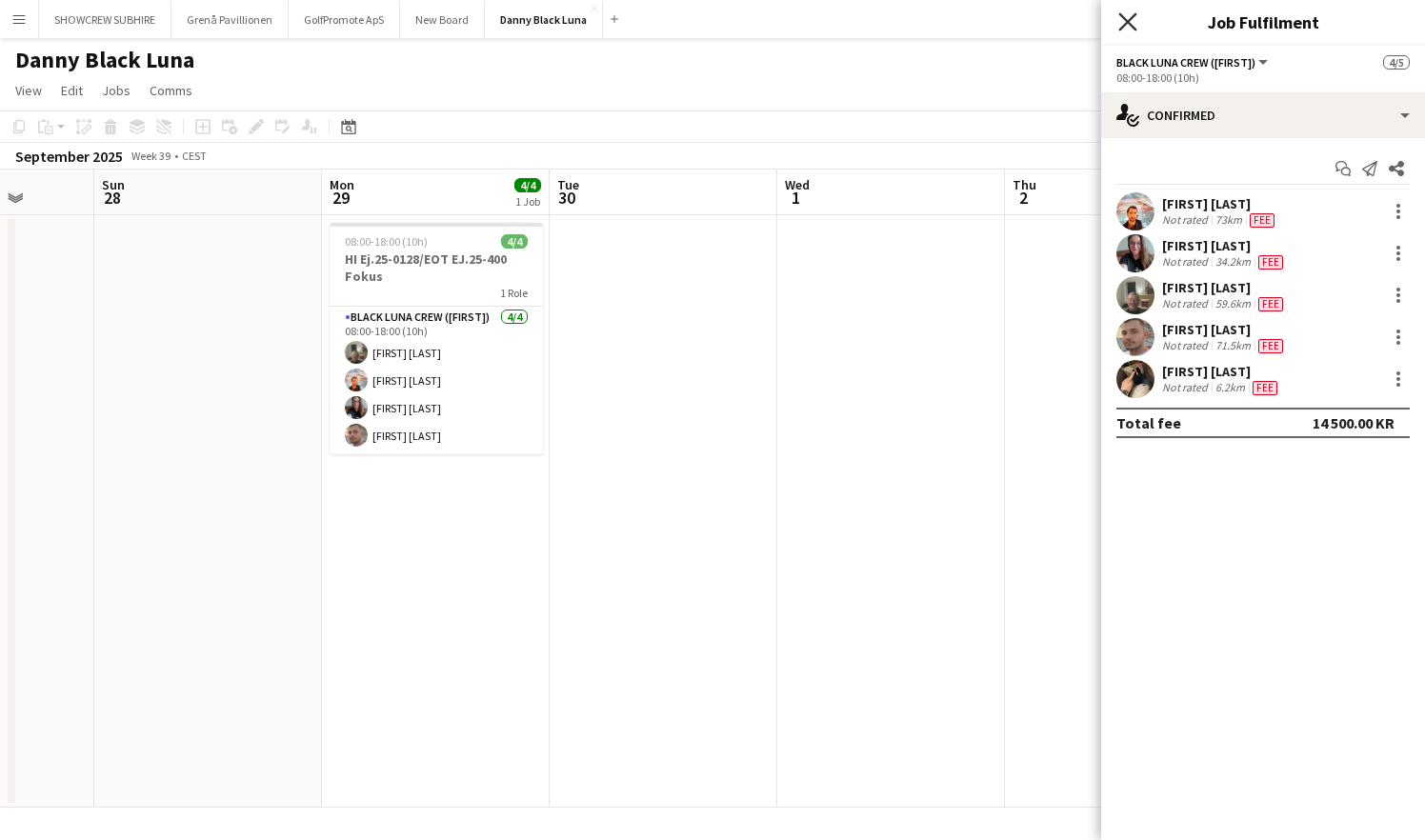 click on "Close pop-in" 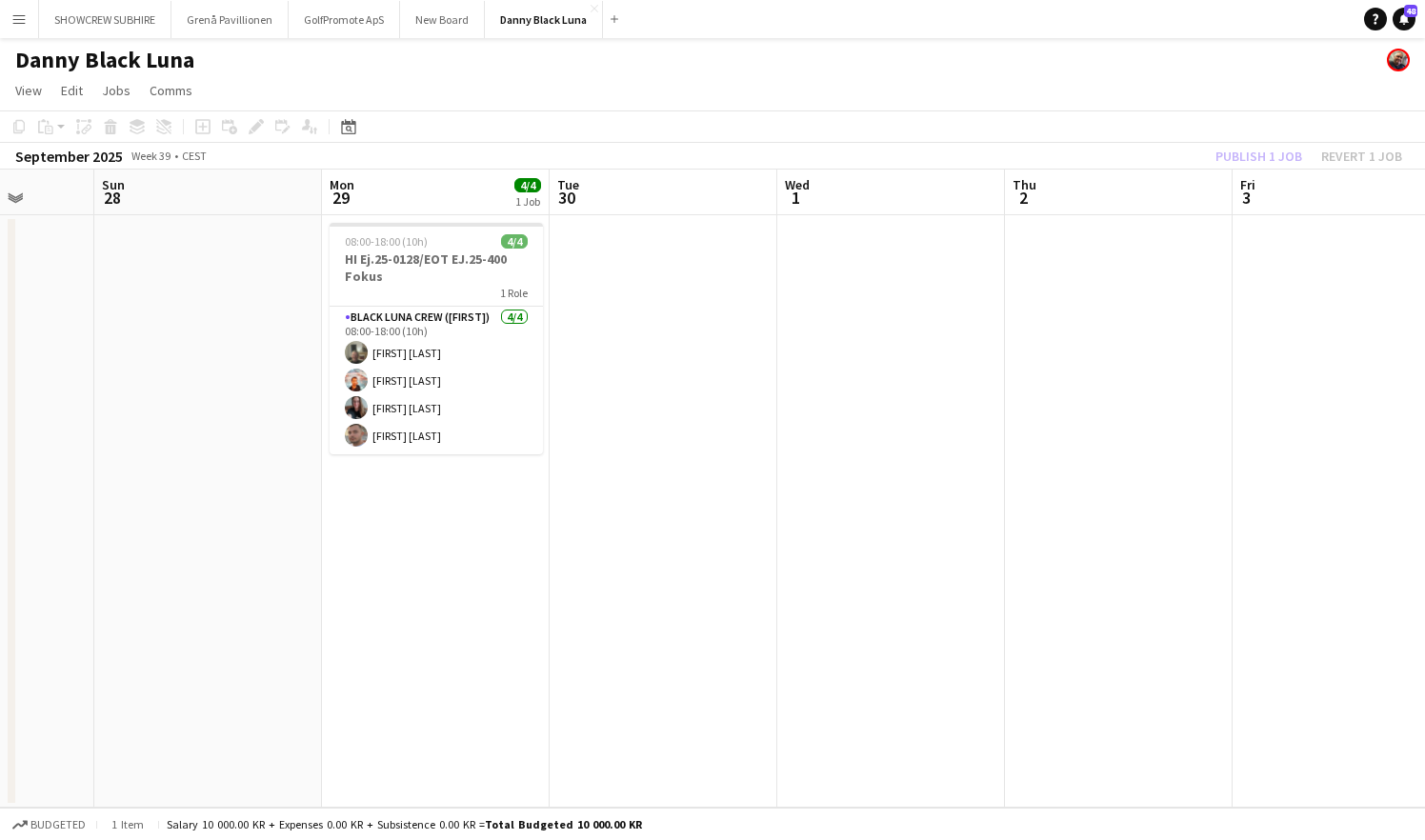click at bounding box center (1118, 511) 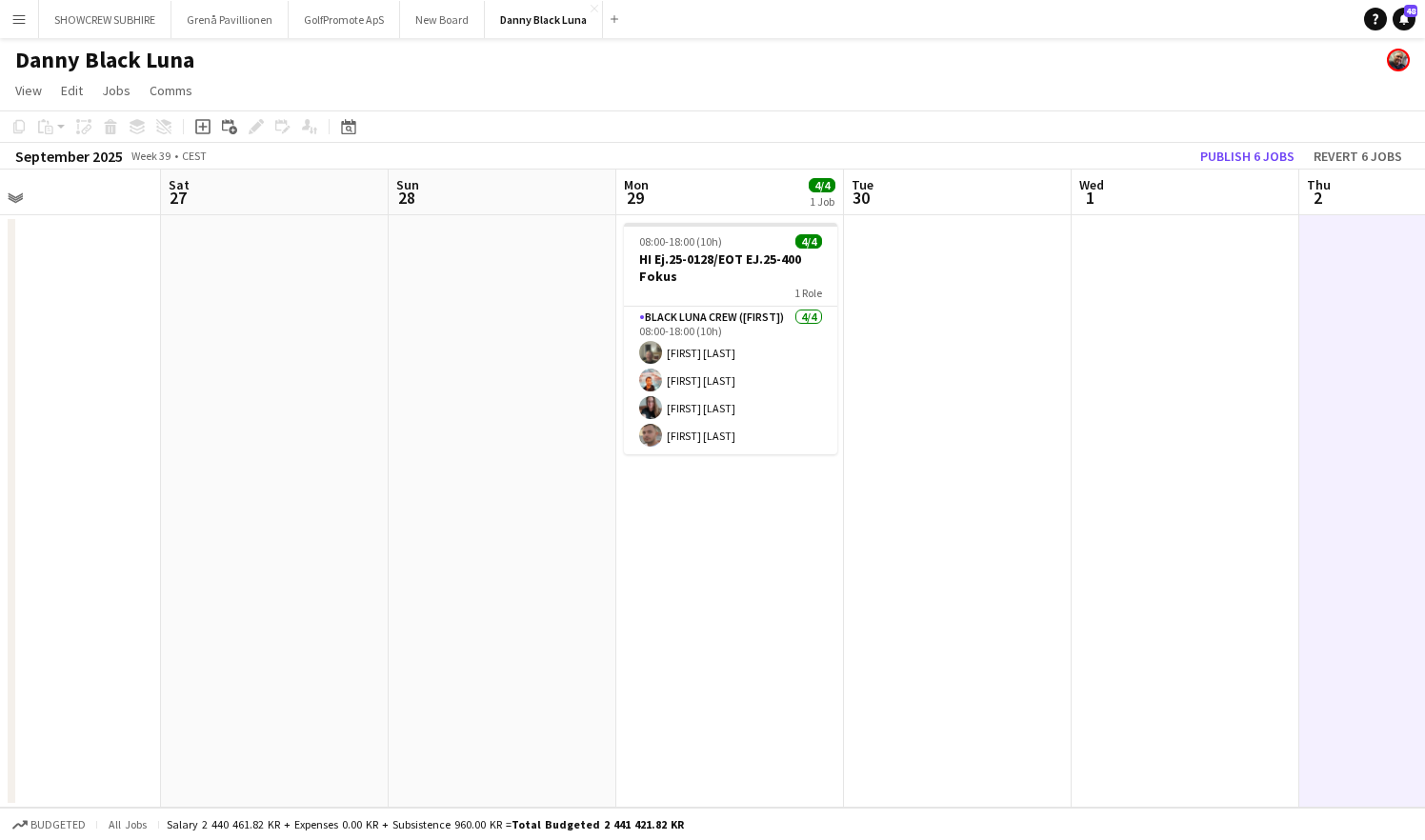 scroll, scrollTop: 0, scrollLeft: 416, axis: horizontal 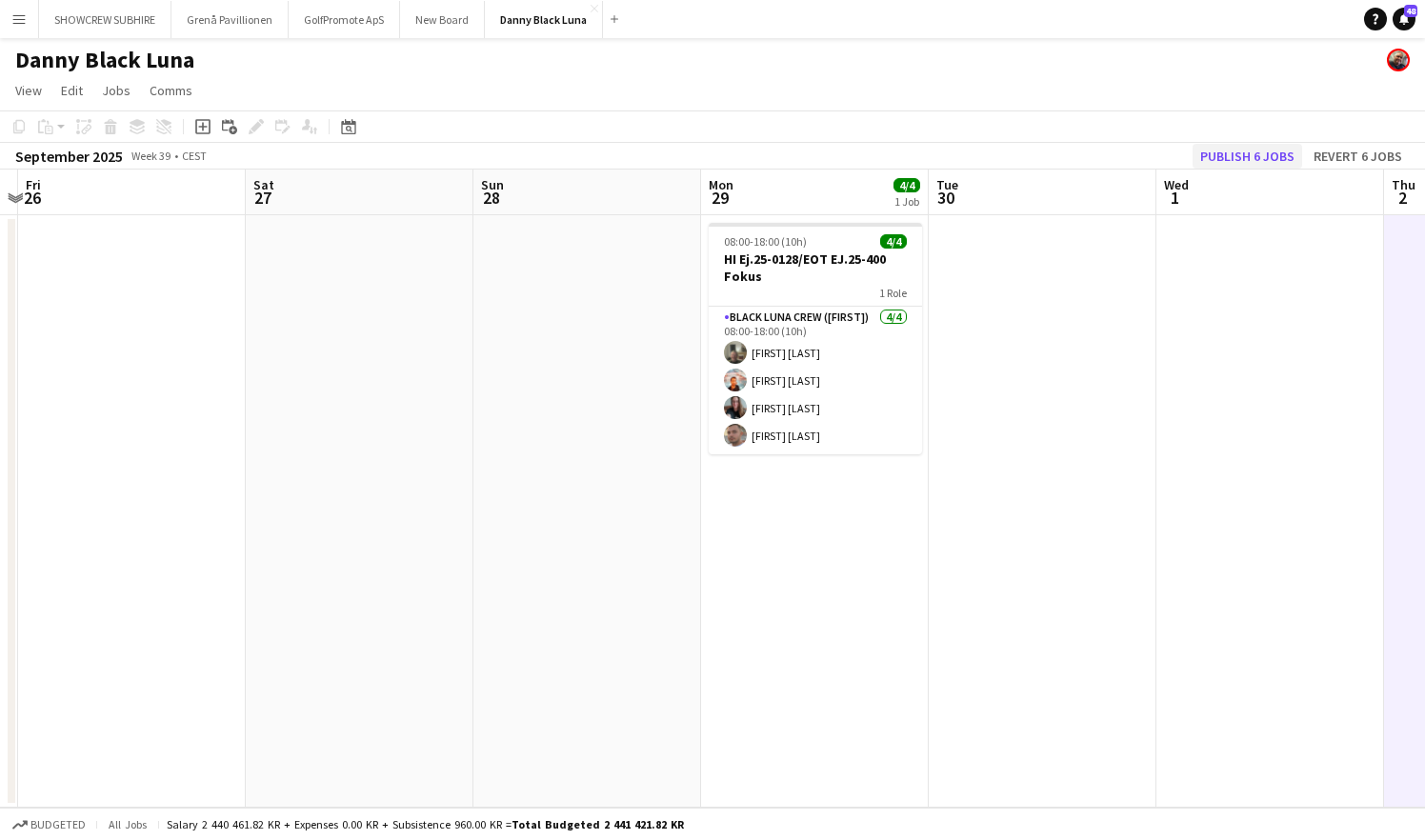 click on "Publish 6 jobs" 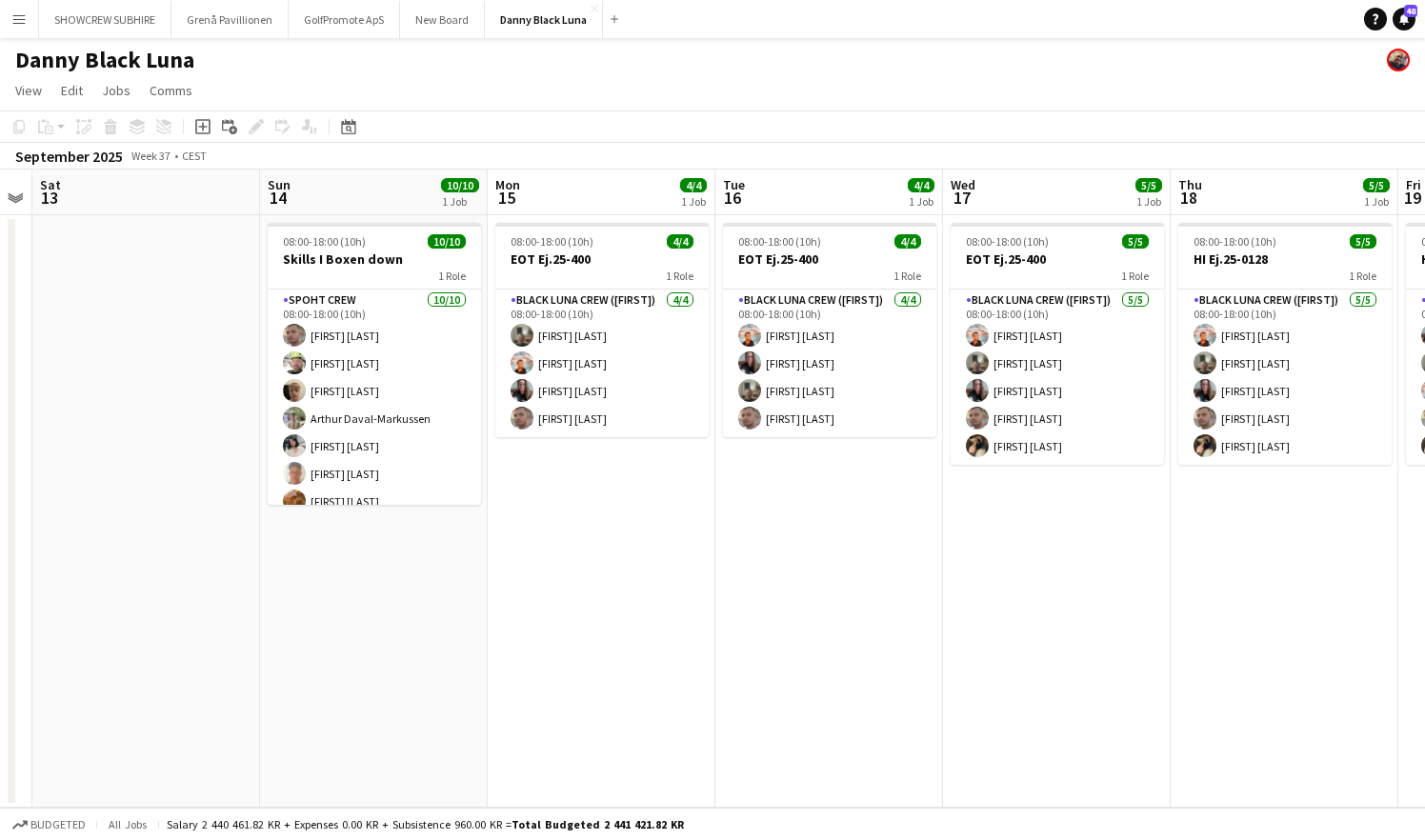 scroll, scrollTop: 0, scrollLeft: 662, axis: horizontal 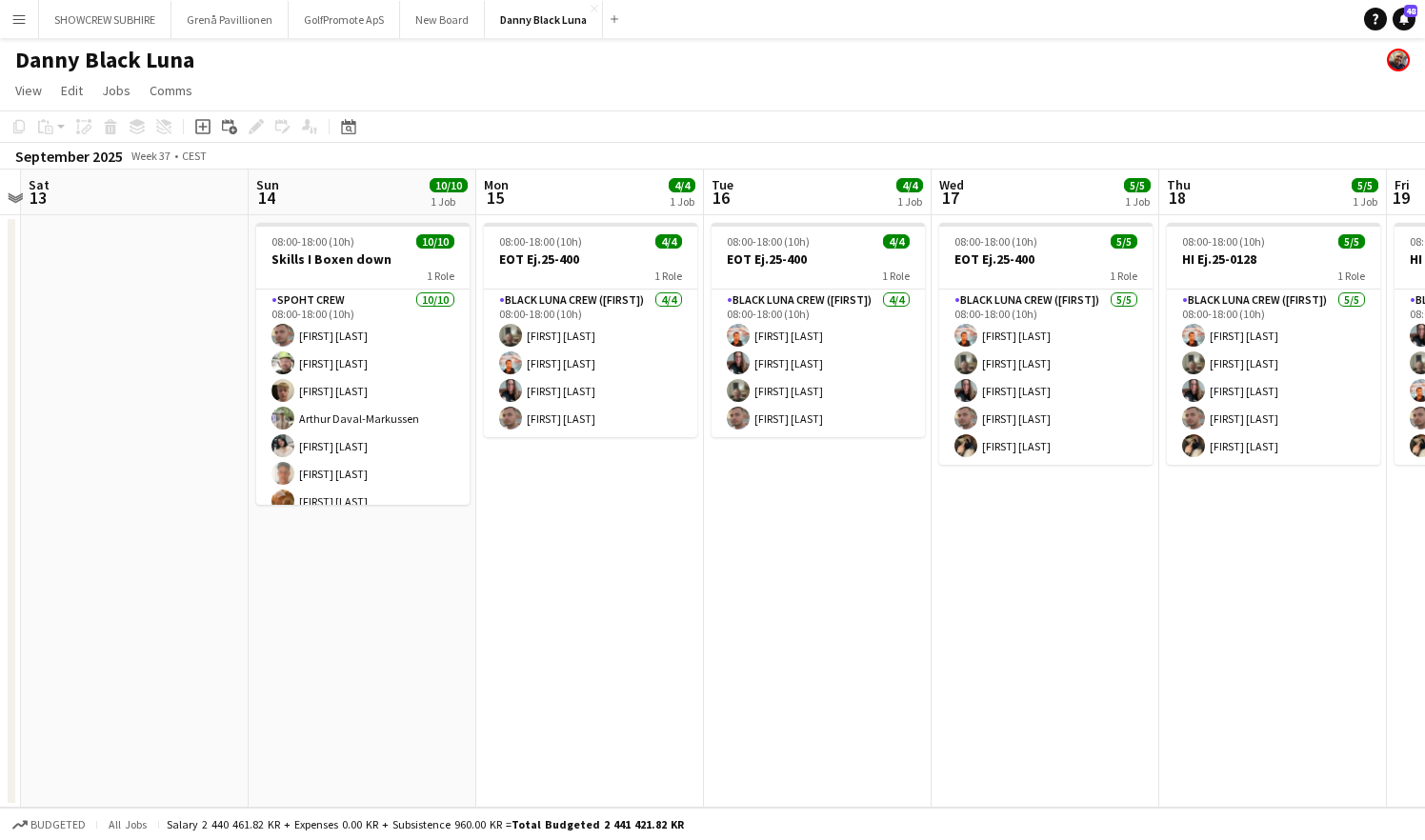 click on "Menu" at bounding box center [19, 19] 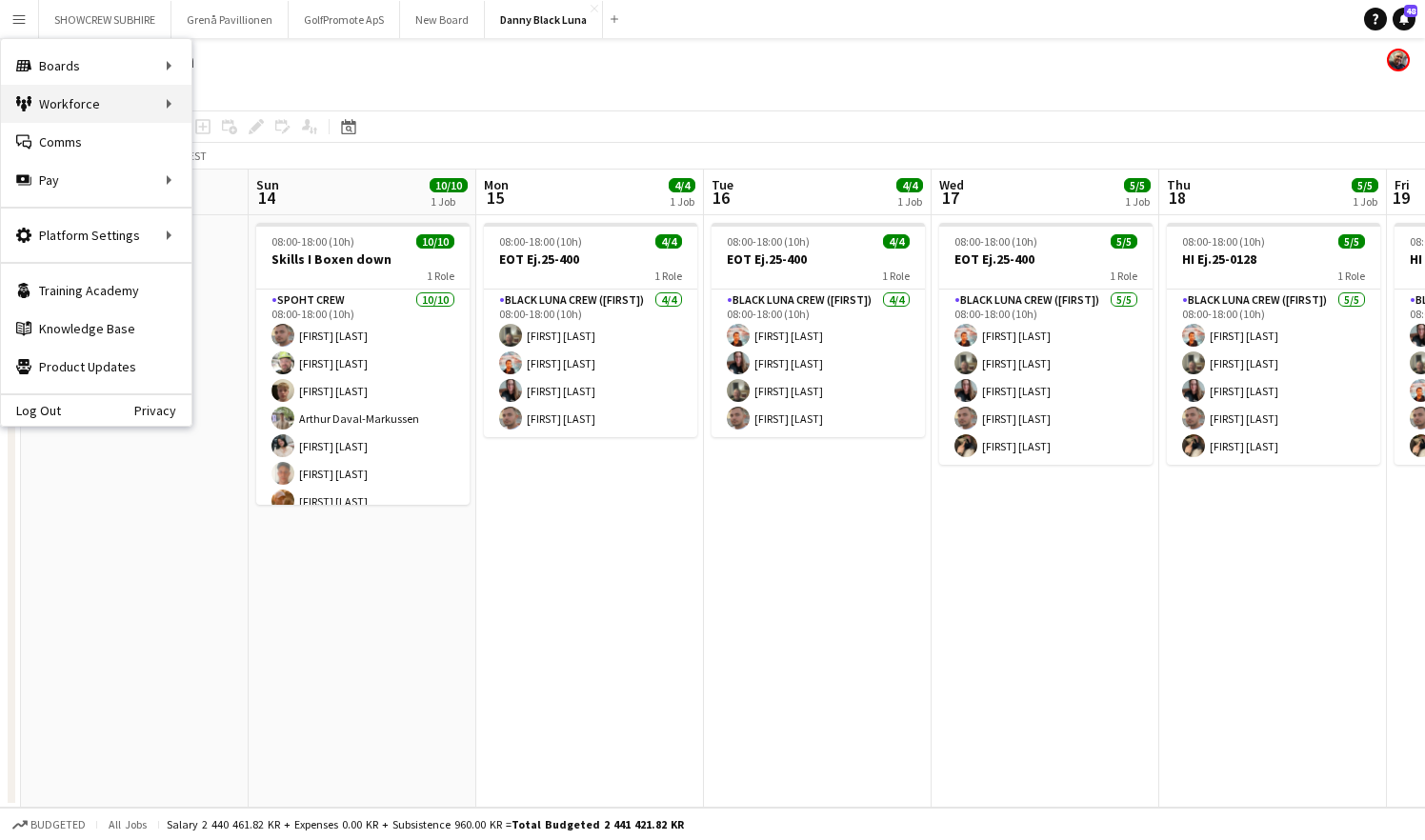 click on "Workforce
Workforce" at bounding box center (96, 104) 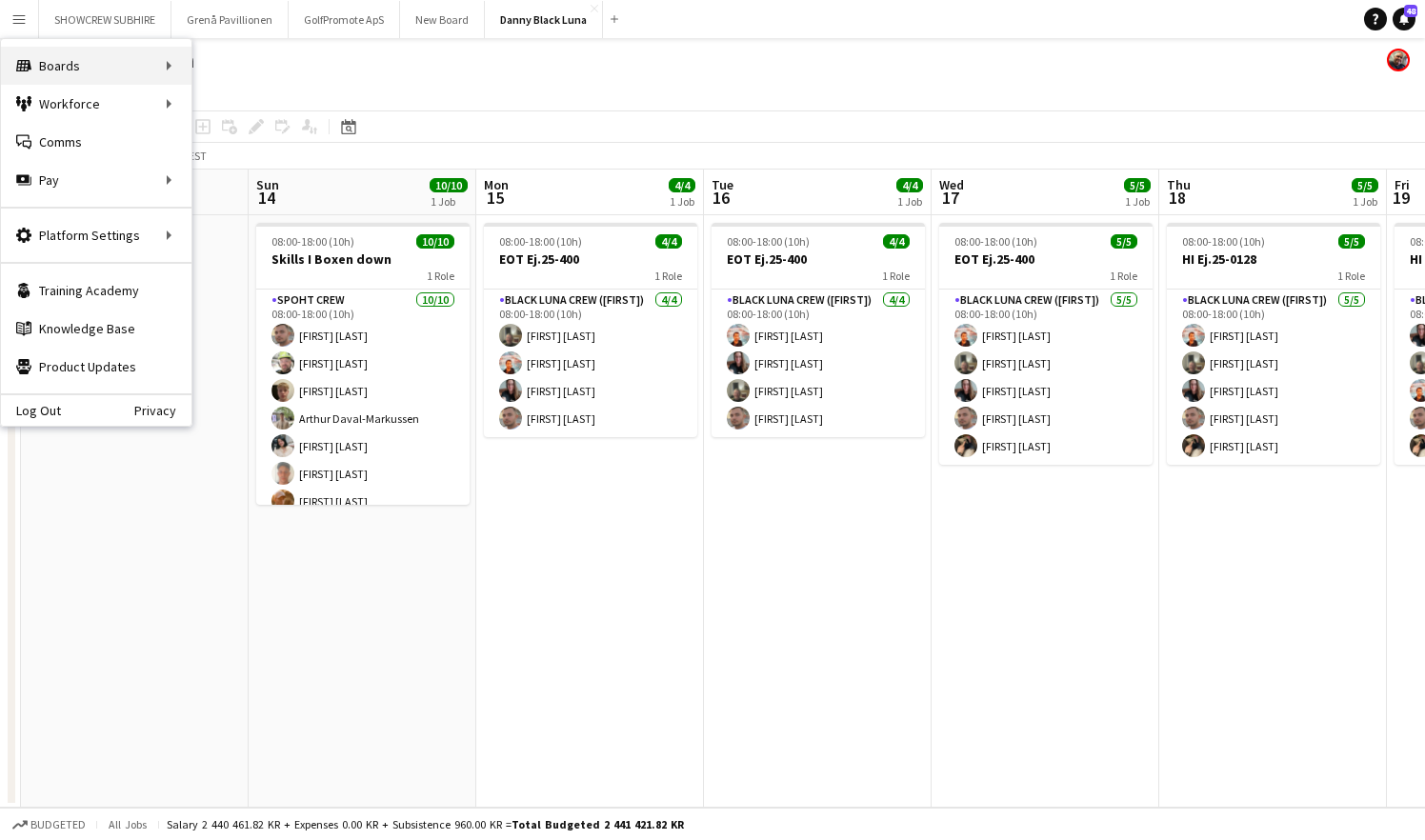 click on "Boards
Boards" at bounding box center (96, 66) 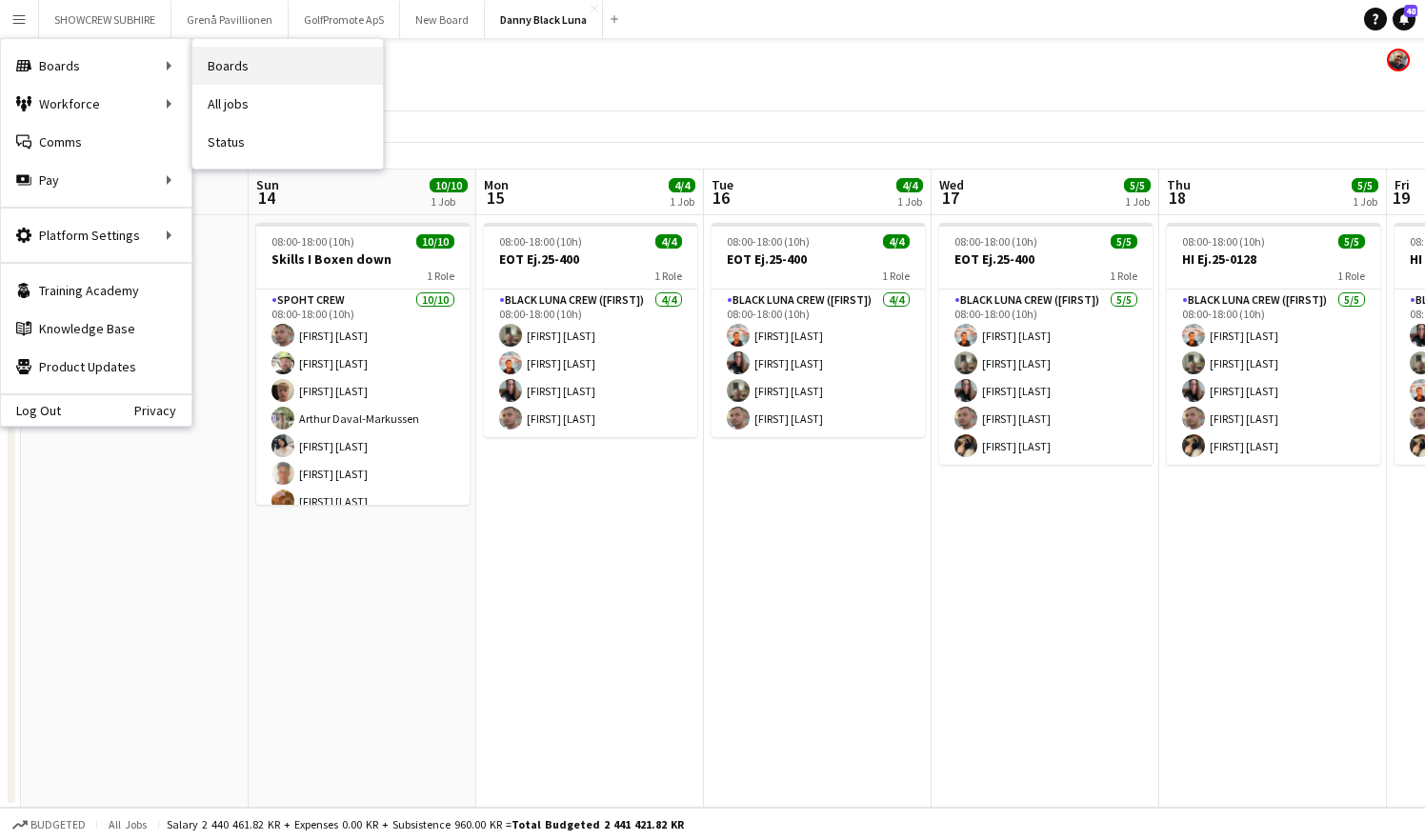 click on "Boards" at bounding box center (288, 66) 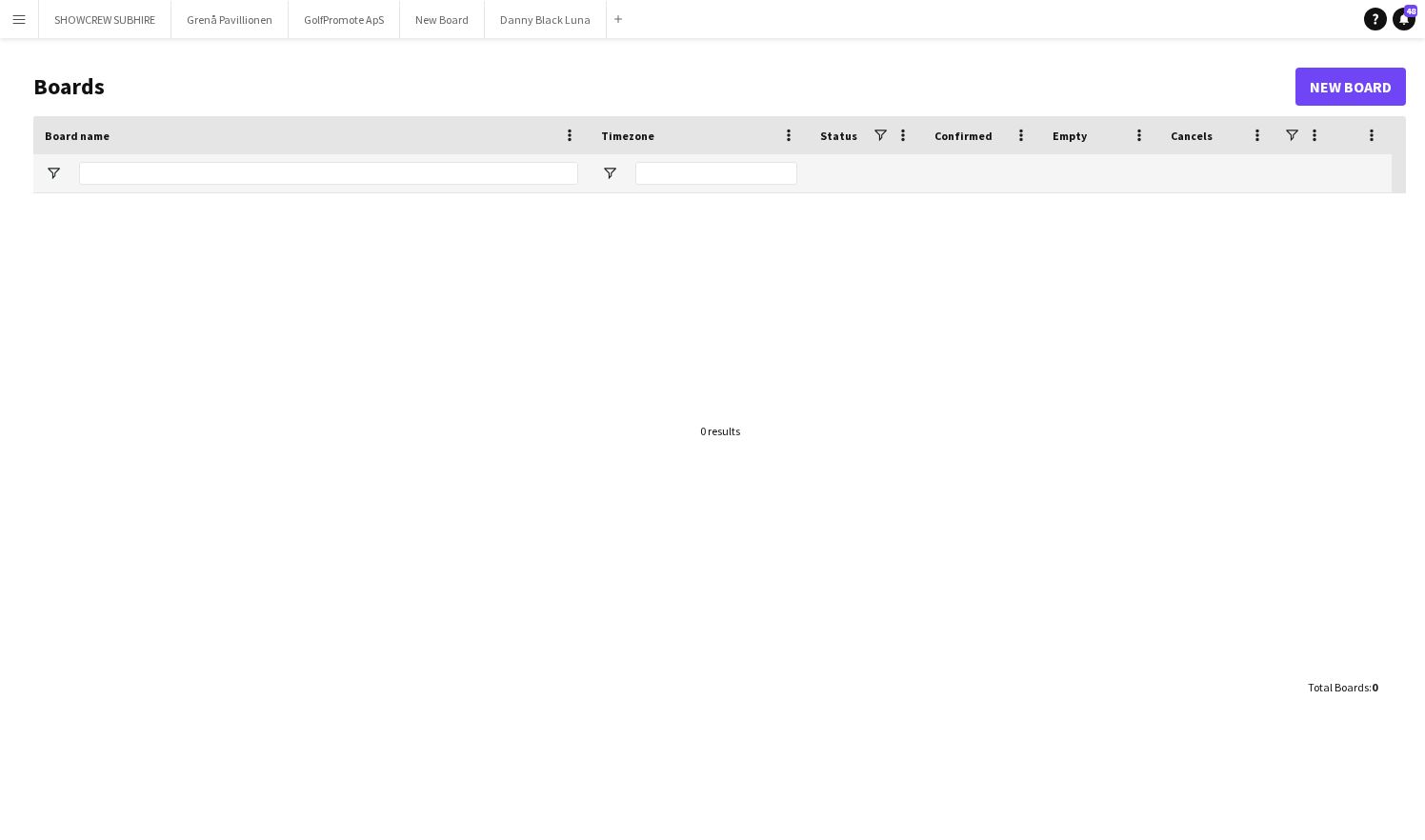 type on "*" 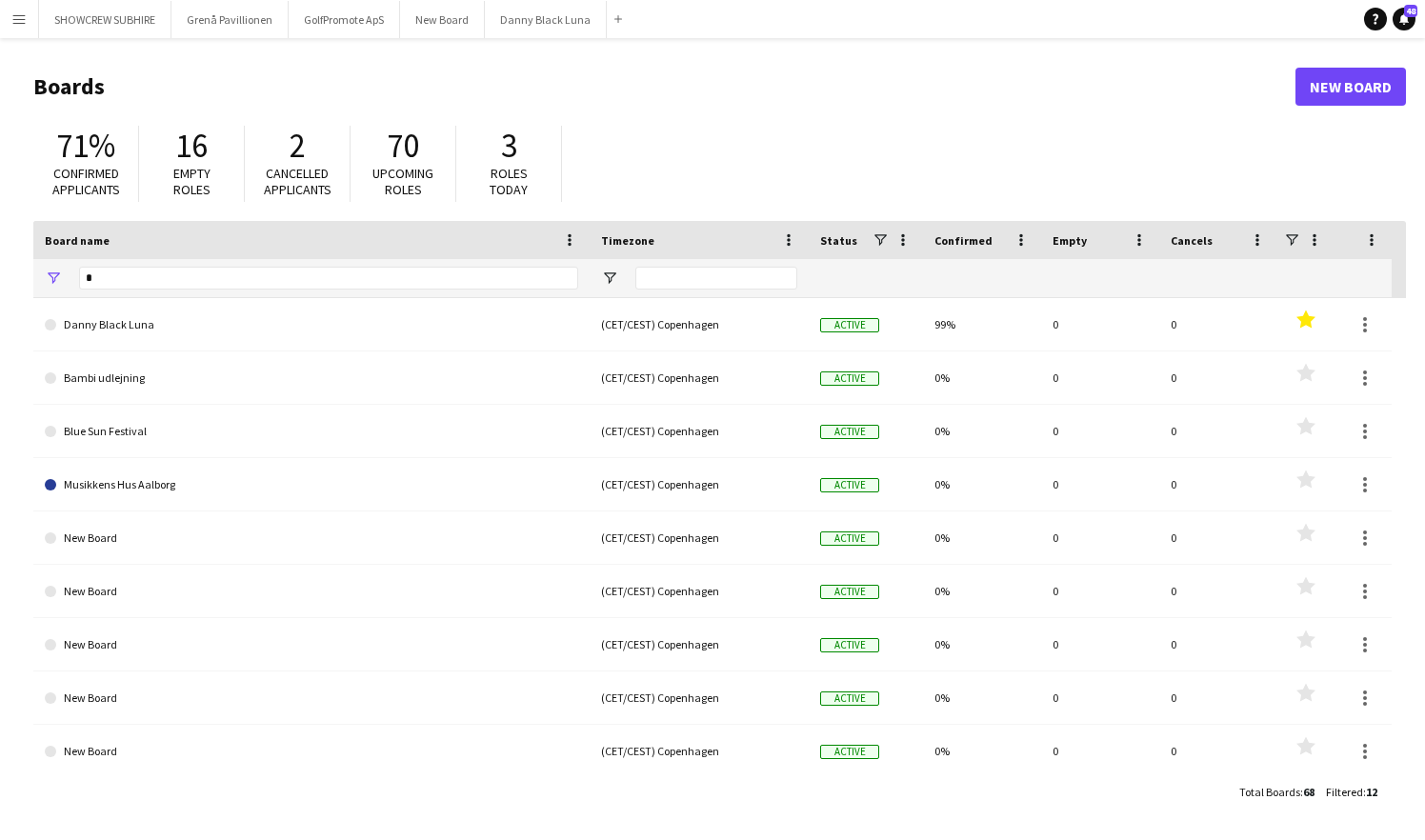 click on "Menu" at bounding box center [19, 19] 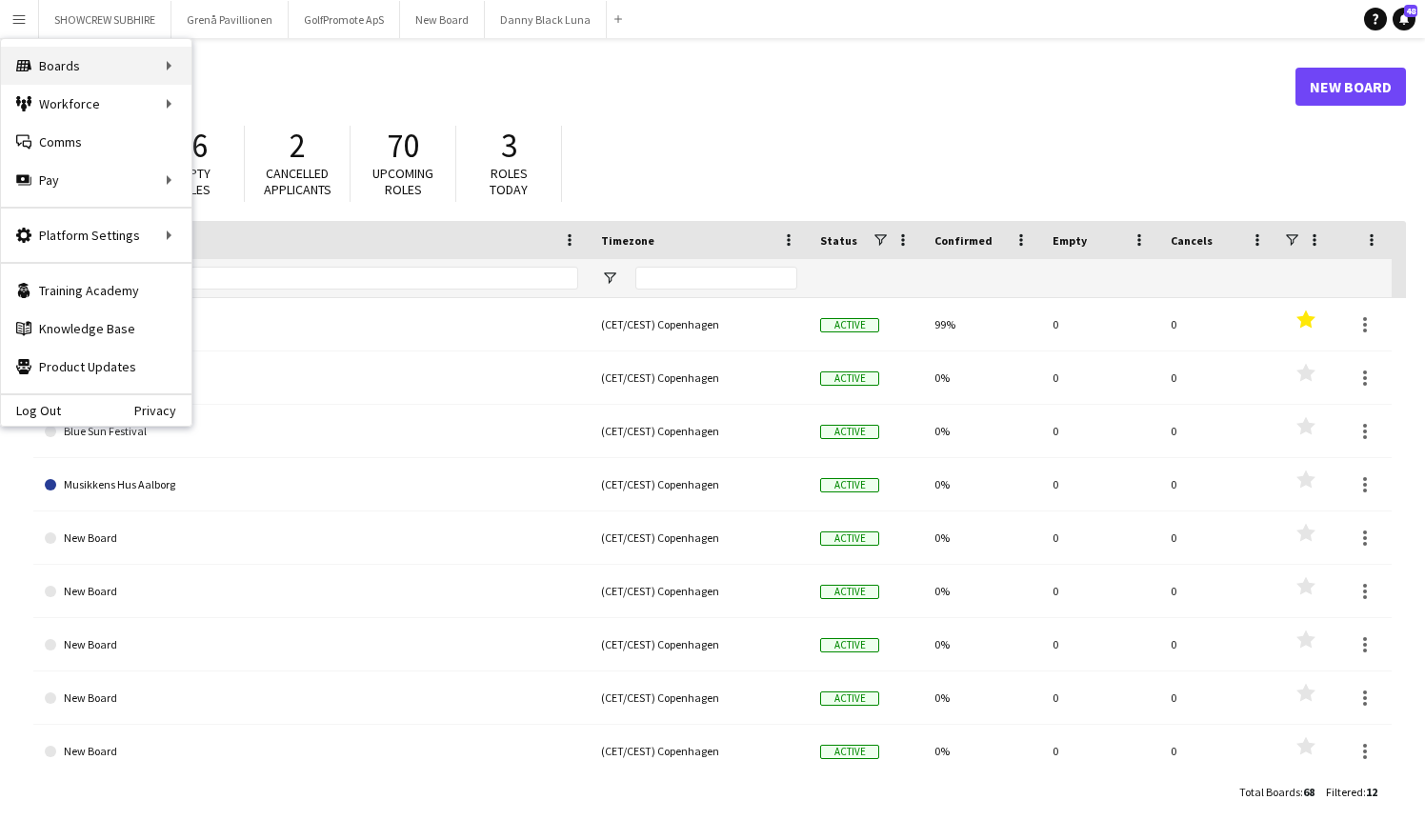 click on "Boards
Boards" at bounding box center (96, 66) 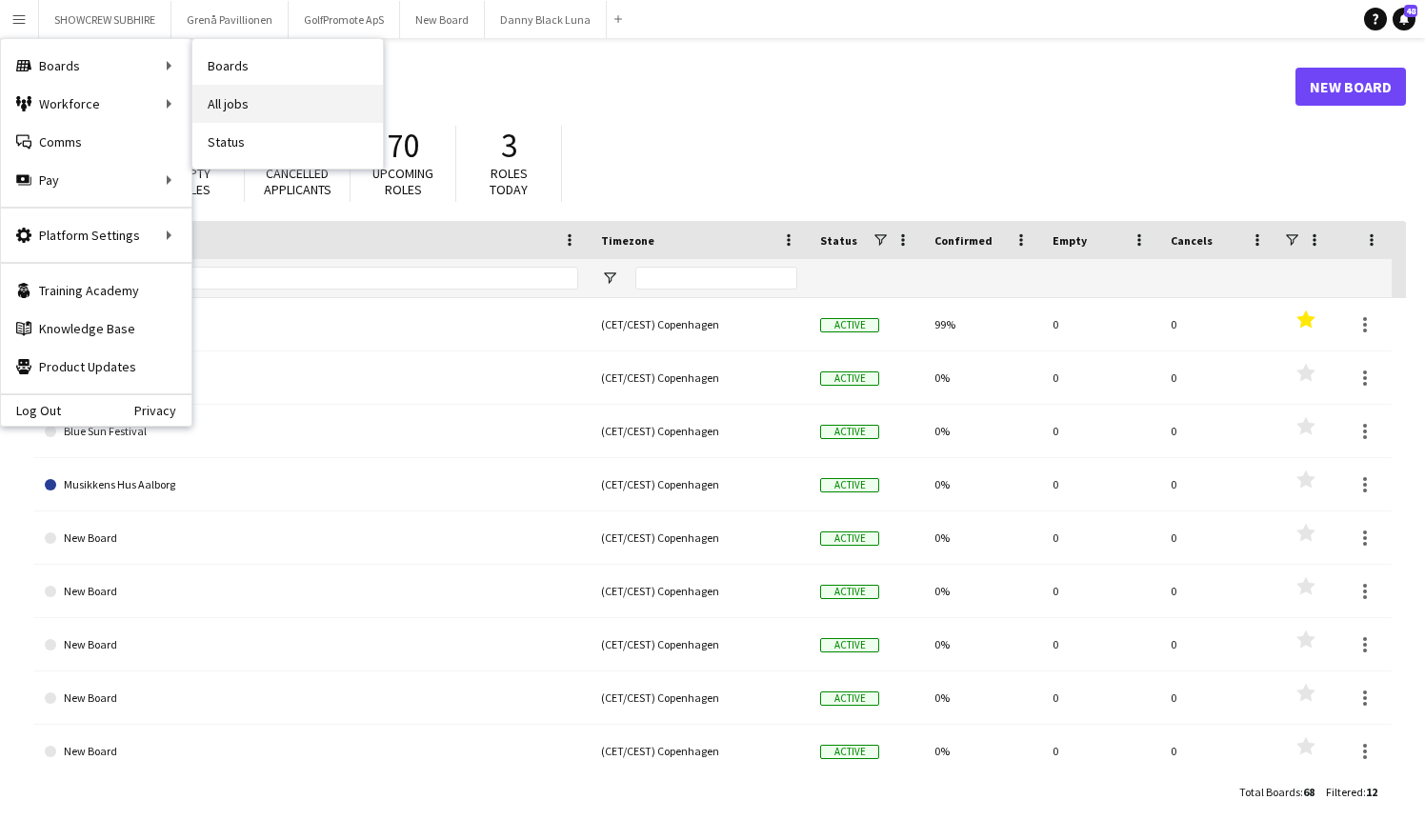 click on "All jobs" at bounding box center [288, 104] 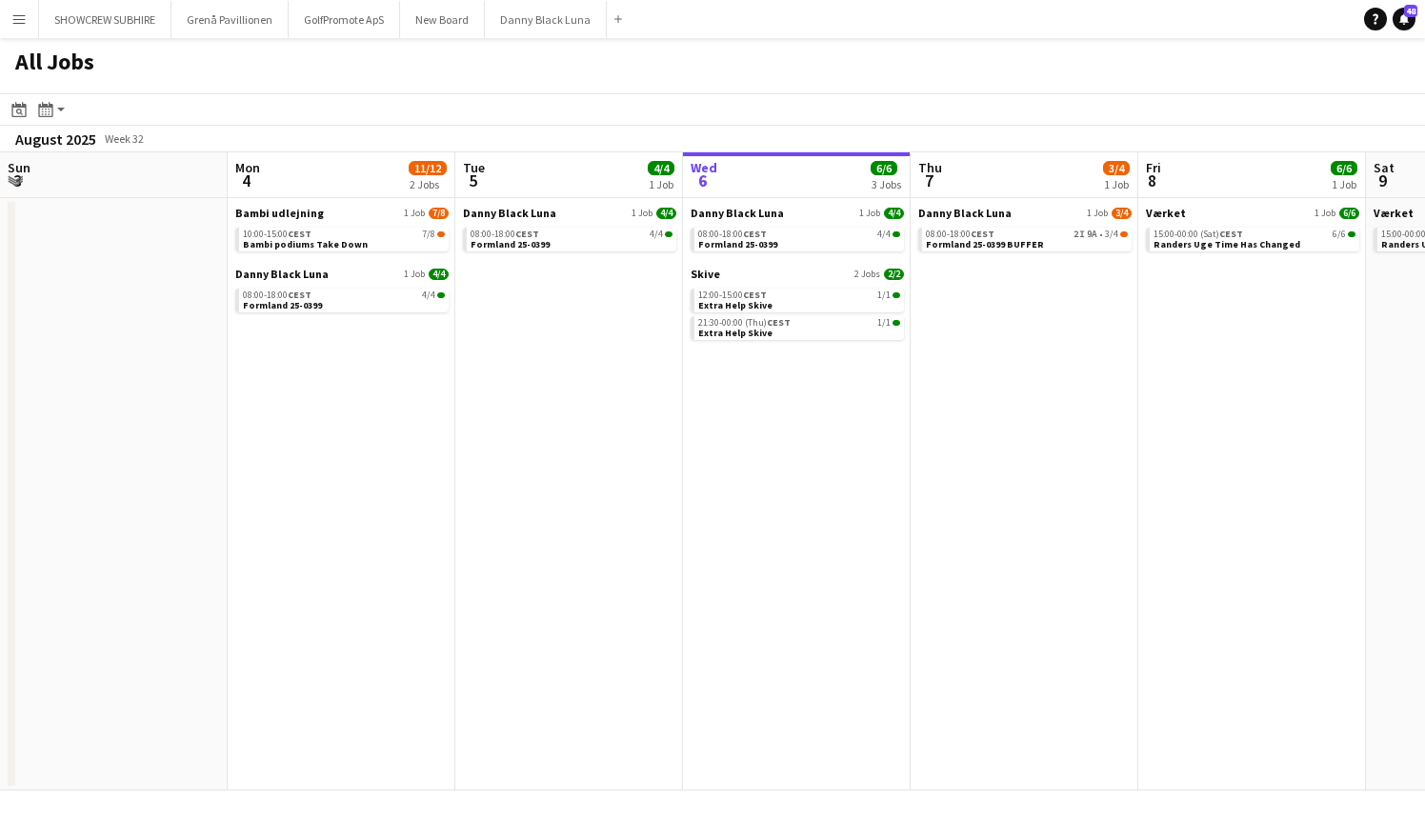 scroll, scrollTop: 0, scrollLeft: 455, axis: horizontal 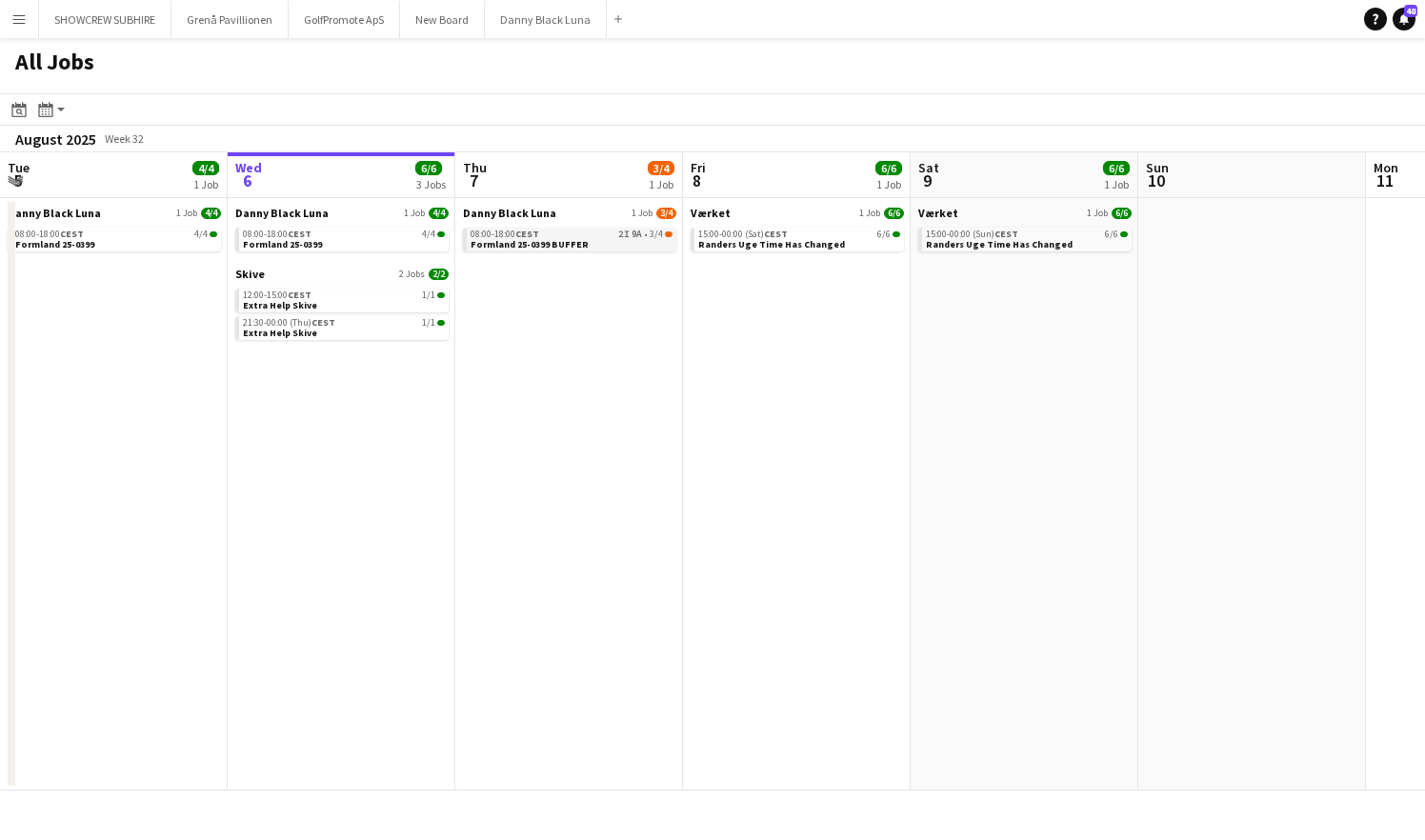 click on "08:00-18:00    CEST   2I   9A   •   3/4   Formland 25-0399 BUFFER" at bounding box center [572, 238] 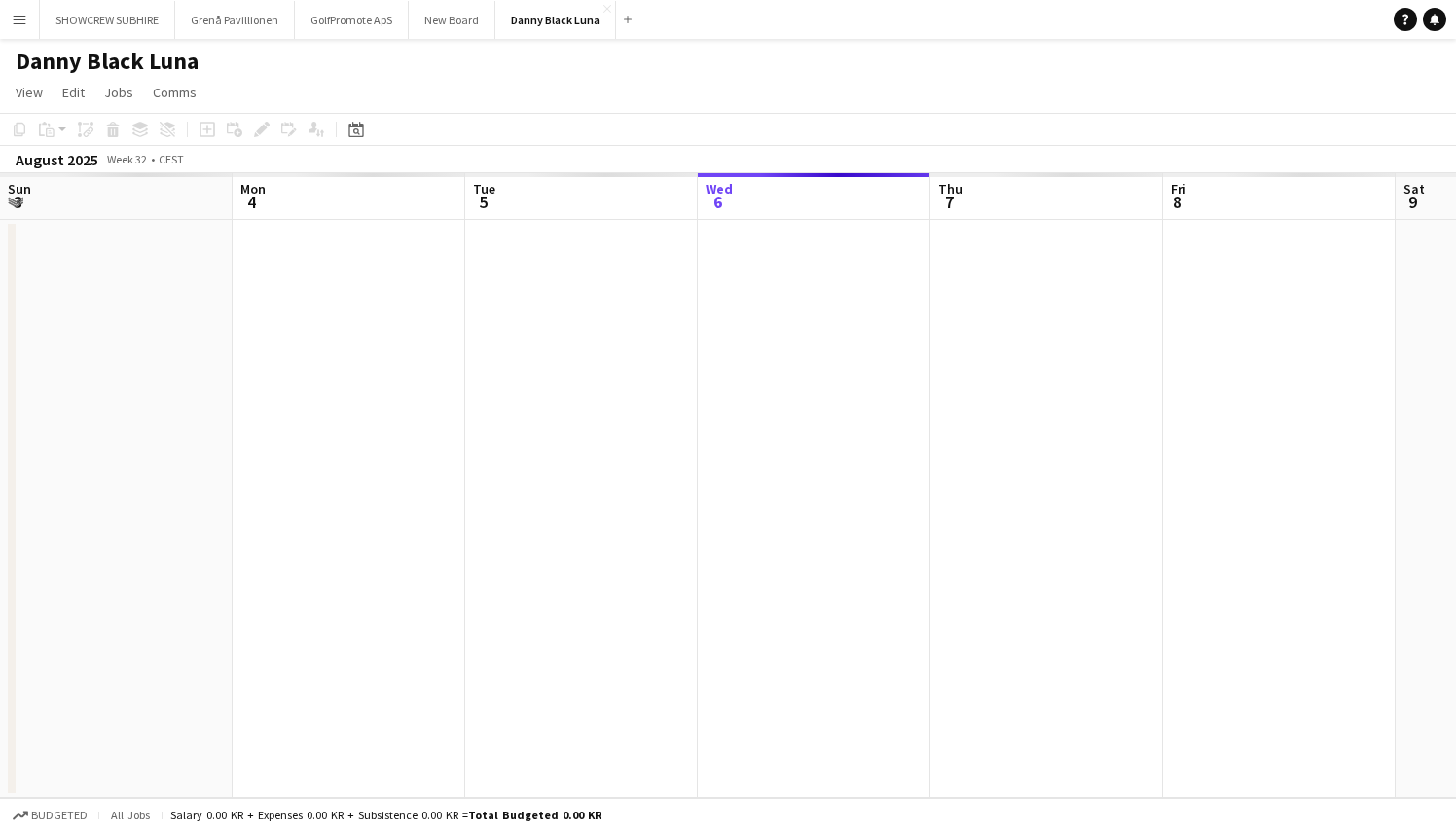 scroll, scrollTop: 0, scrollLeft: 0, axis: both 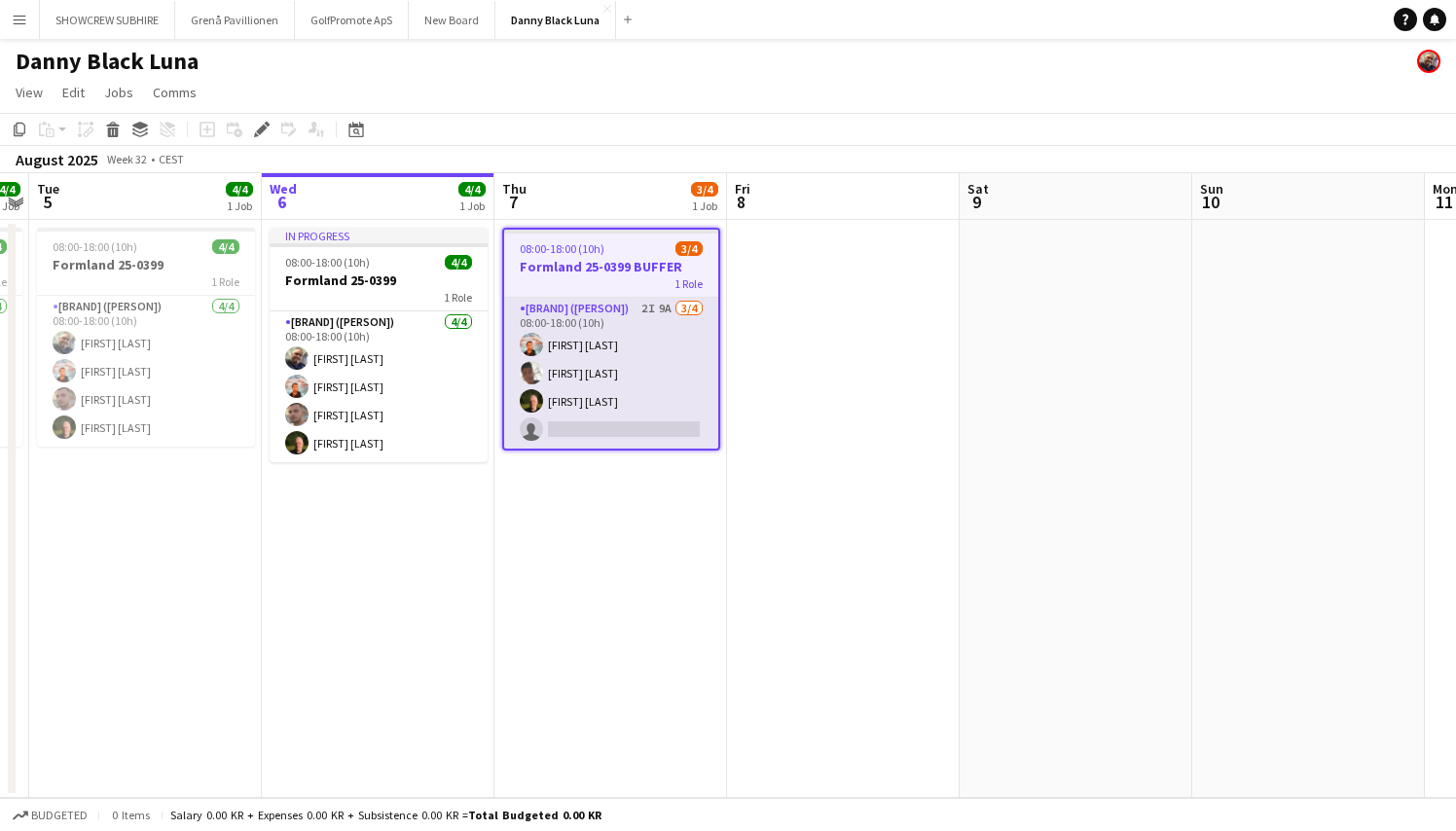click on "[BRAND] ([PERSON])   [NUMBER]I   [NUMBER]A   [NUMBER]/[NUMBER]   [HH]:[MM]-[HH]:[MM] ([NUMBER]h)
[FIRST] [LAST] [FIRST] [LAST]
[BRAND]-[BRAND]-[BRAND]" at bounding box center [611, 373] 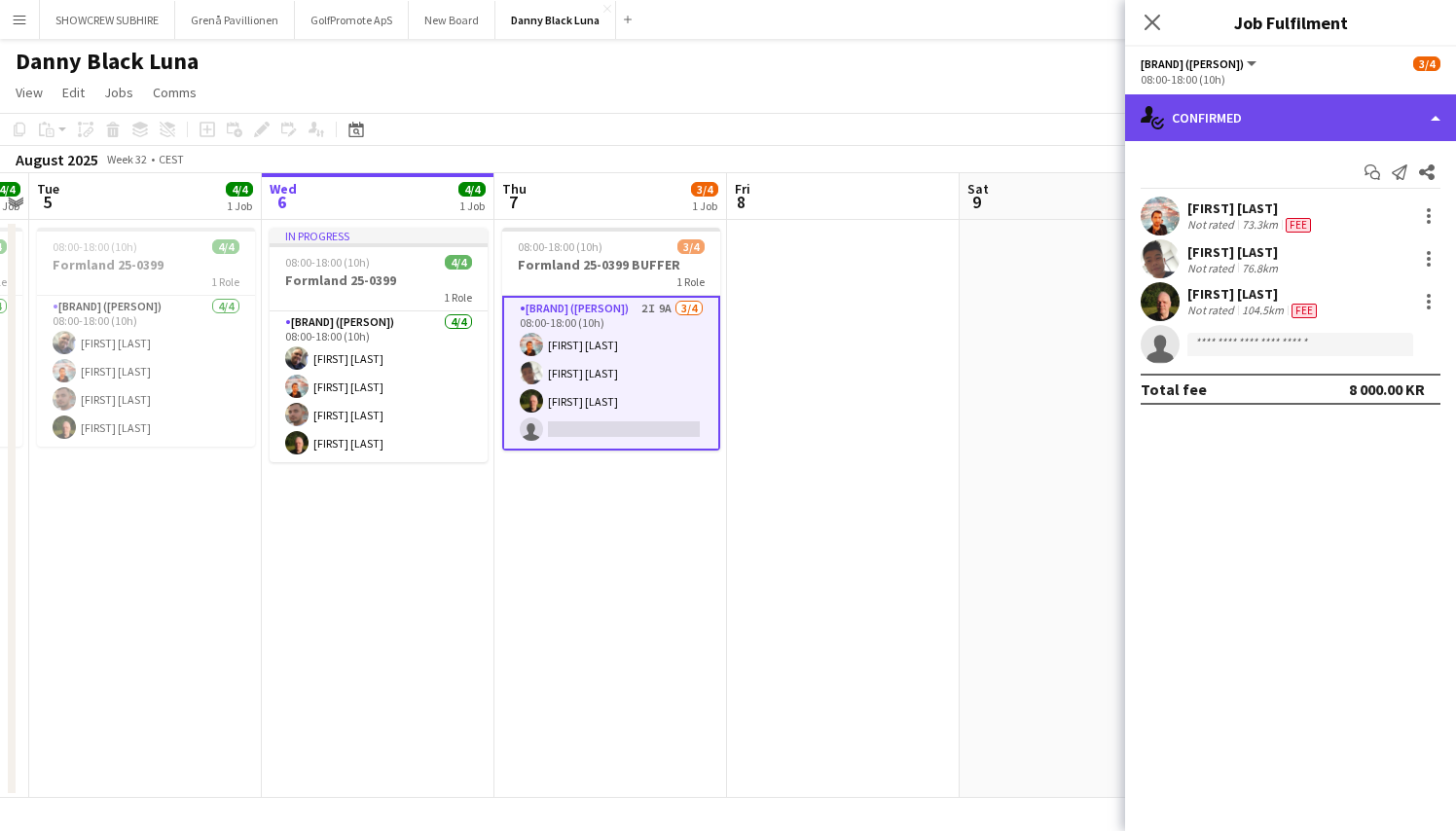 click on "single-neutral-actions-check-2
Confirmed" 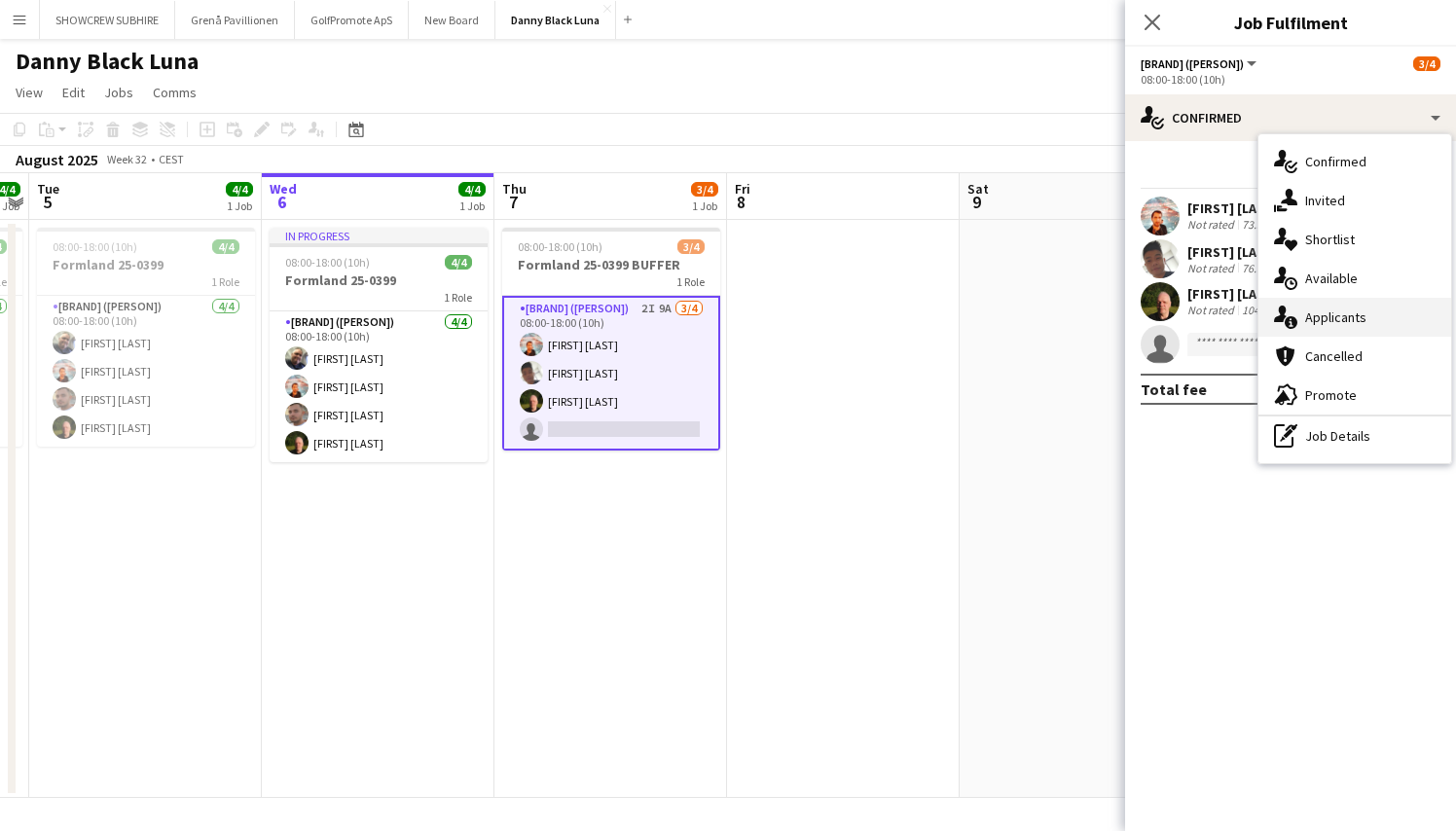 click on "single-neutral-actions-information
Applicants" at bounding box center [1355, 317] 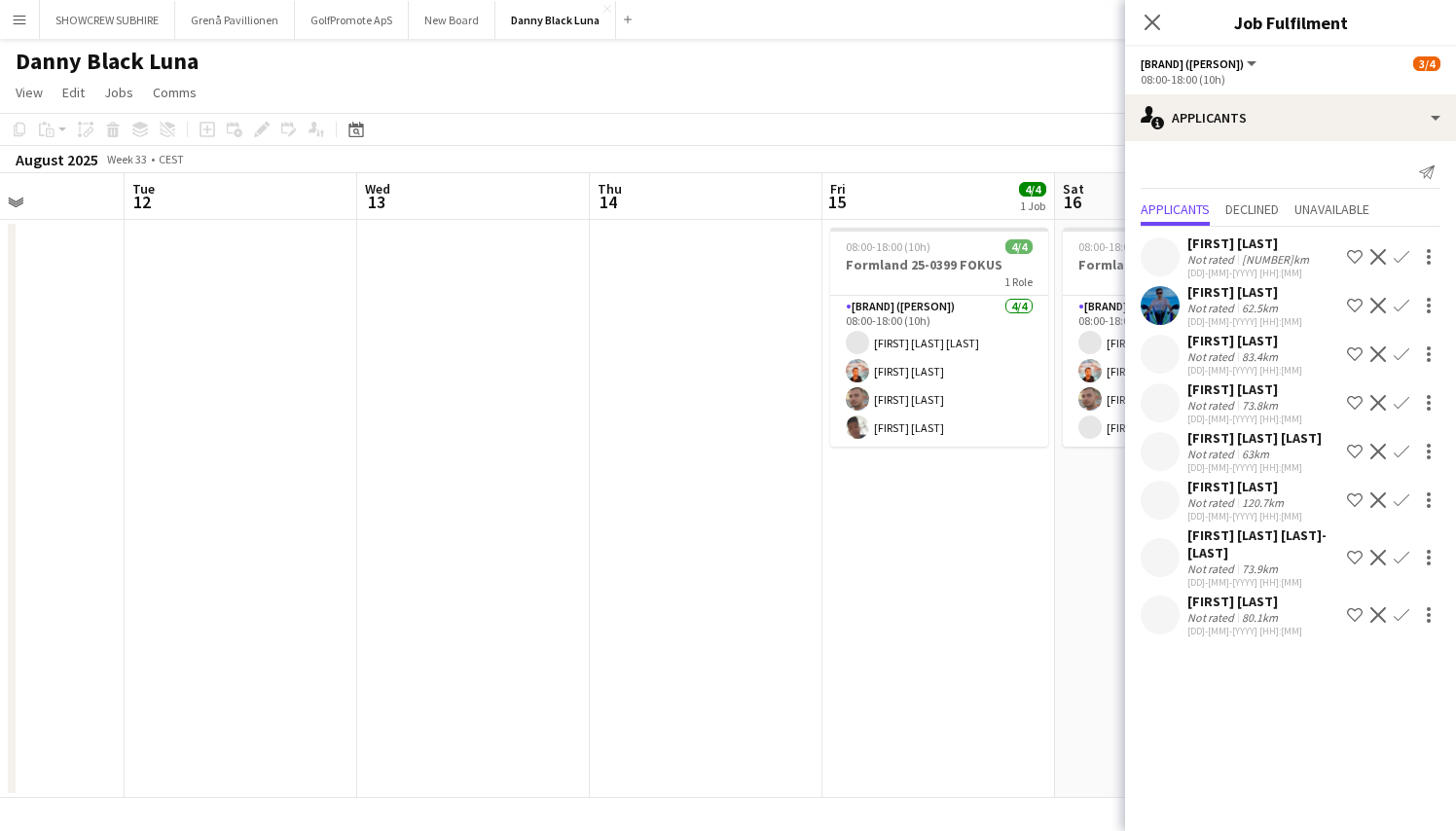 scroll, scrollTop: 0, scrollLeft: 563, axis: horizontal 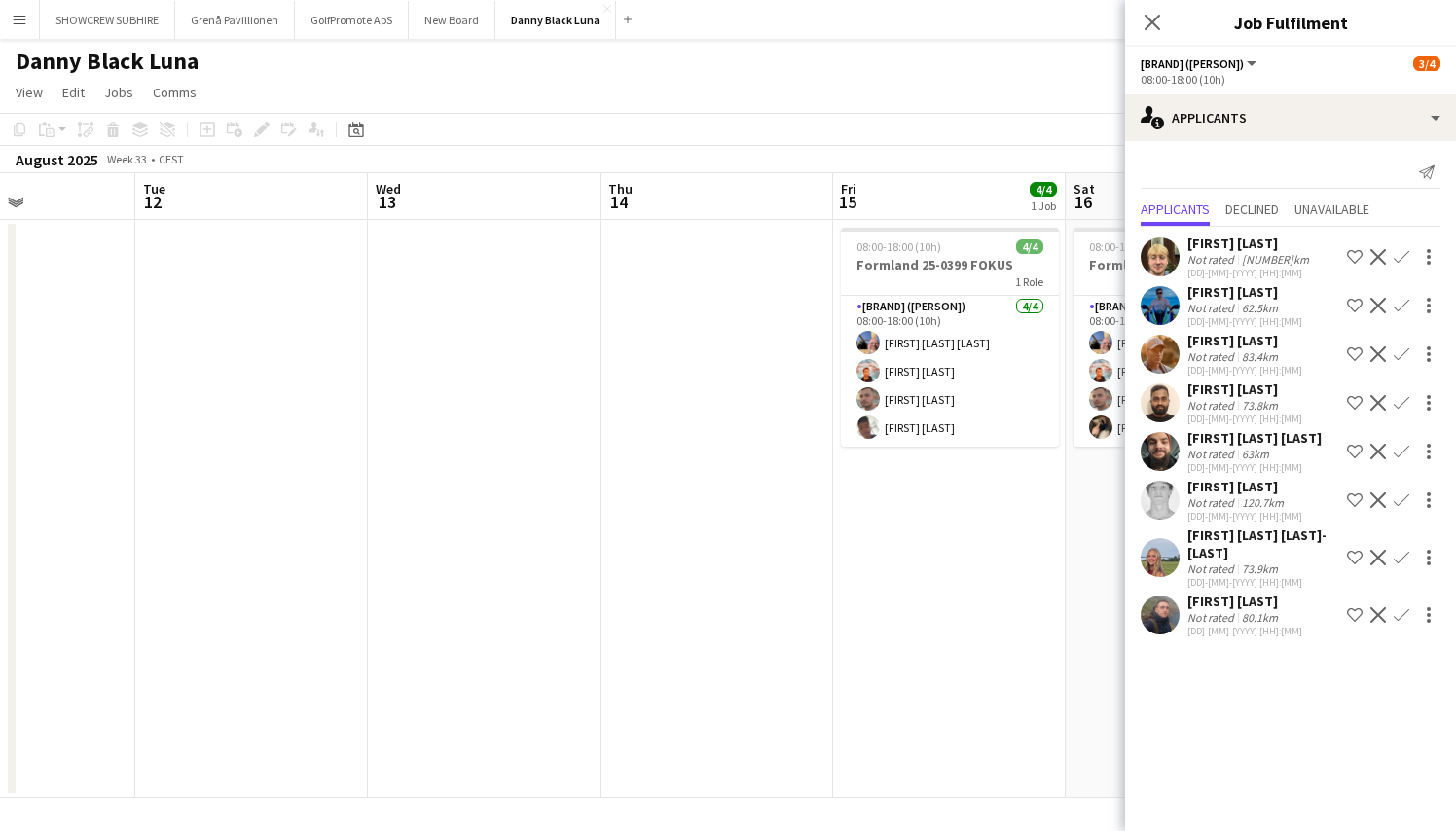 click on "Menu" at bounding box center [19, 19] 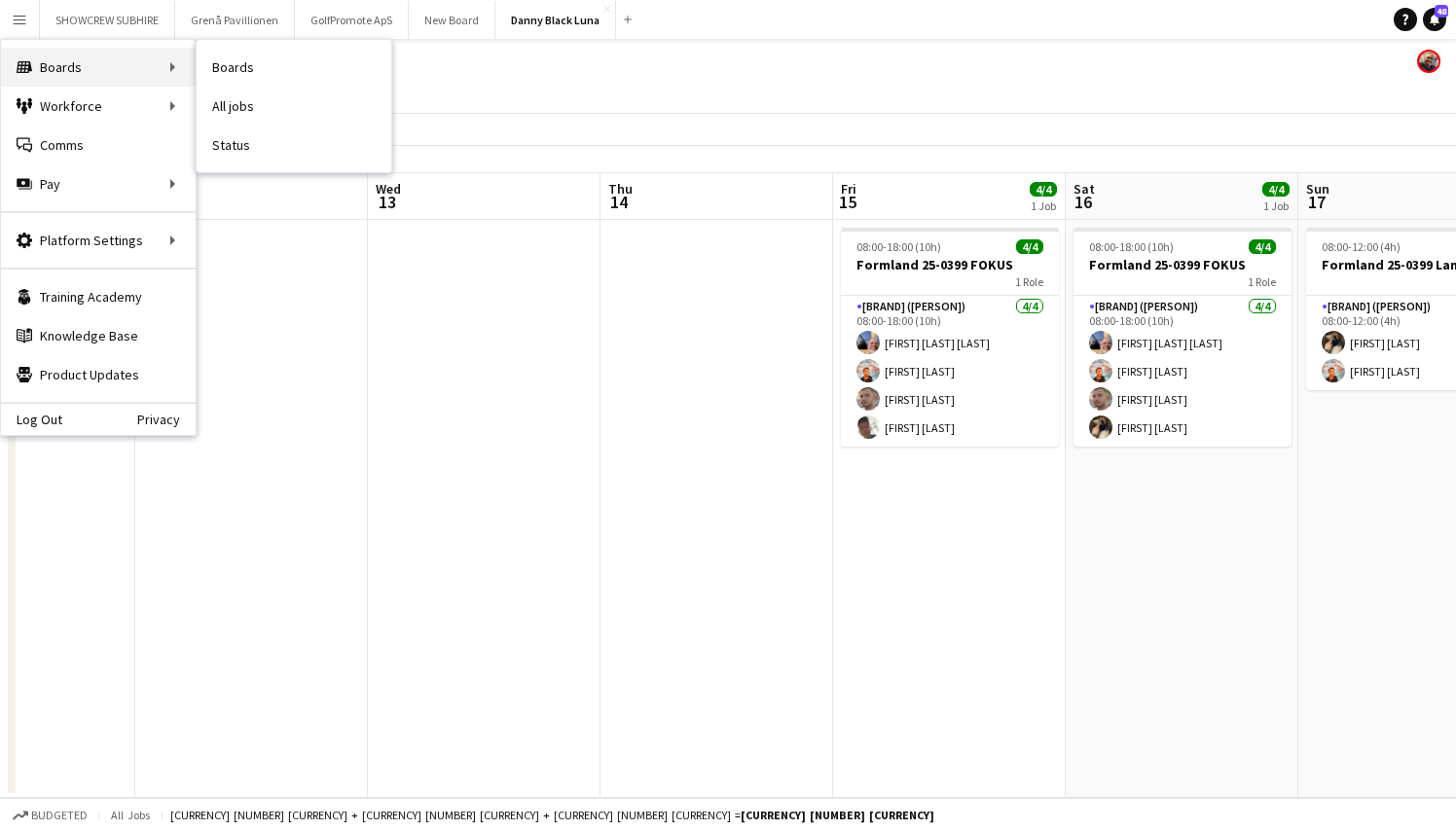 click on "Boards
Boards" at bounding box center [98, 67] 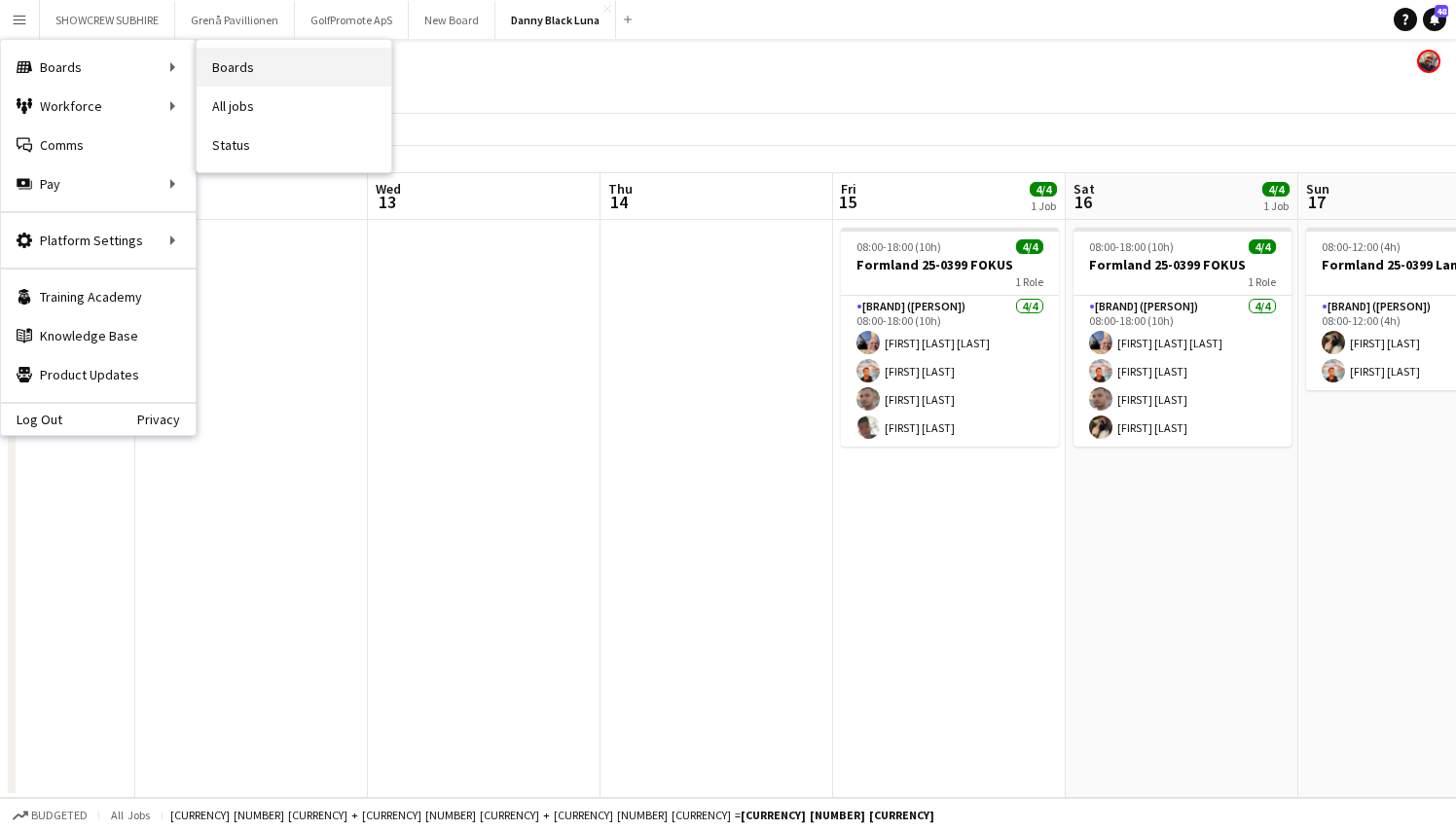 click on "Boards" at bounding box center [294, 67] 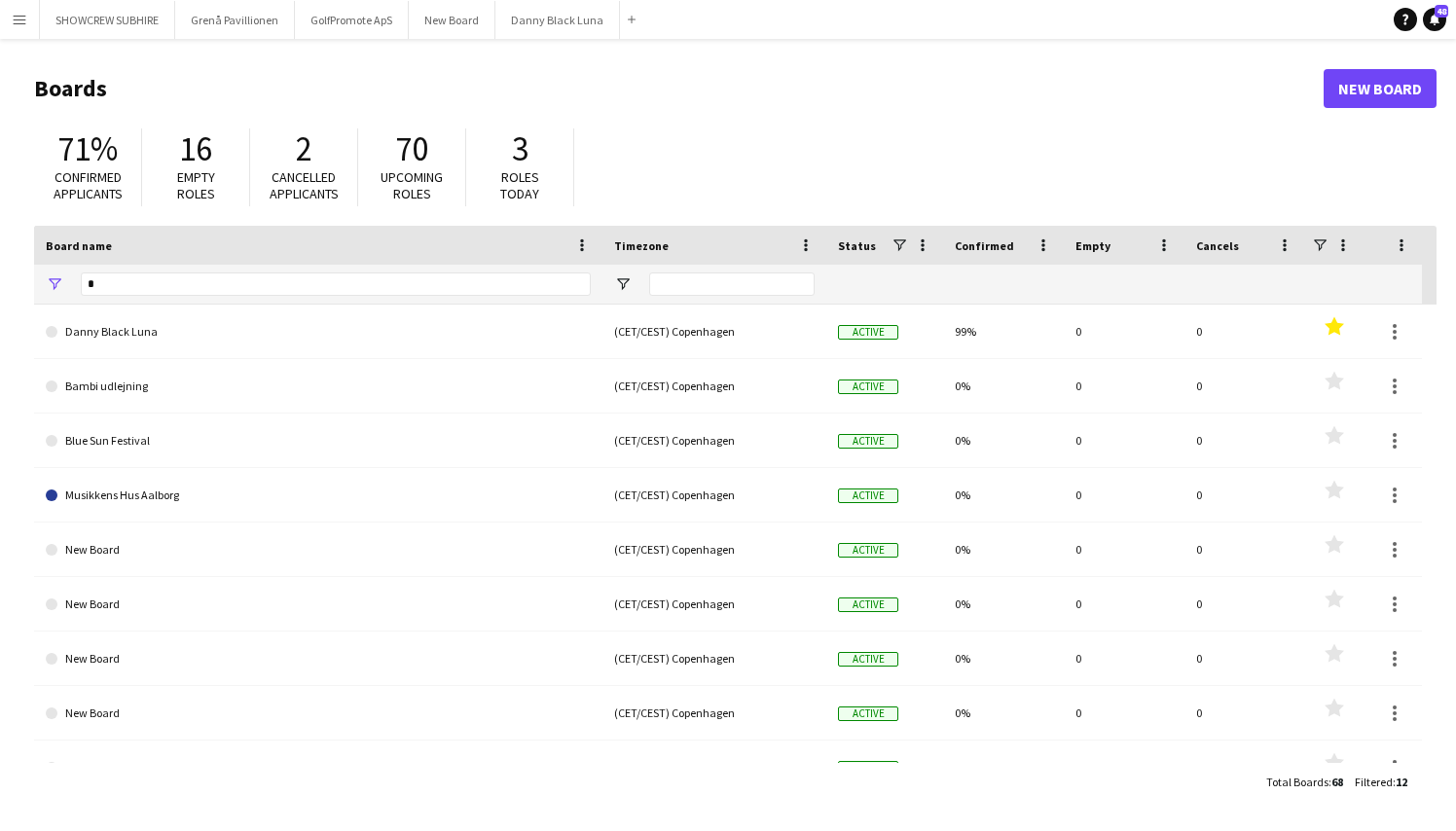 click on "Menu" at bounding box center [19, 19] 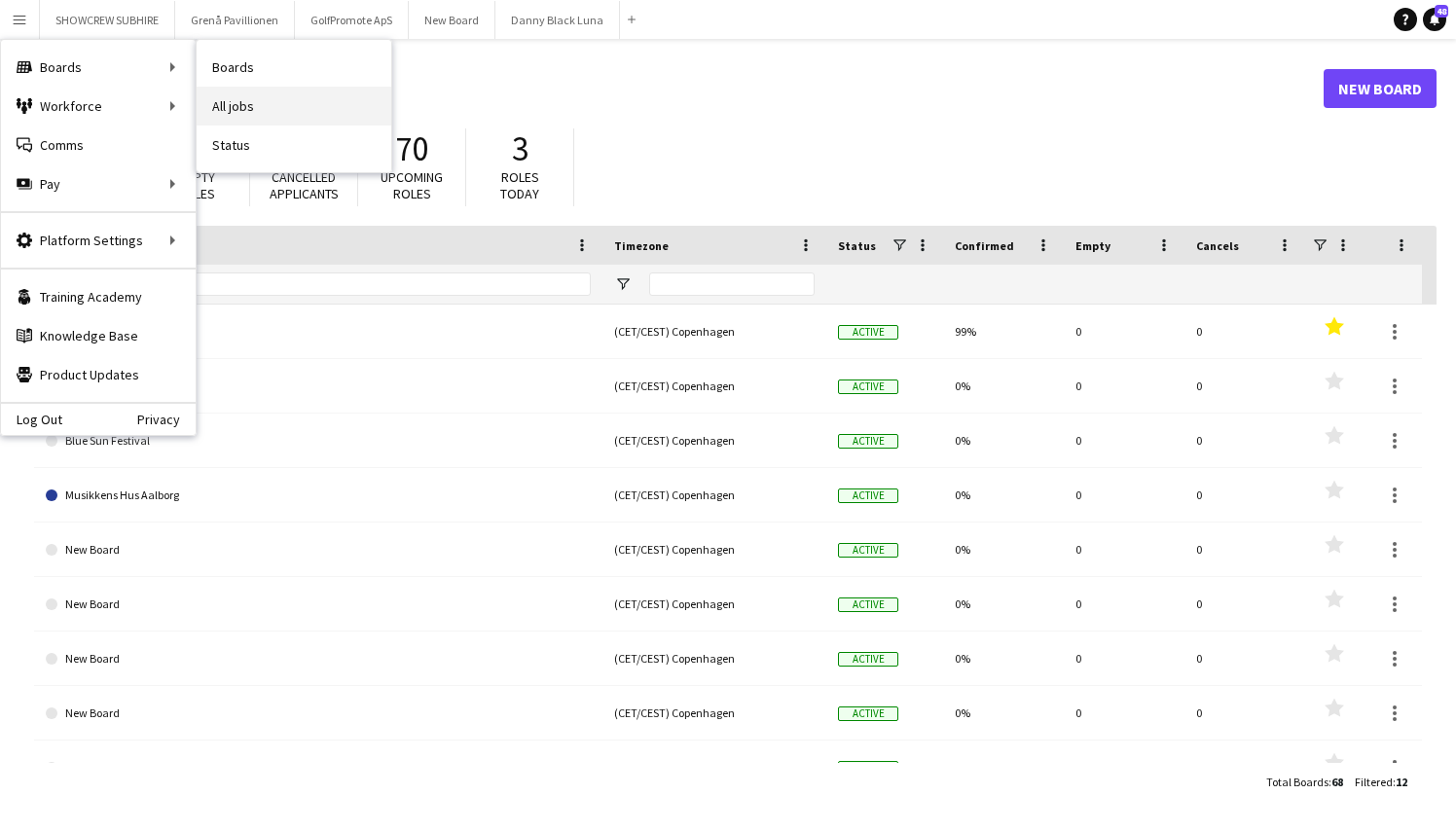 click on "All jobs" at bounding box center (294, 106) 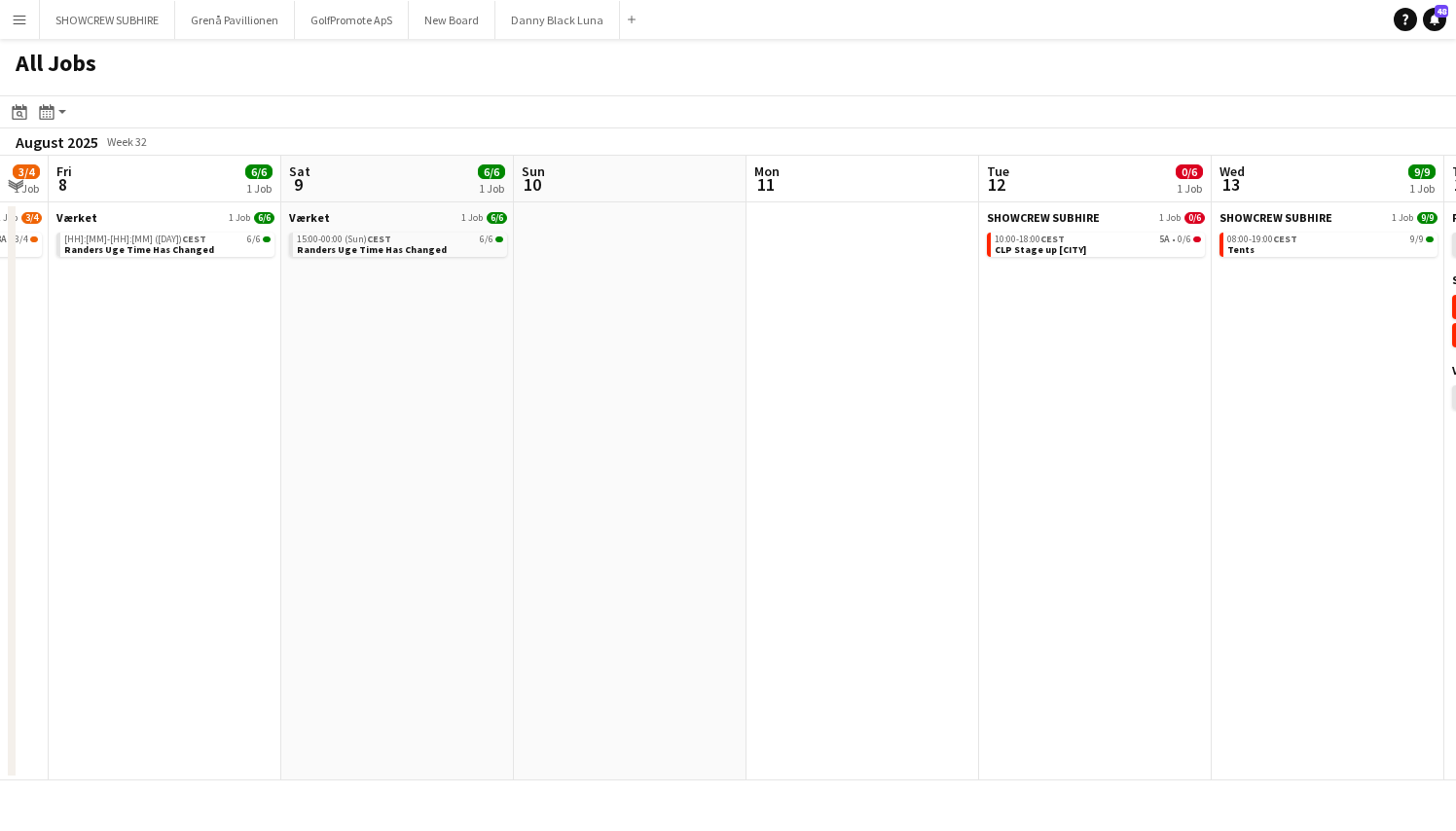 scroll, scrollTop: 0, scrollLeft: 880, axis: horizontal 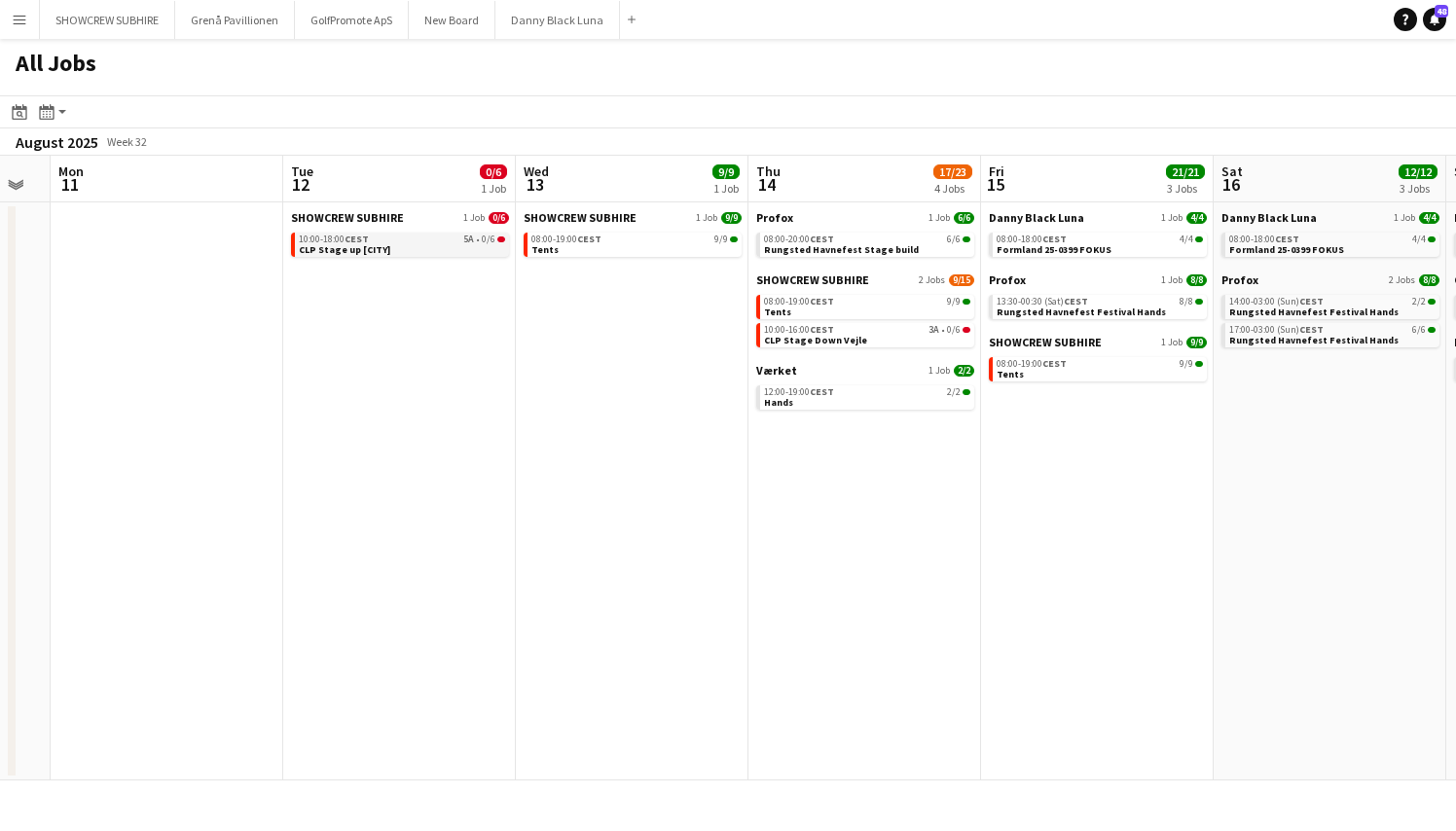click on "[HH]:[MM]-[HH]:[MM]    [TIMEZONE]   [NUMBER]   •   [NUMBER]/[NUMBER]   [BRAND] [BRAND] [CITY]" at bounding box center [402, 243] 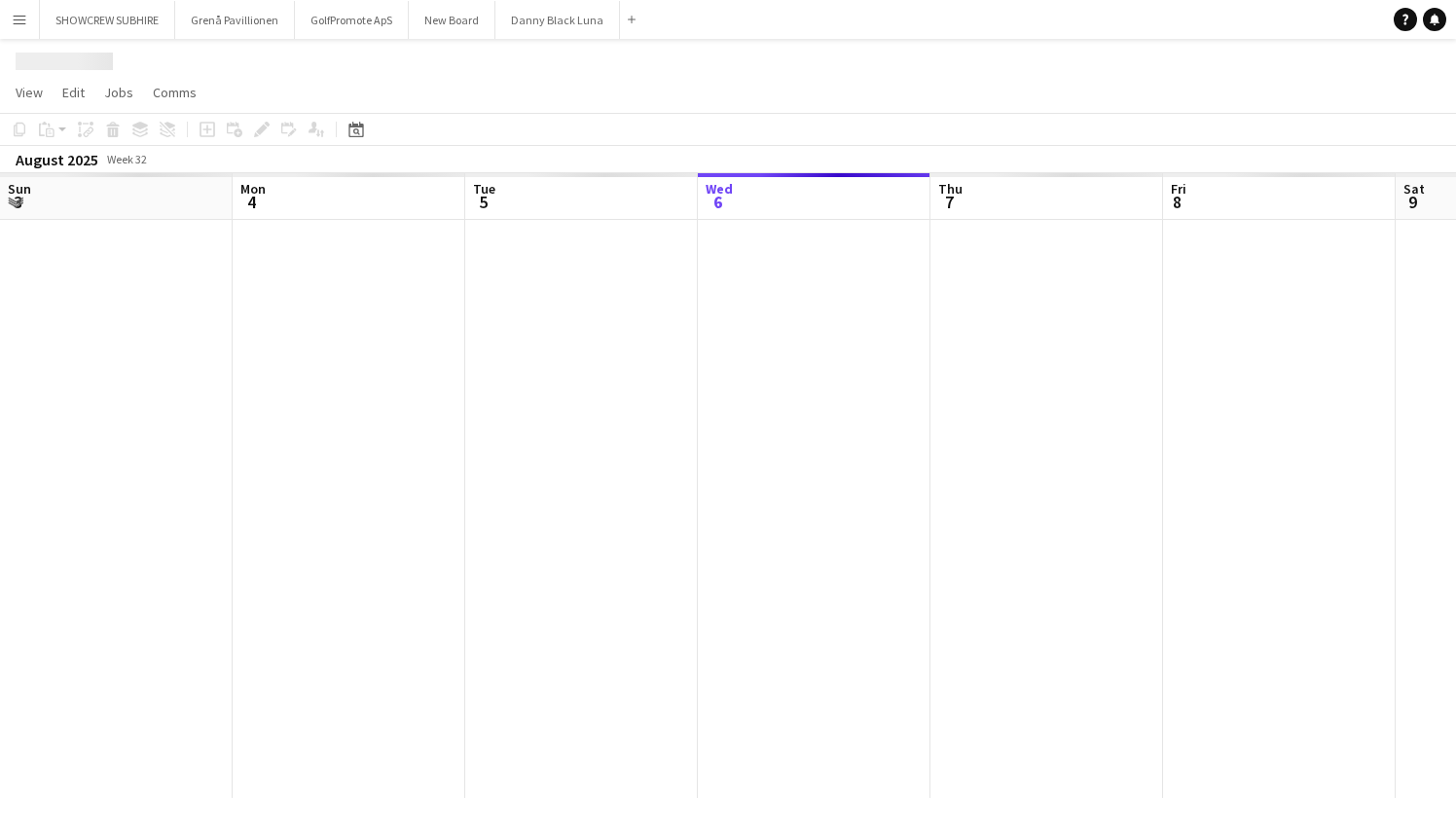 scroll, scrollTop: 0, scrollLeft: 0, axis: both 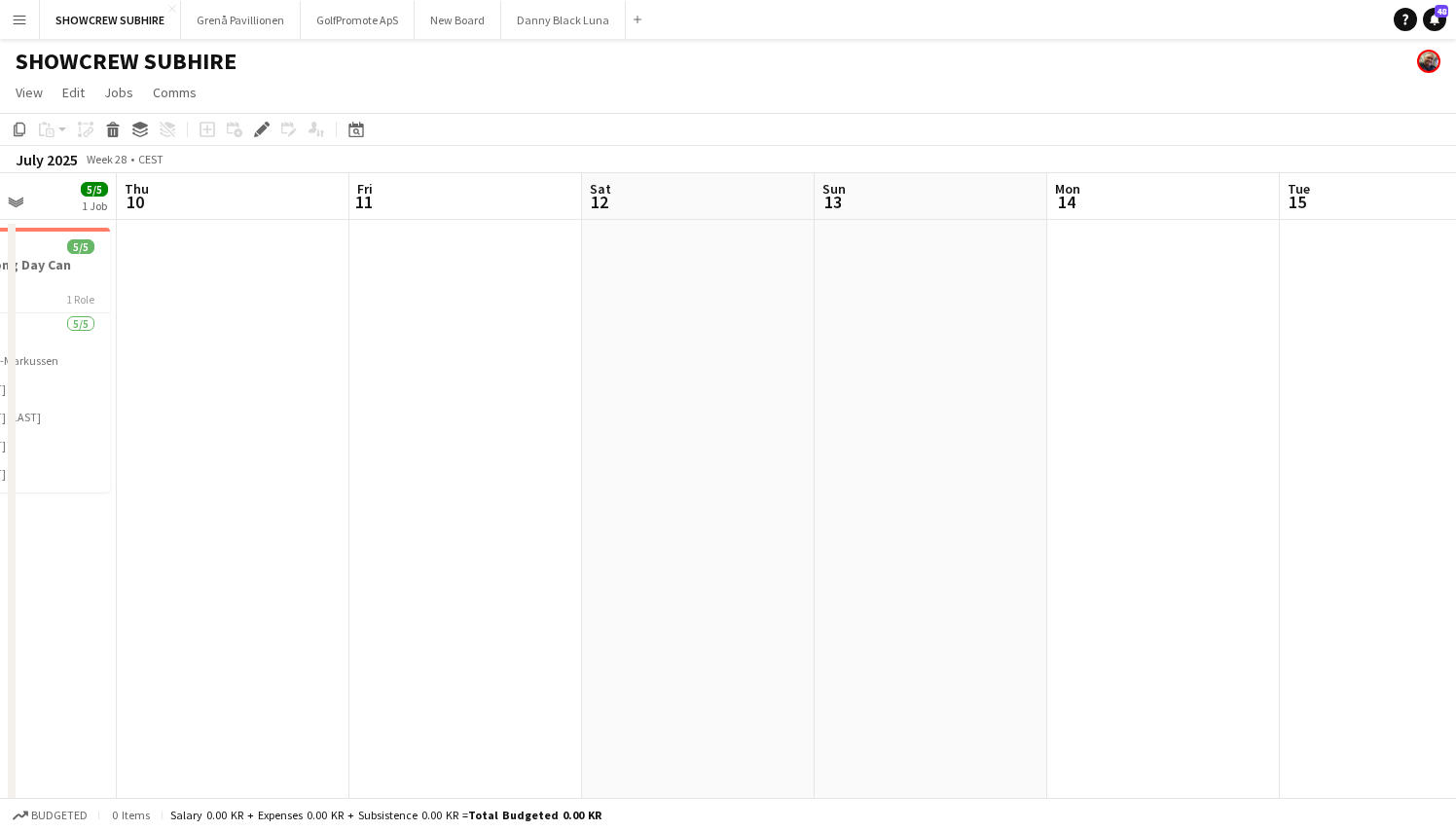 click on "Menu" at bounding box center [19, 19] 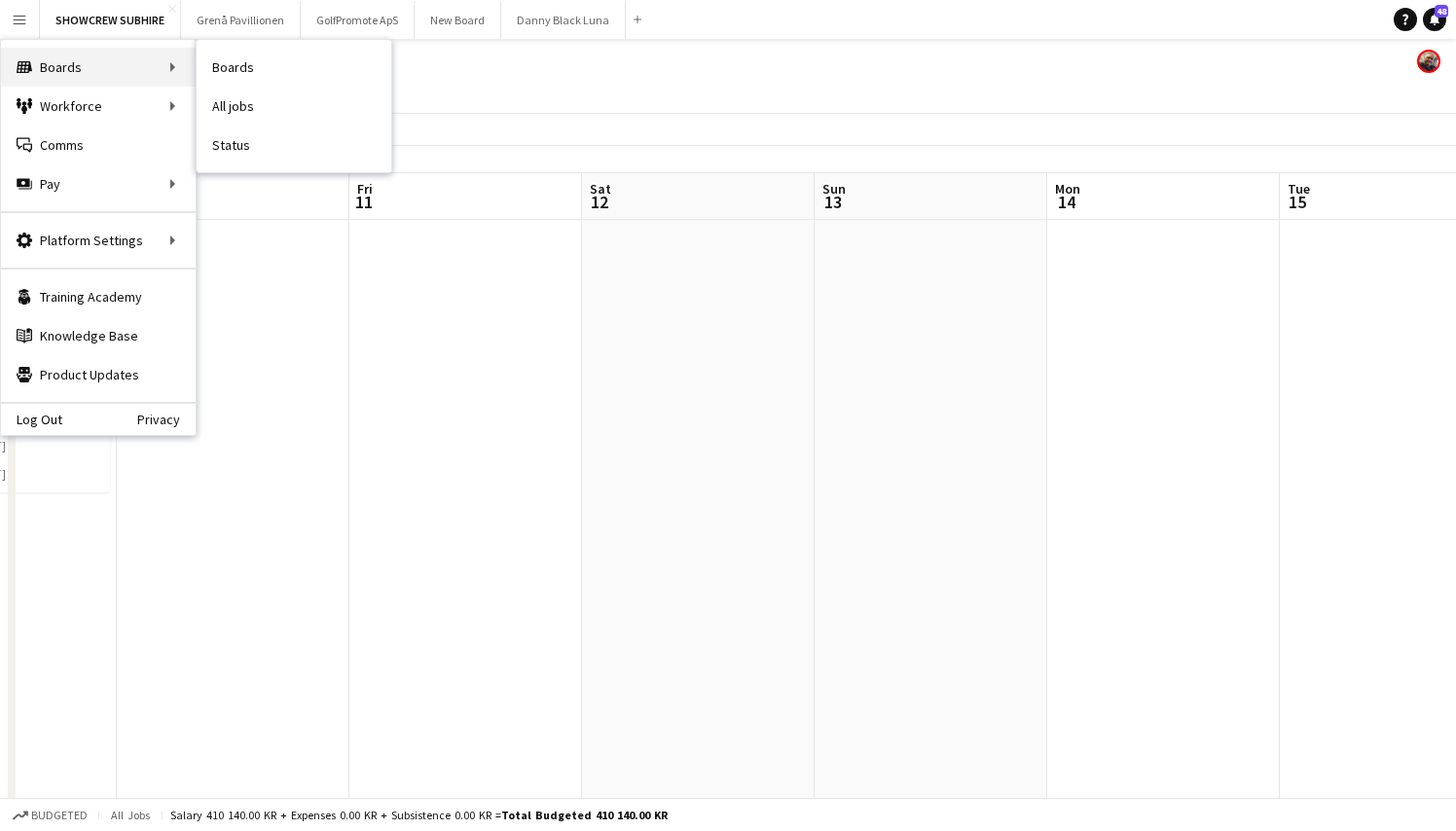click on "Boards
Boards" at bounding box center (98, 67) 